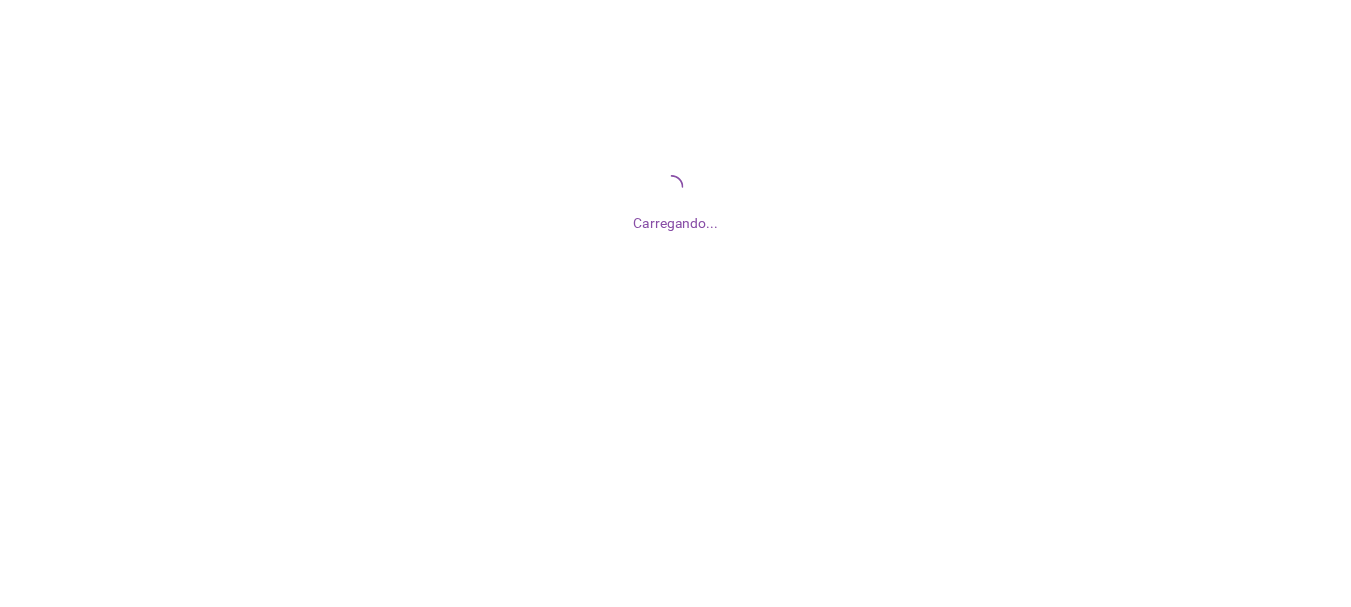 scroll, scrollTop: 0, scrollLeft: 0, axis: both 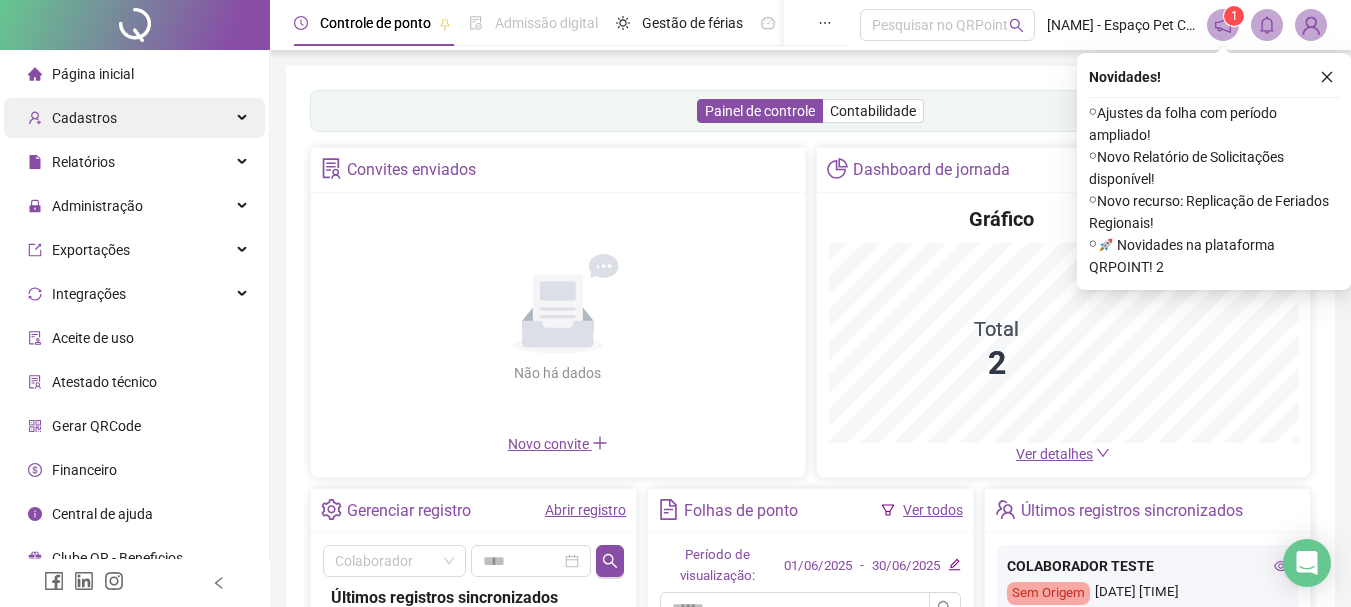click on "Cadastros" at bounding box center [84, 118] 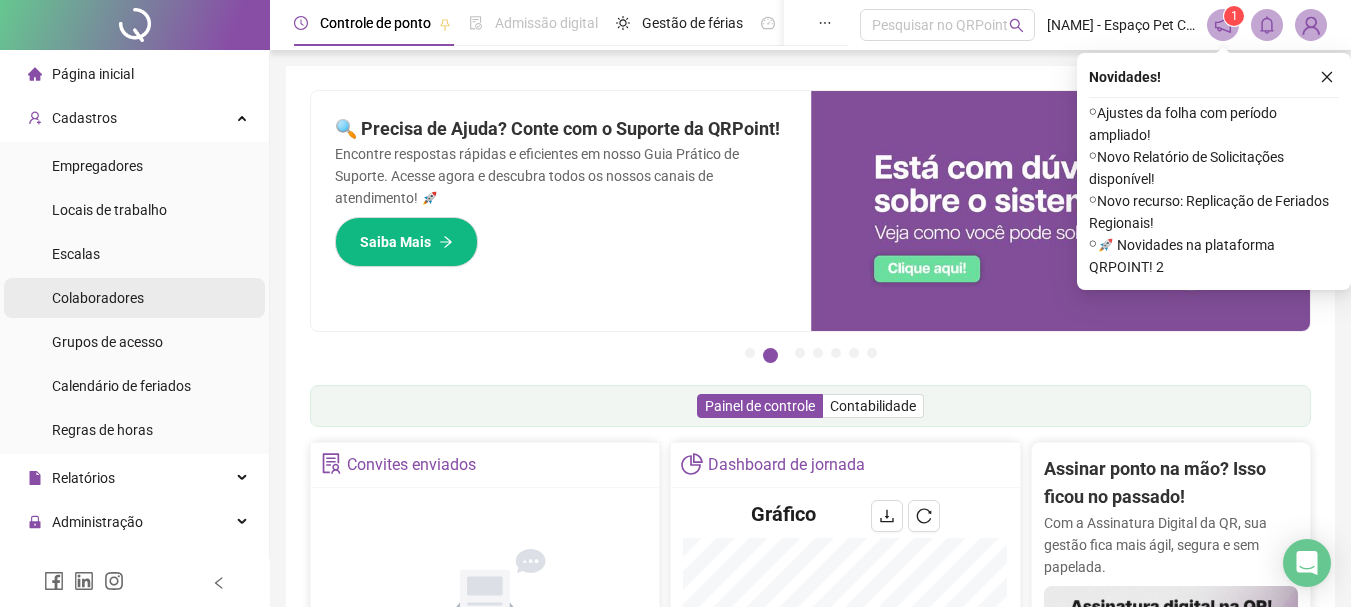 click on "Colaboradores" at bounding box center (98, 298) 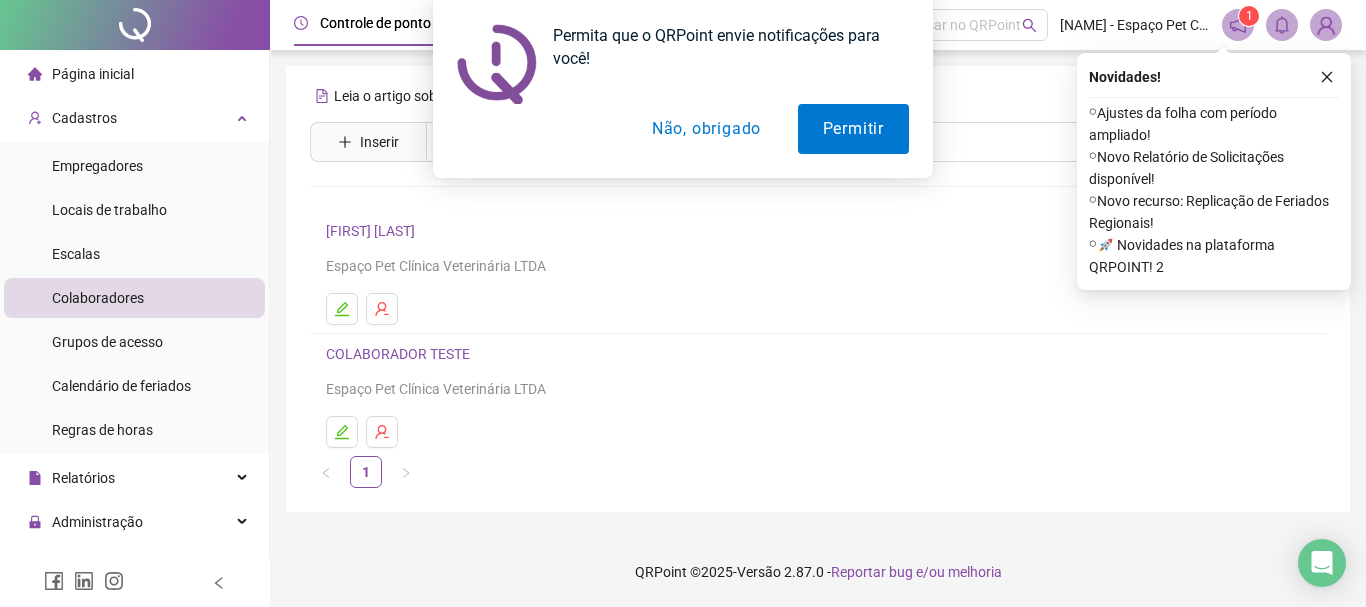 click on "Permita que o QRPoint envie notificações para você! Permitir Não, obrigado" at bounding box center (683, 89) 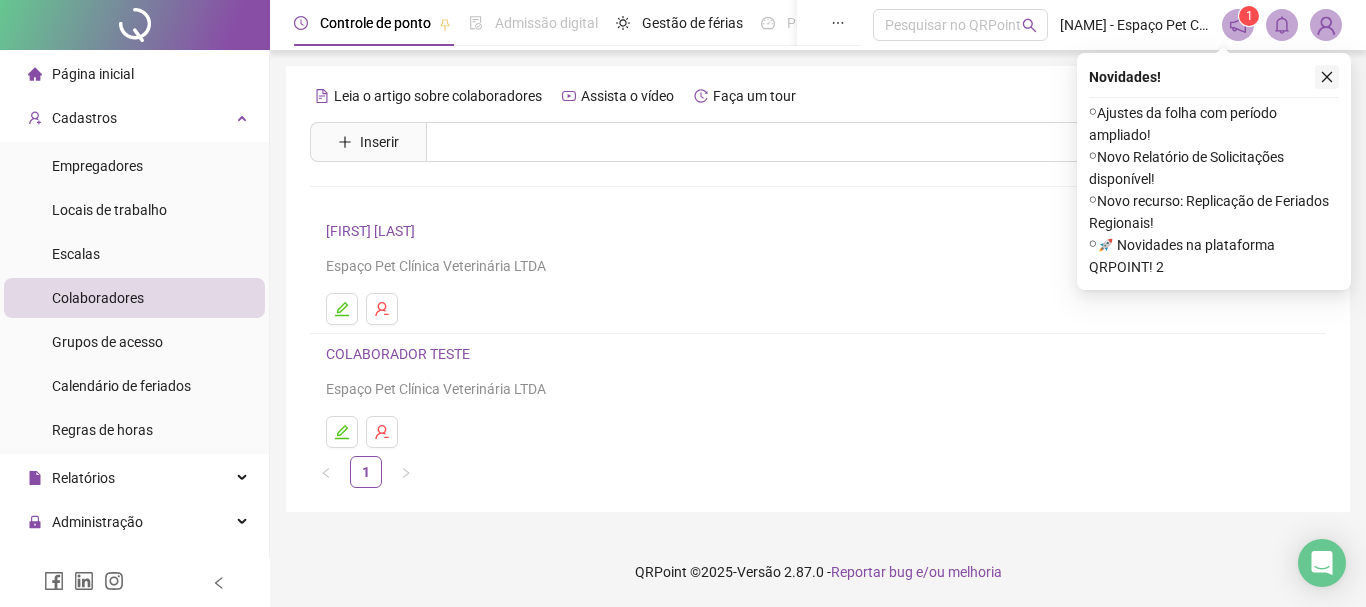 click at bounding box center (1327, 77) 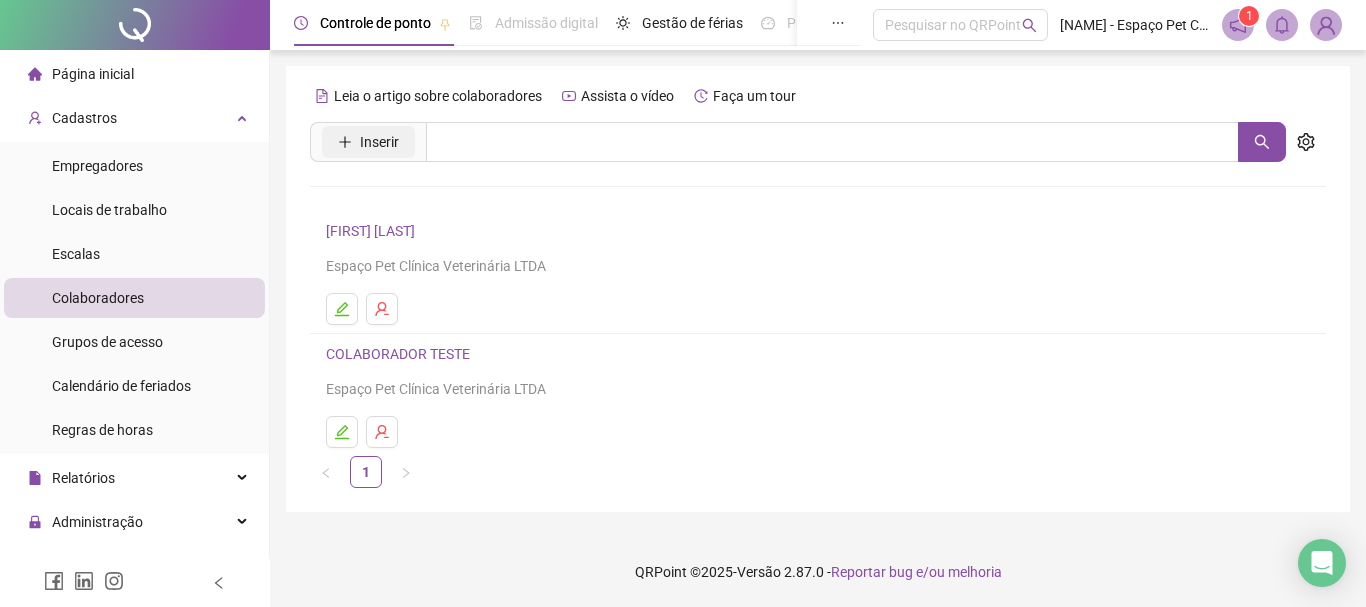 click on "Inserir" at bounding box center [379, 142] 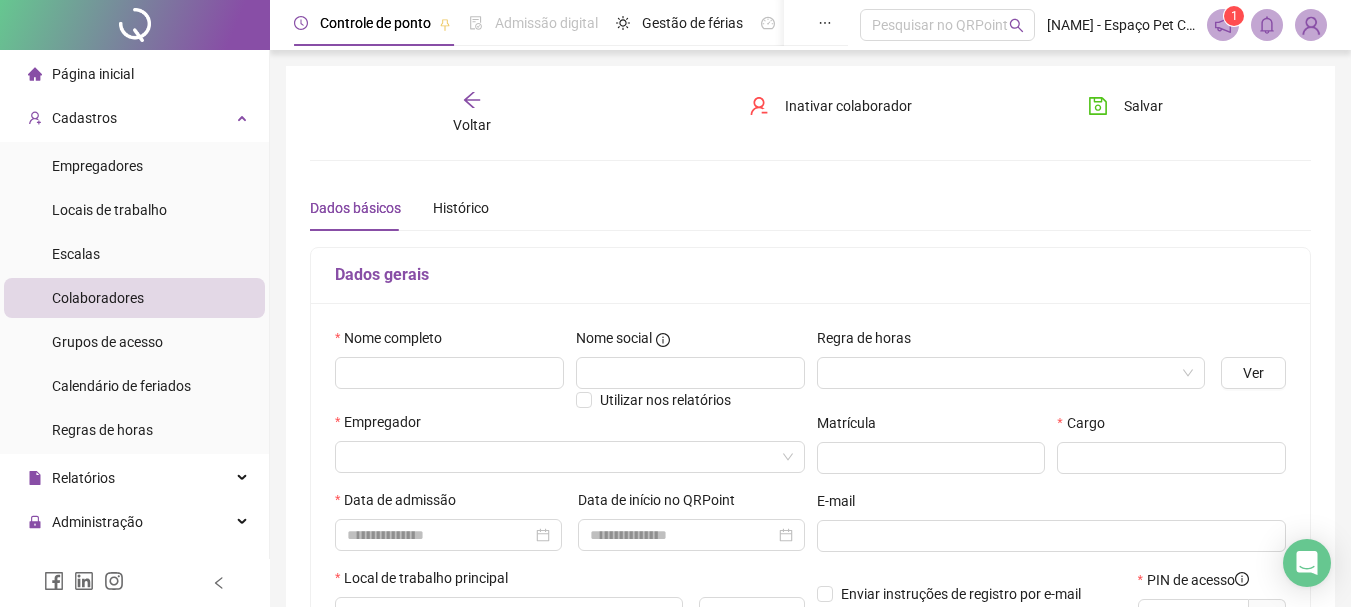 type on "*****" 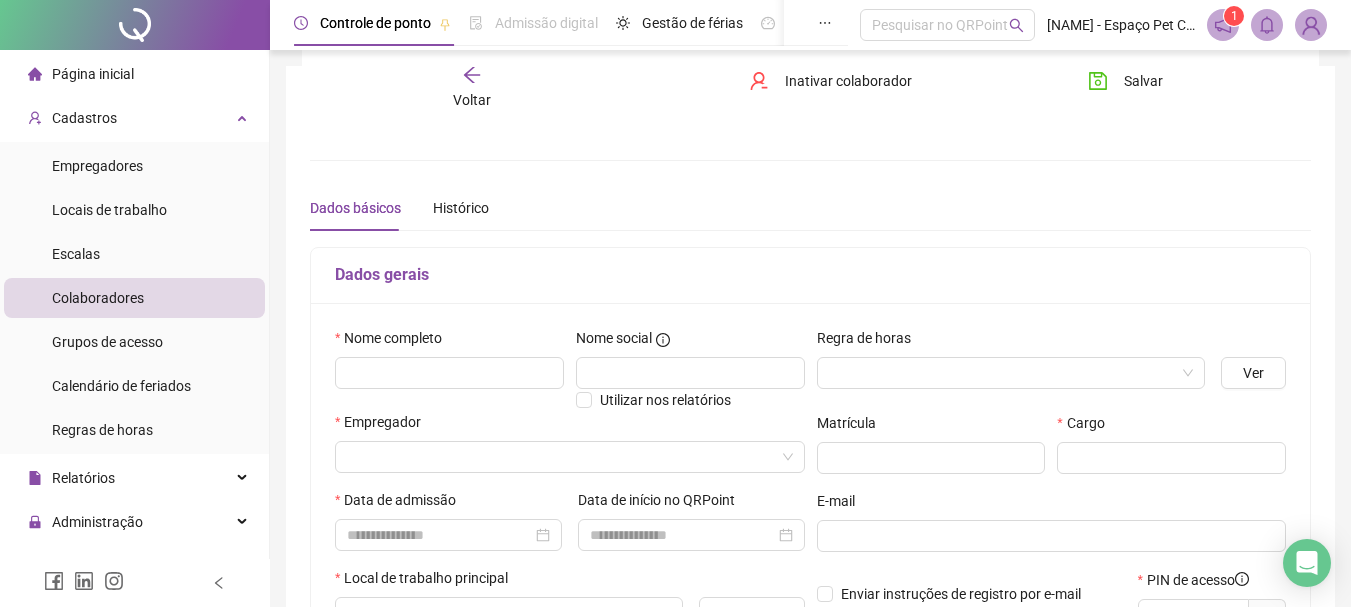 scroll, scrollTop: 100, scrollLeft: 0, axis: vertical 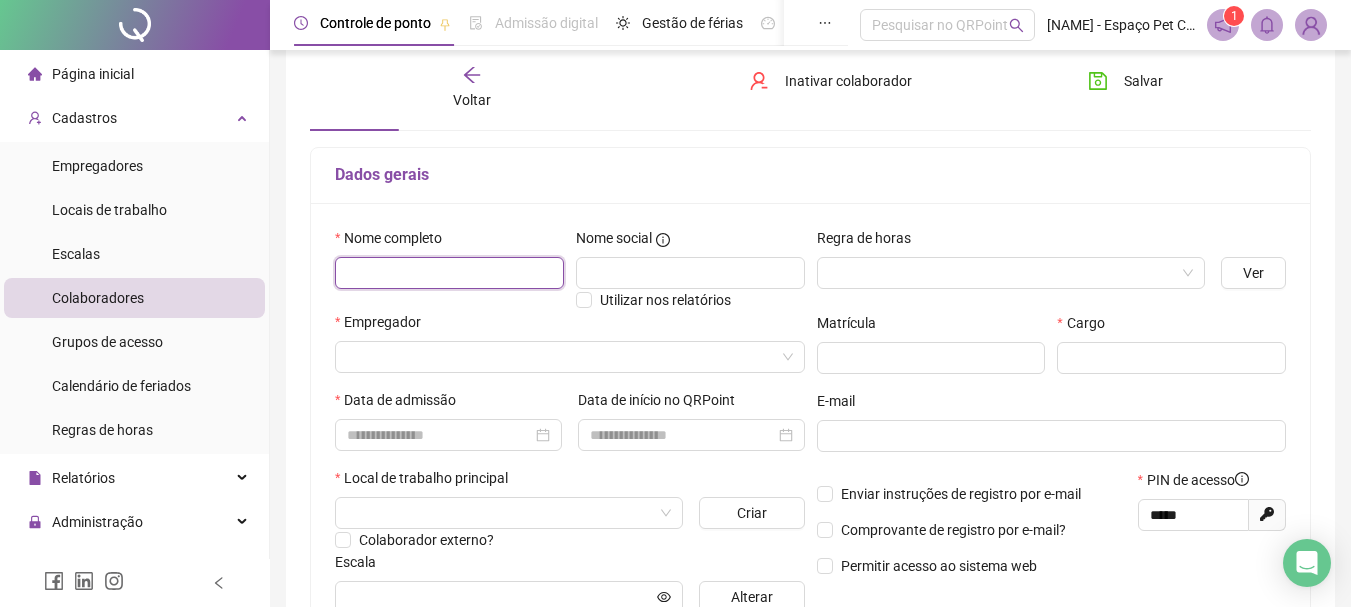 click at bounding box center (449, 273) 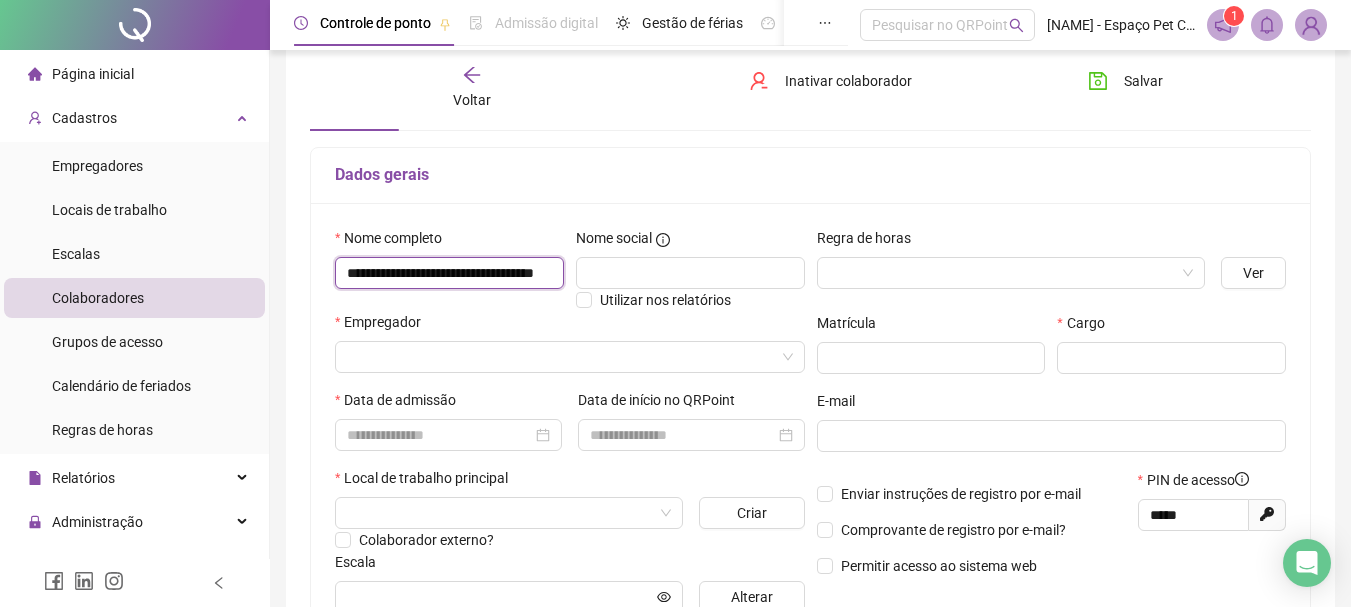 scroll, scrollTop: 0, scrollLeft: 78, axis: horizontal 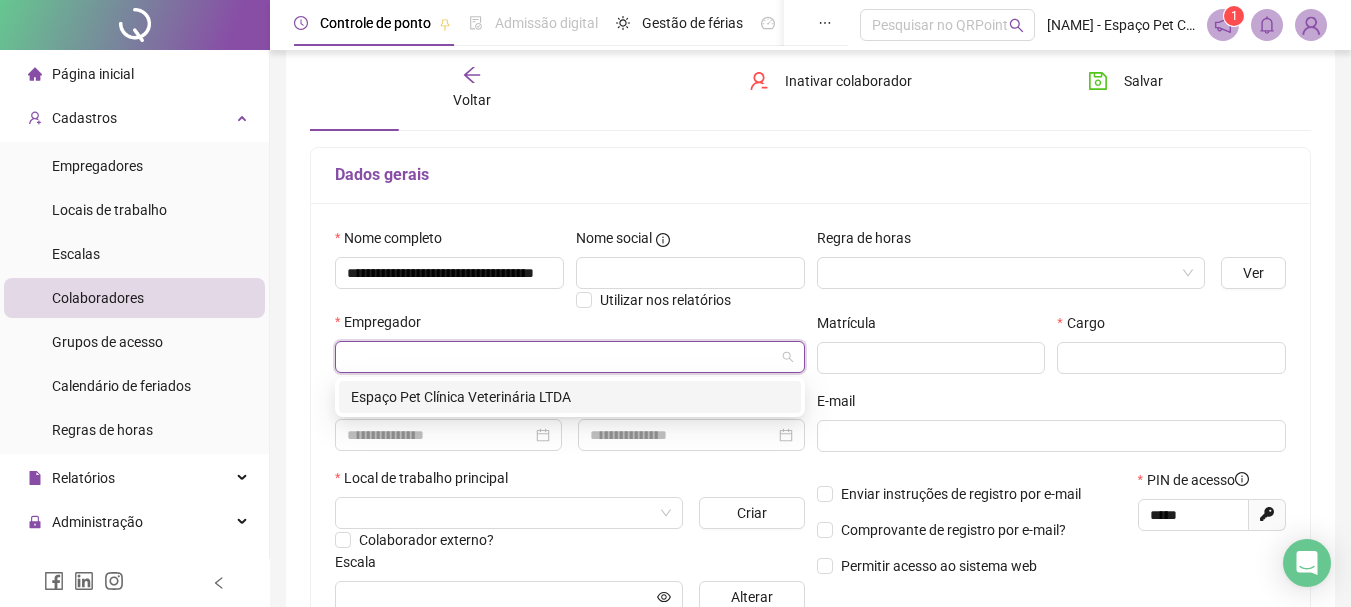 click at bounding box center [564, 357] 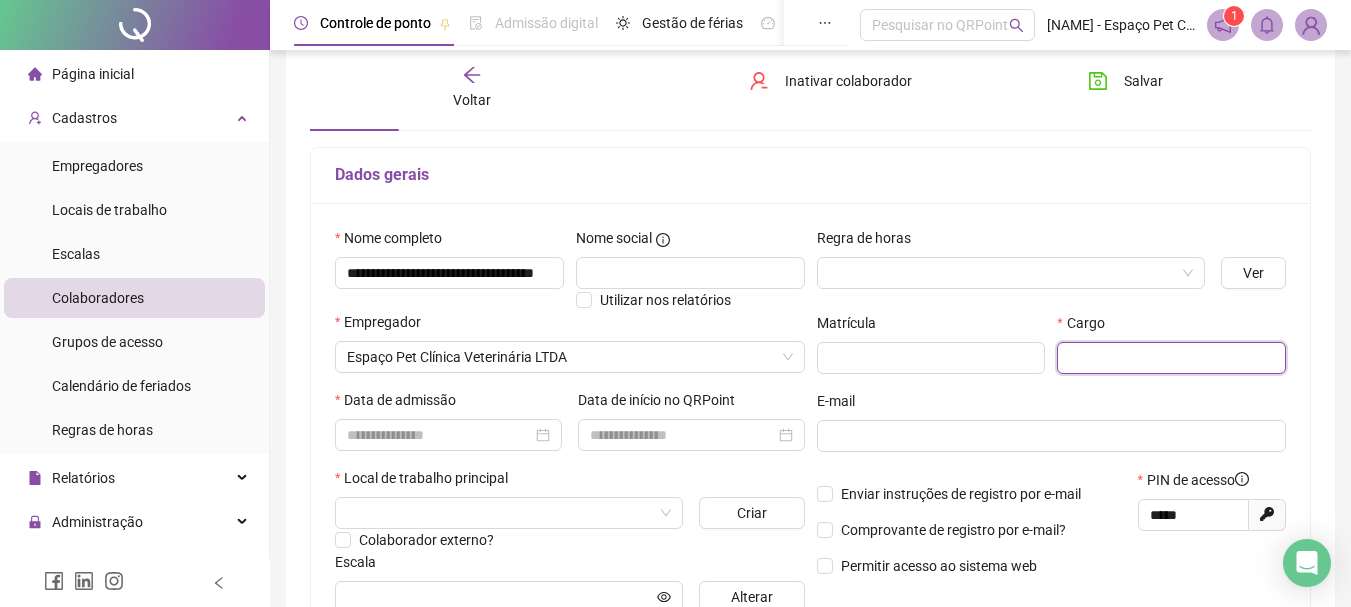 click on "Cargo" at bounding box center [1171, 351] 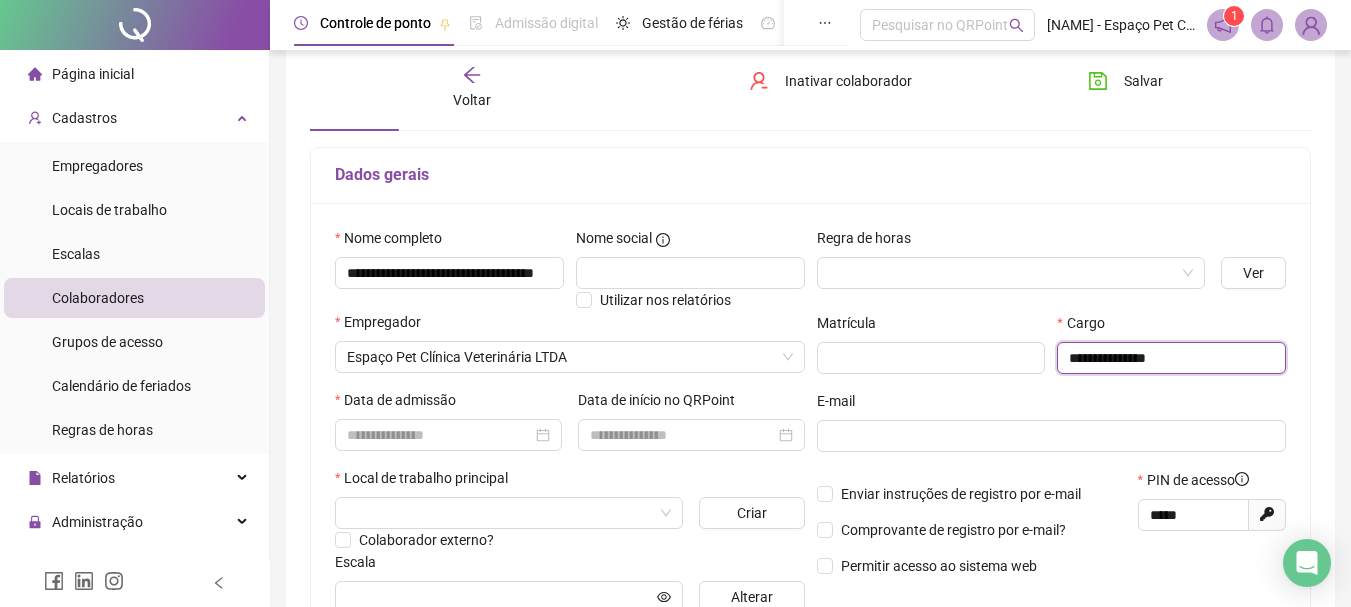 type on "**********" 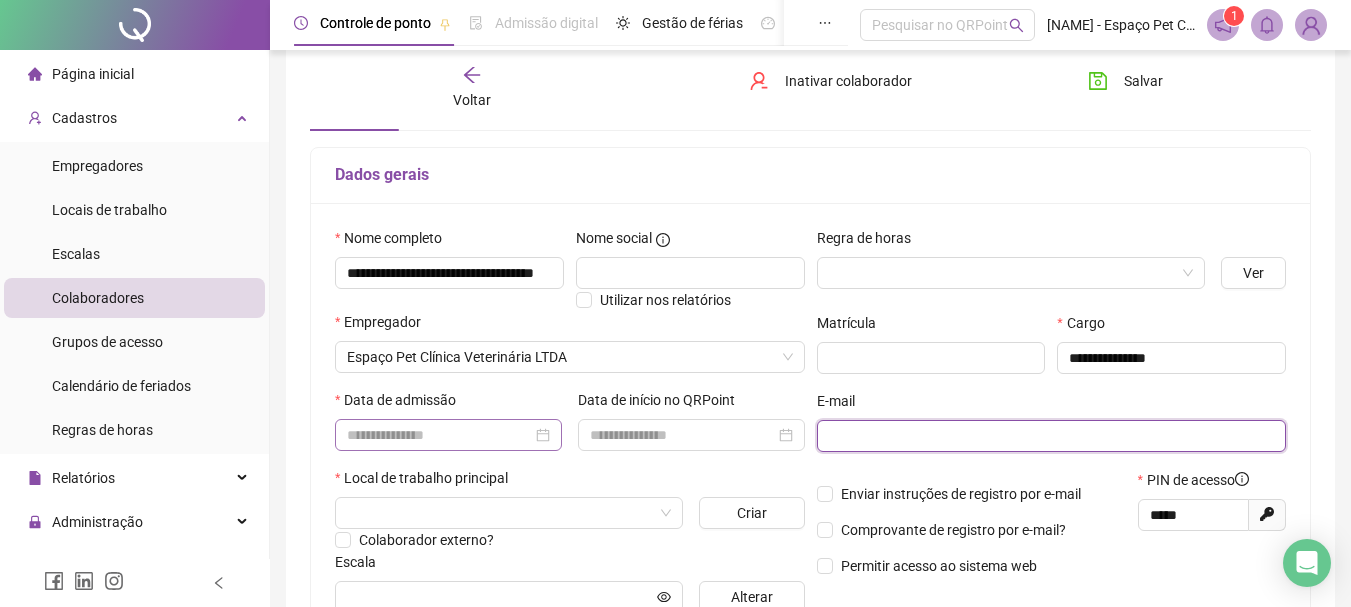 click at bounding box center (448, 435) 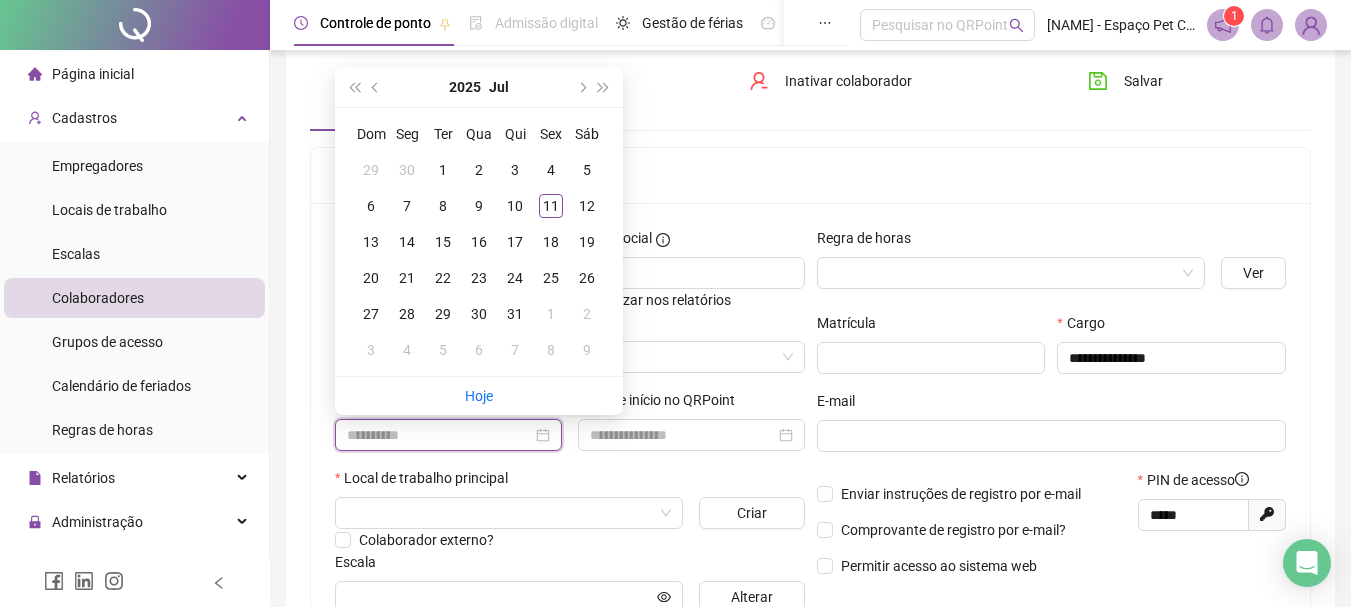 type on "**********" 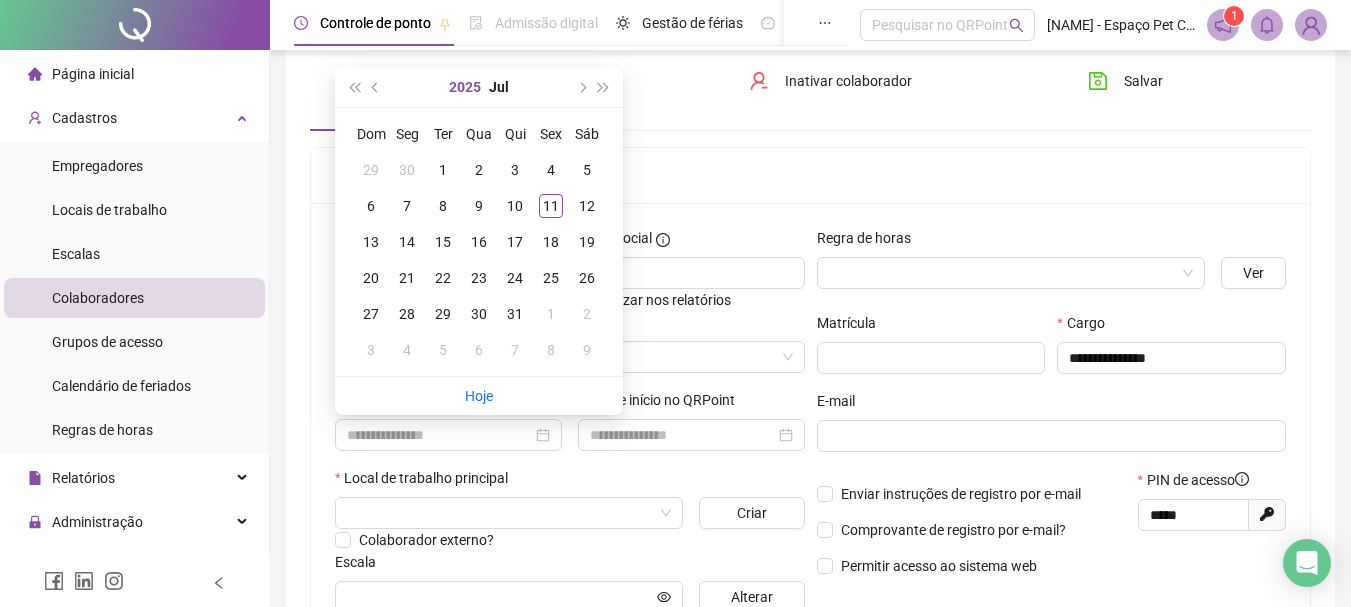 click on "2025" at bounding box center (465, 87) 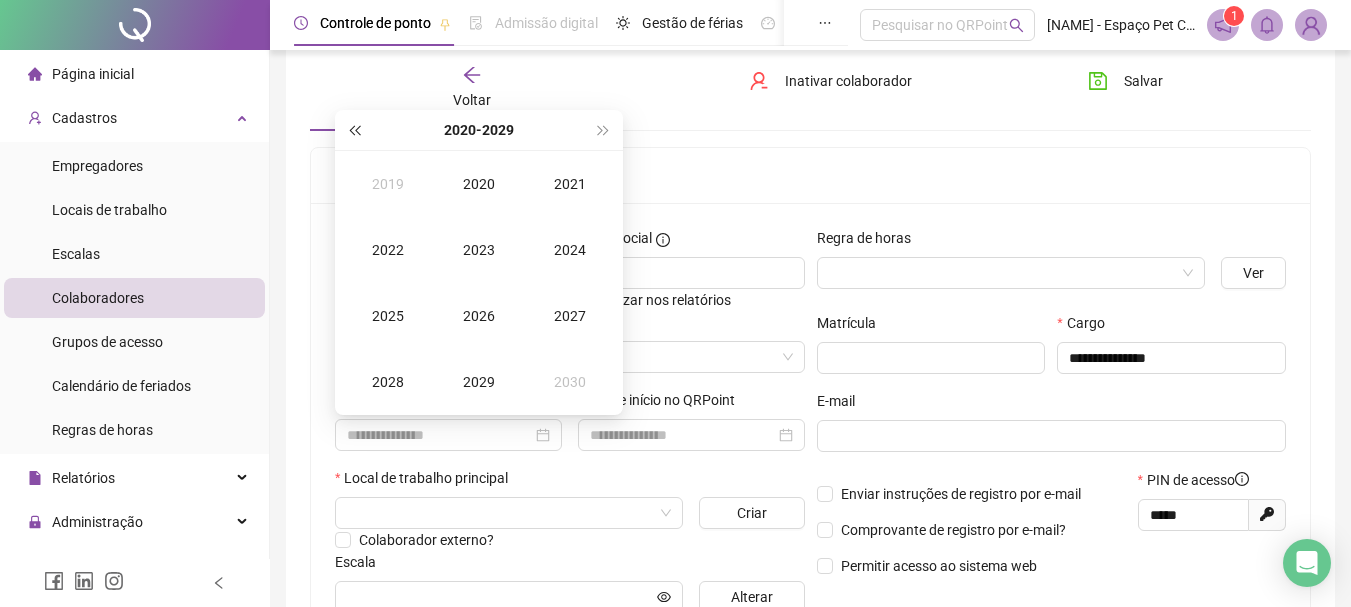 click at bounding box center [354, 130] 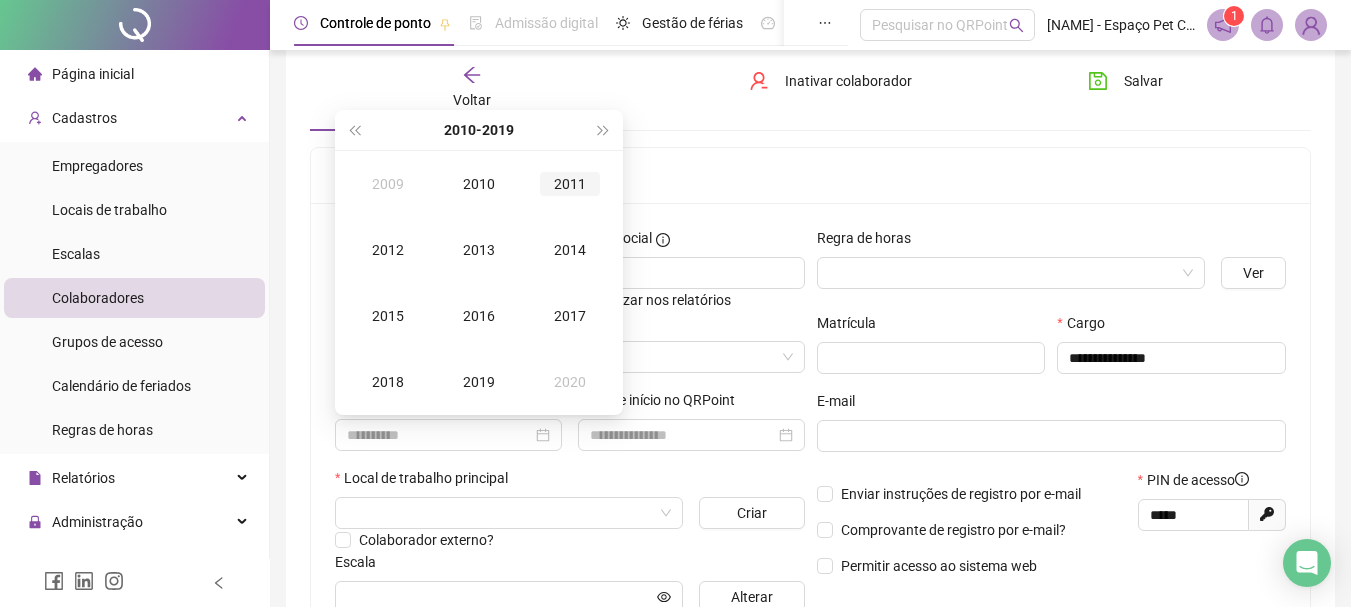 type on "**********" 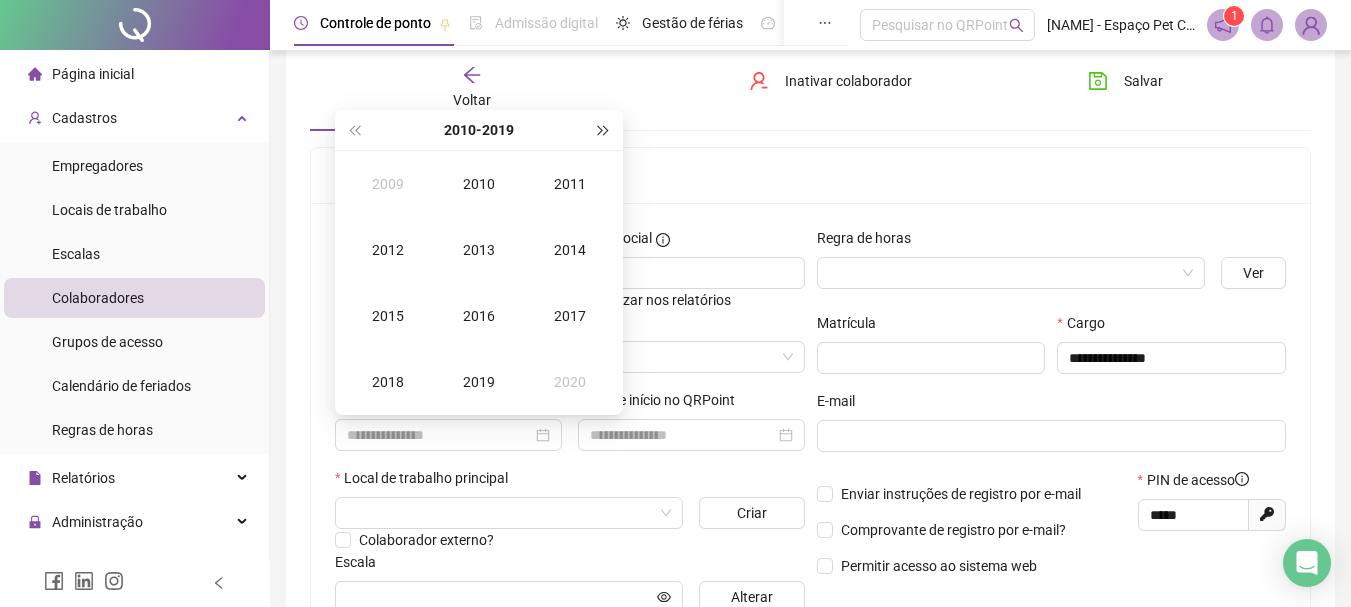 click at bounding box center [604, 130] 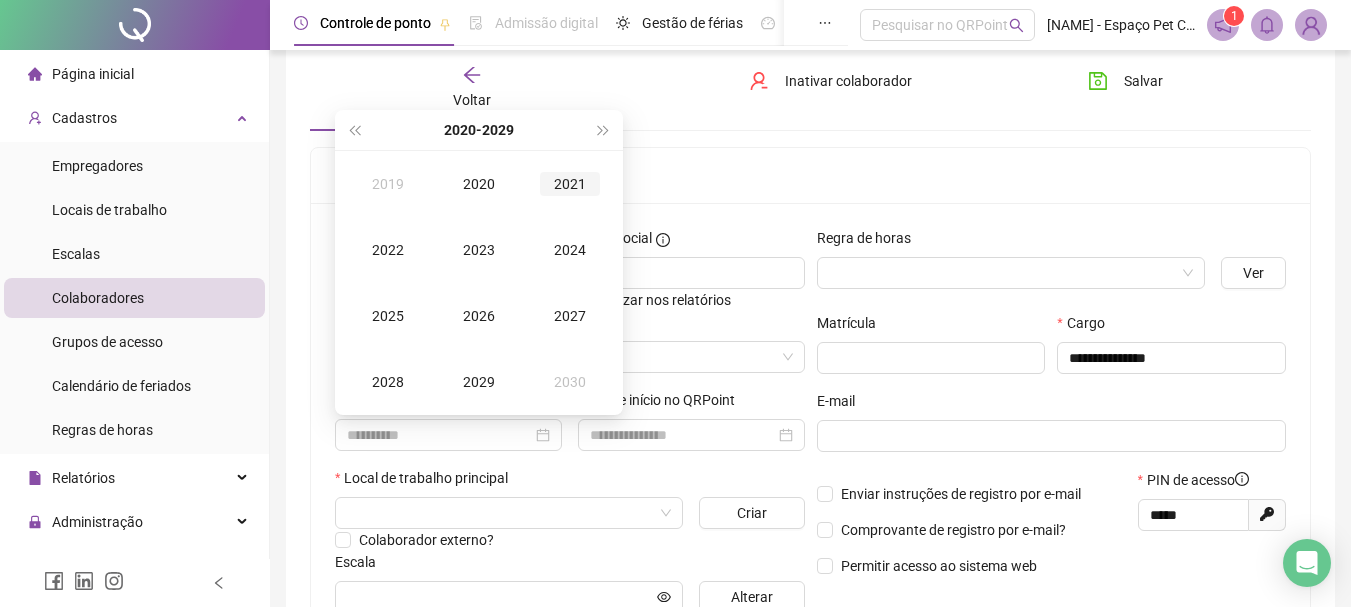 click on "2021" at bounding box center (570, 184) 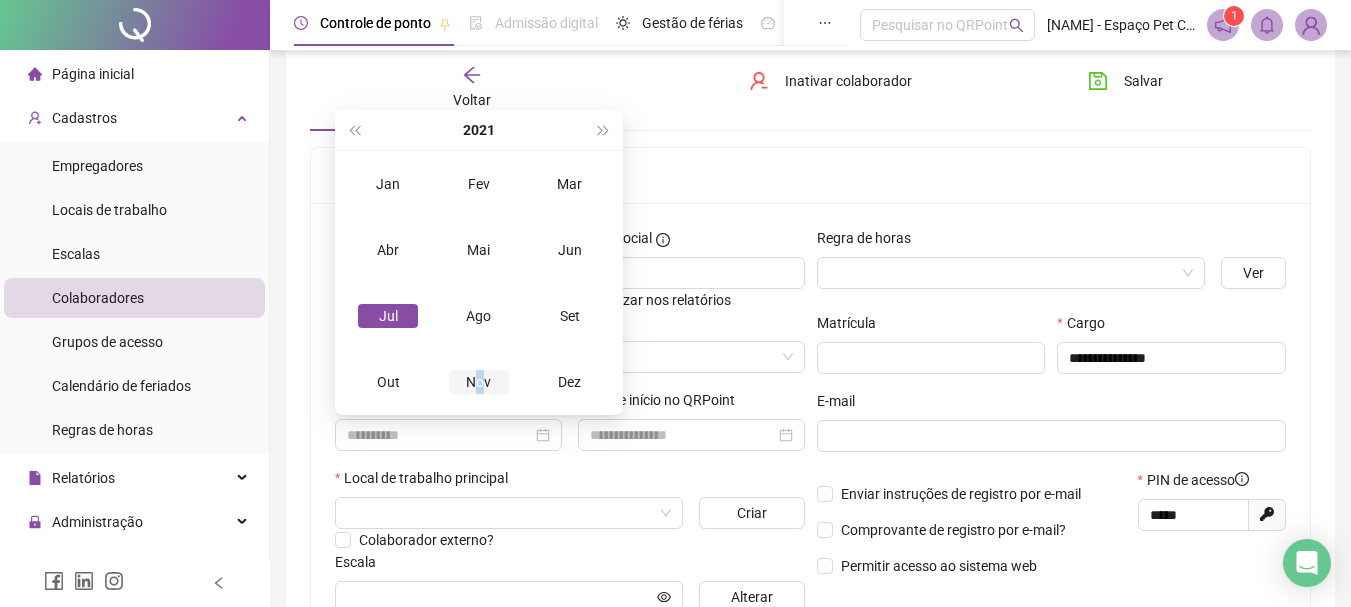 click on "Nov" at bounding box center [479, 382] 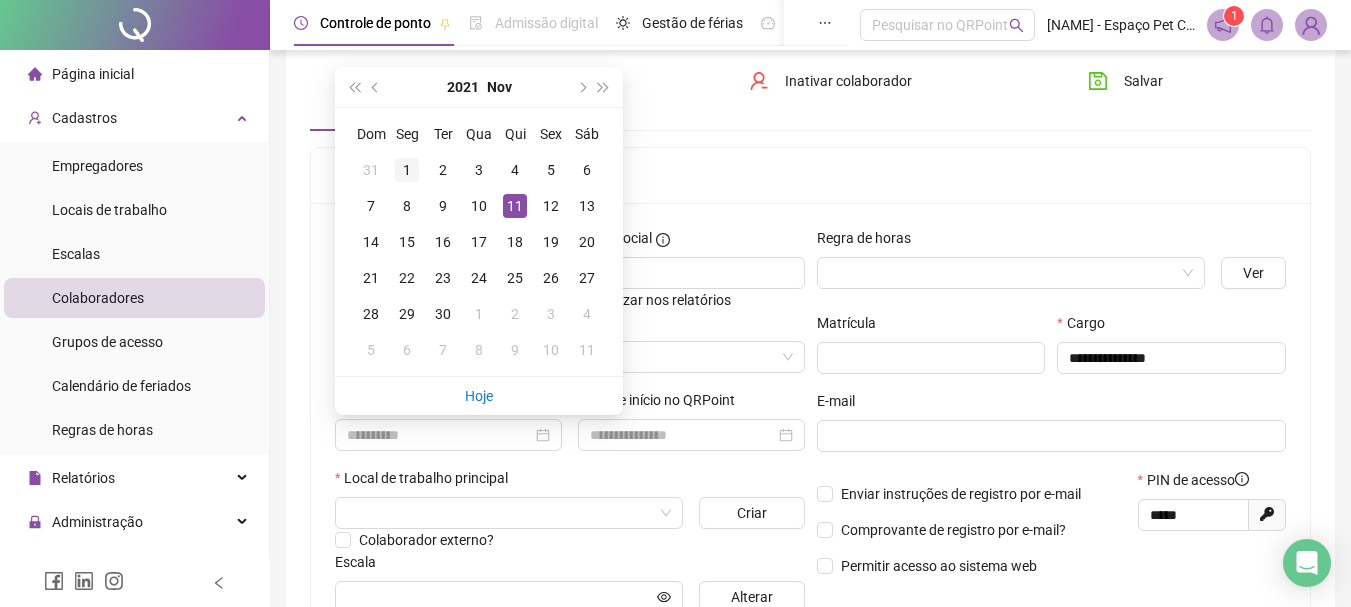 type on "**********" 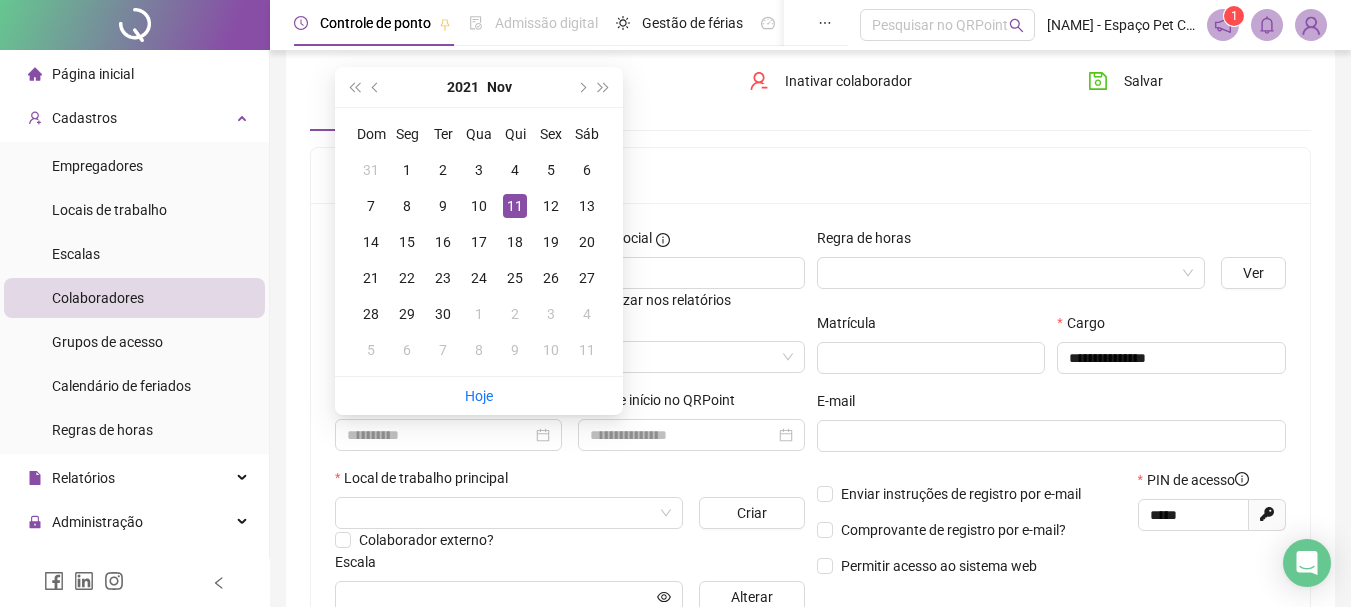 click on "1" at bounding box center [407, 170] 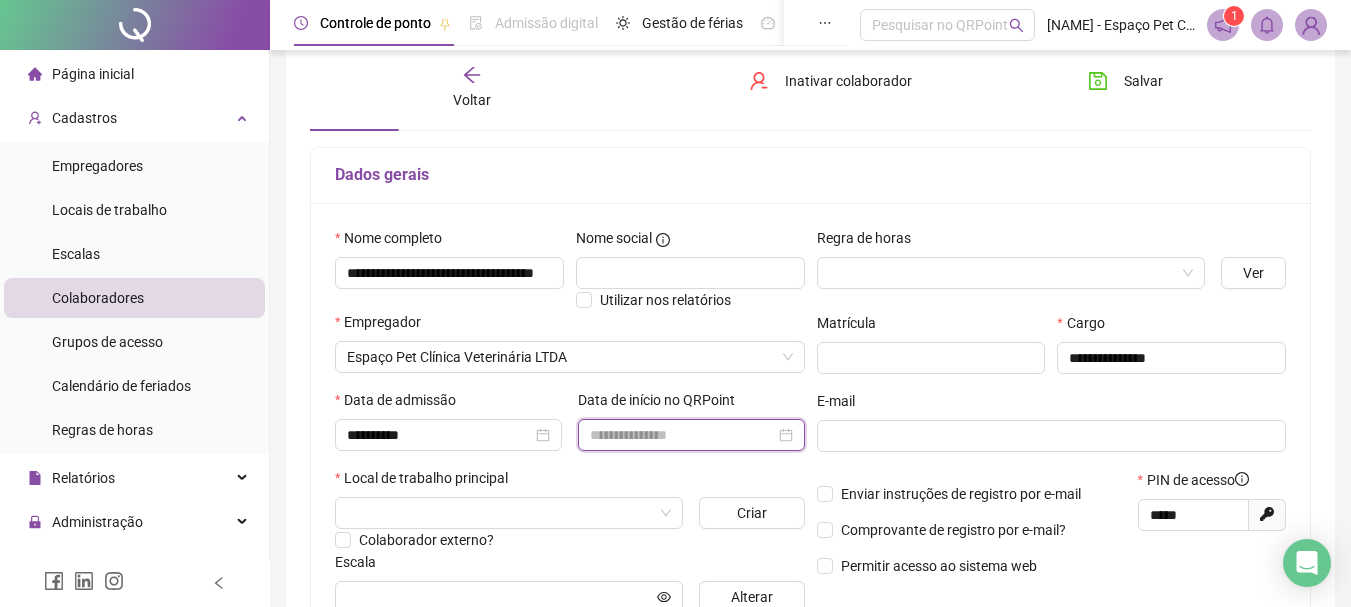 click at bounding box center [682, 435] 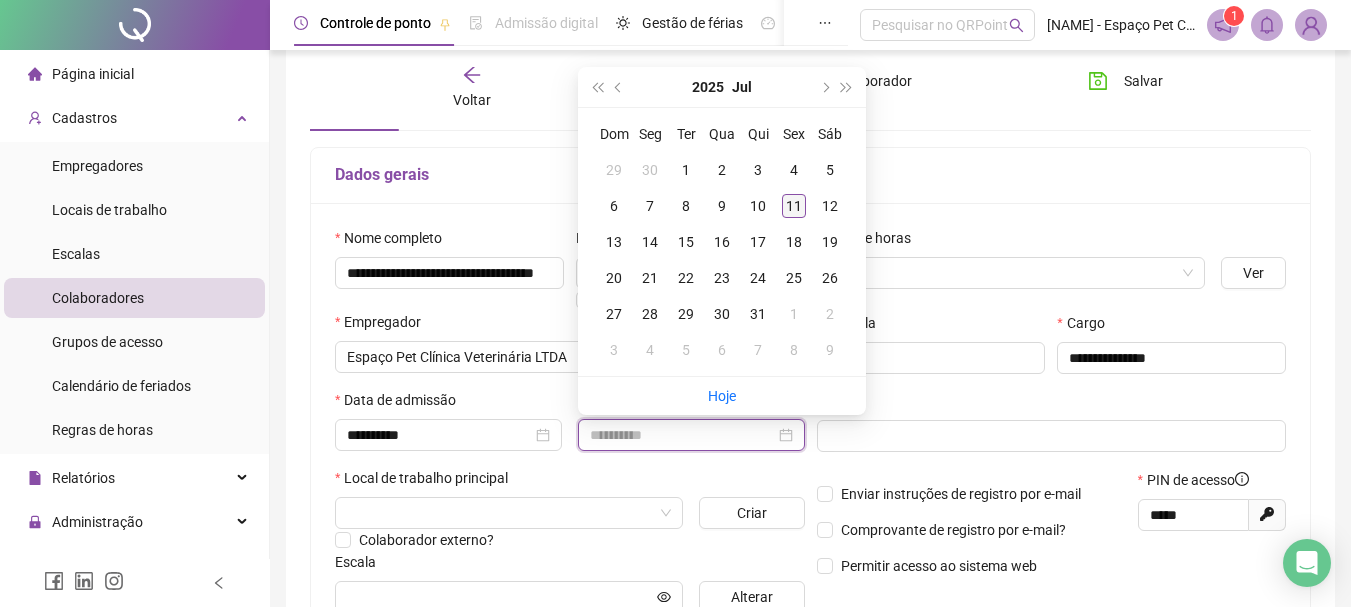 type on "**********" 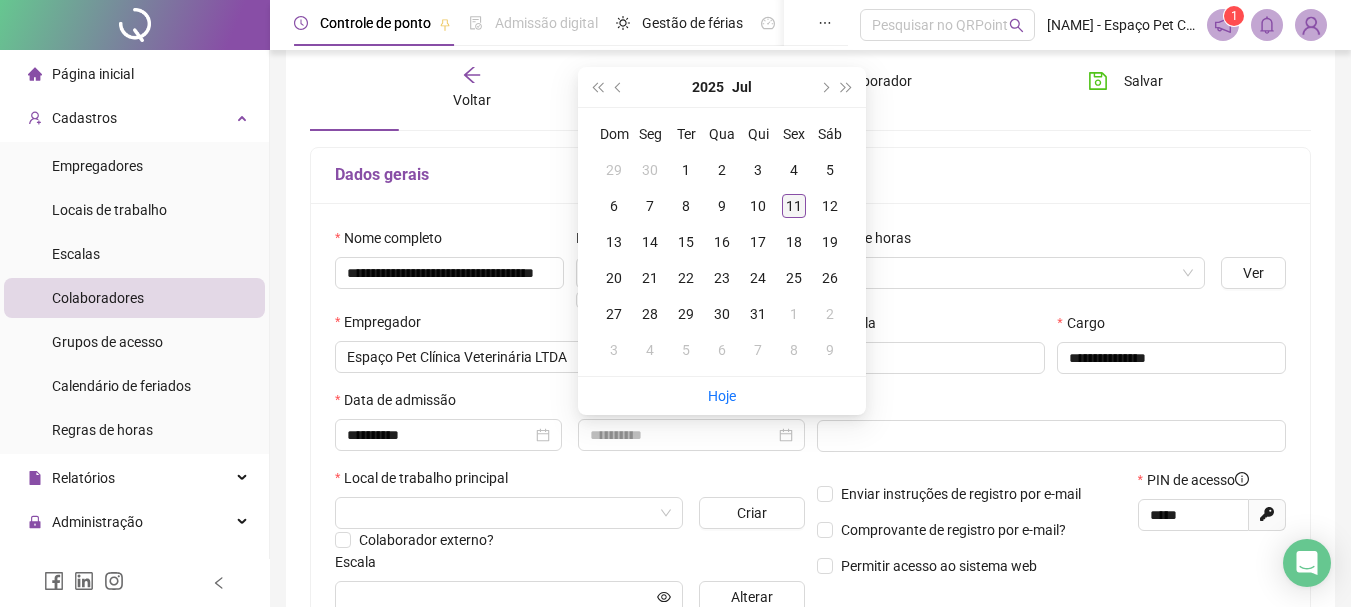 click on "11" at bounding box center (794, 206) 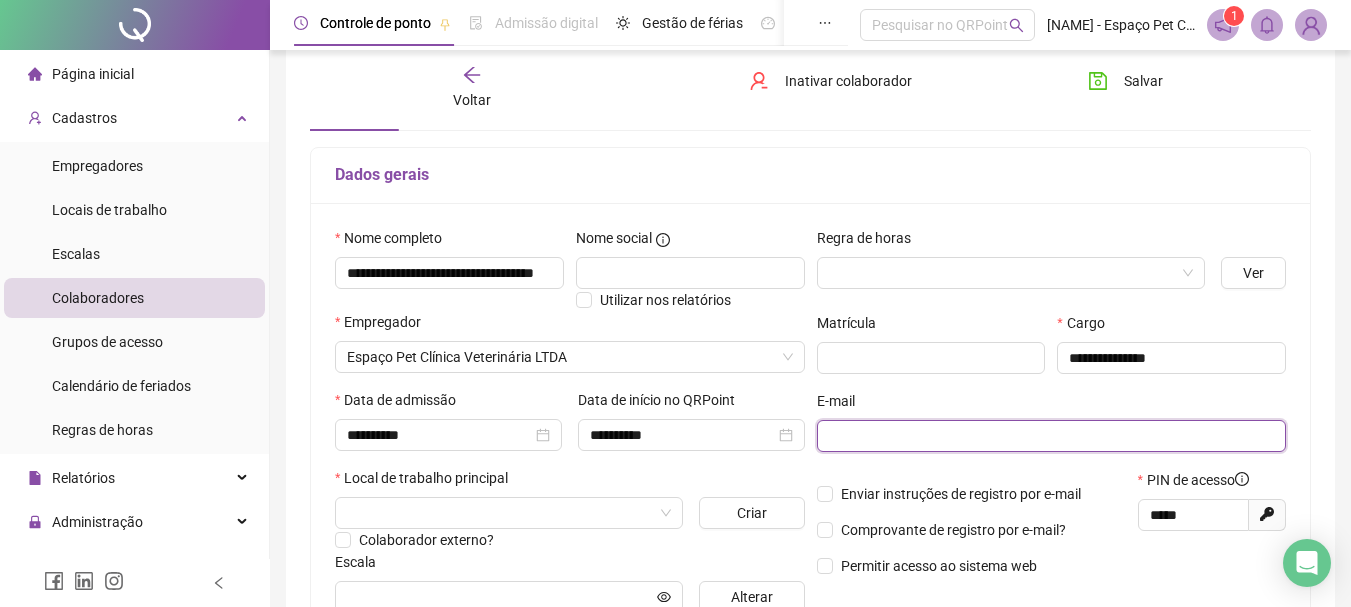 click at bounding box center (1050, 436) 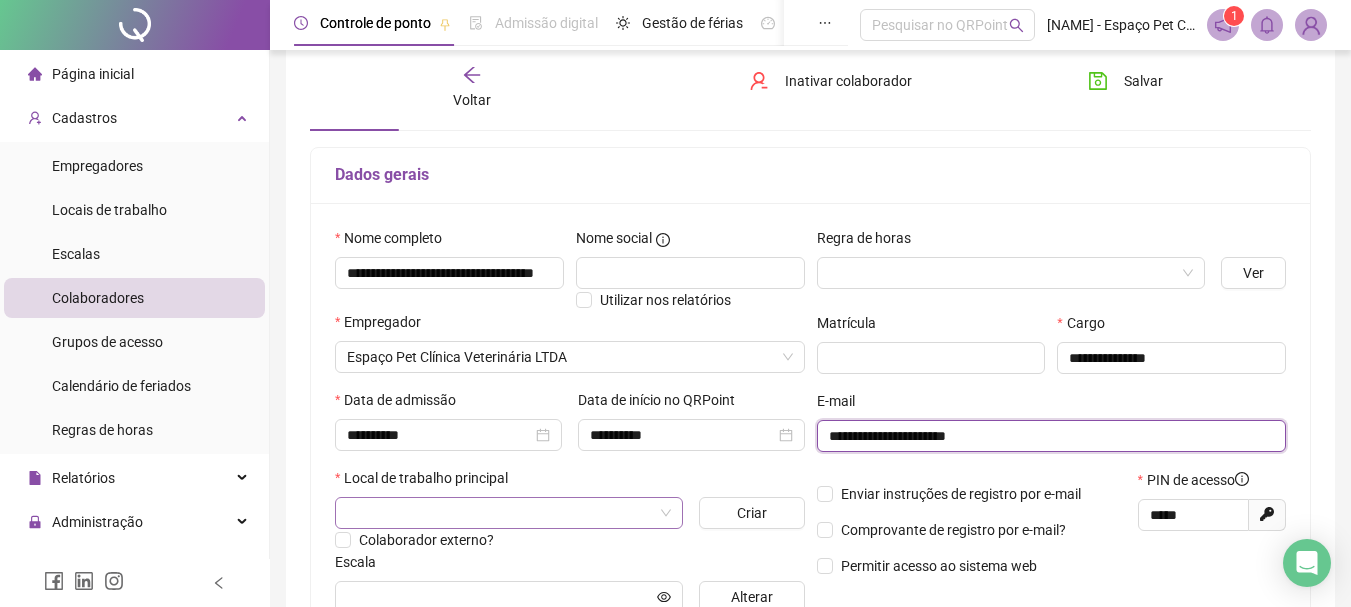 type on "**********" 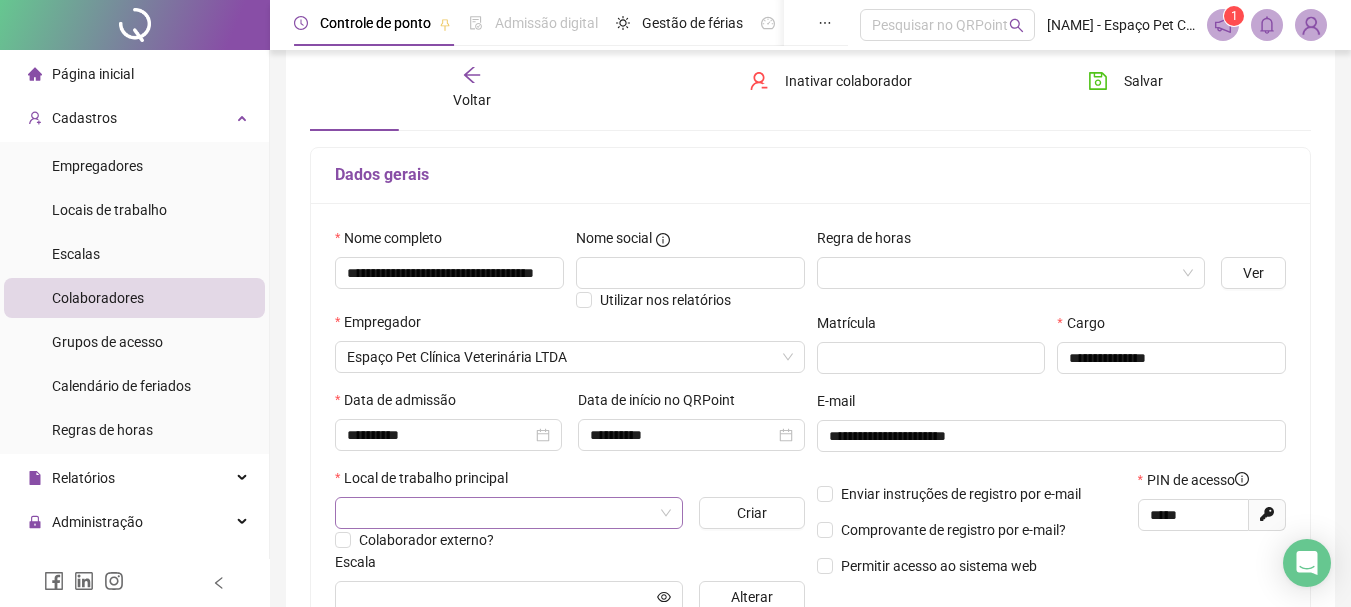 click at bounding box center (503, 513) 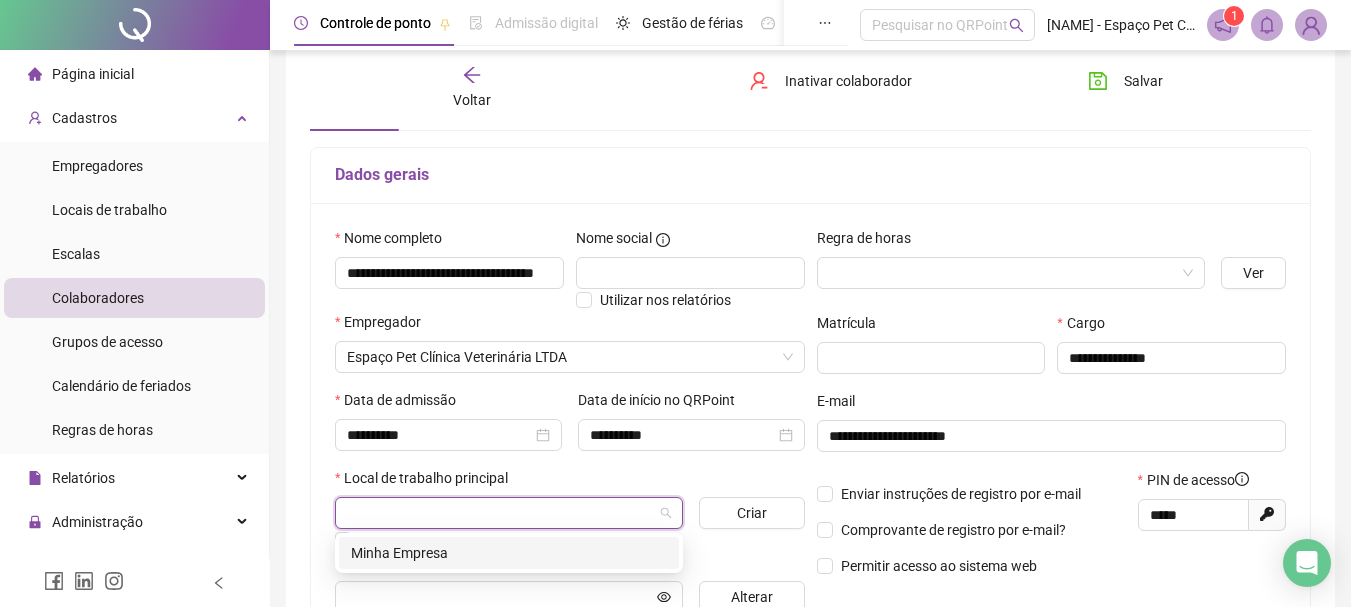 scroll, scrollTop: 200, scrollLeft: 0, axis: vertical 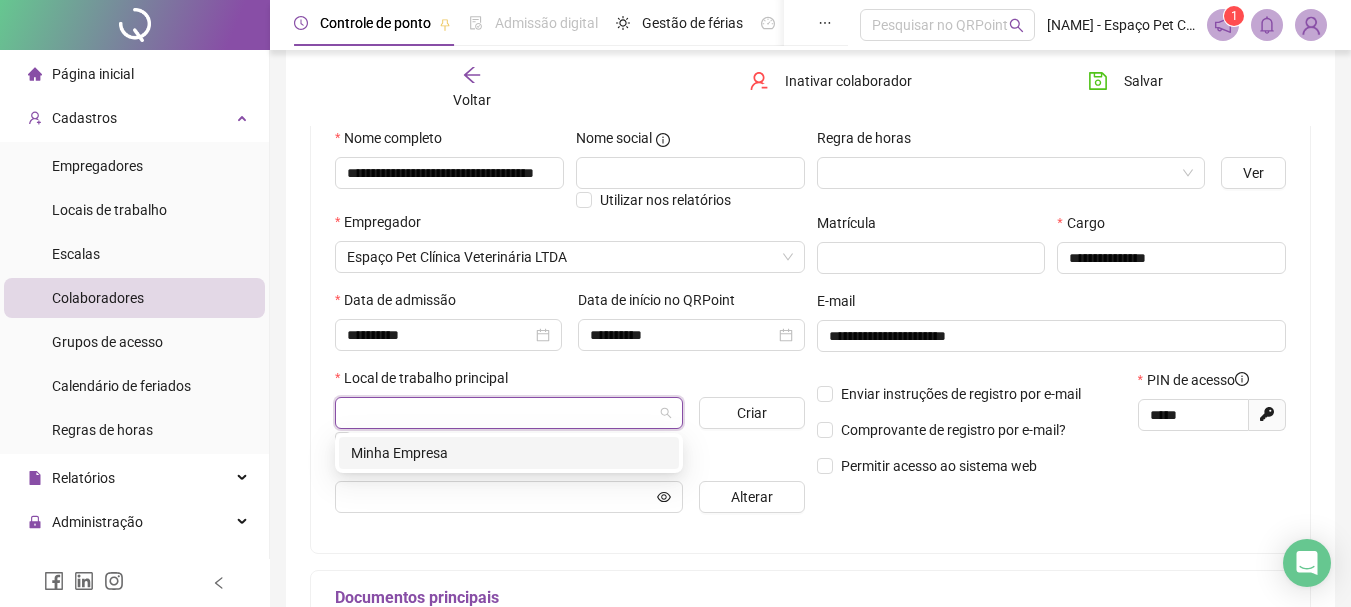 click on "Minha Empresa" at bounding box center (509, 453) 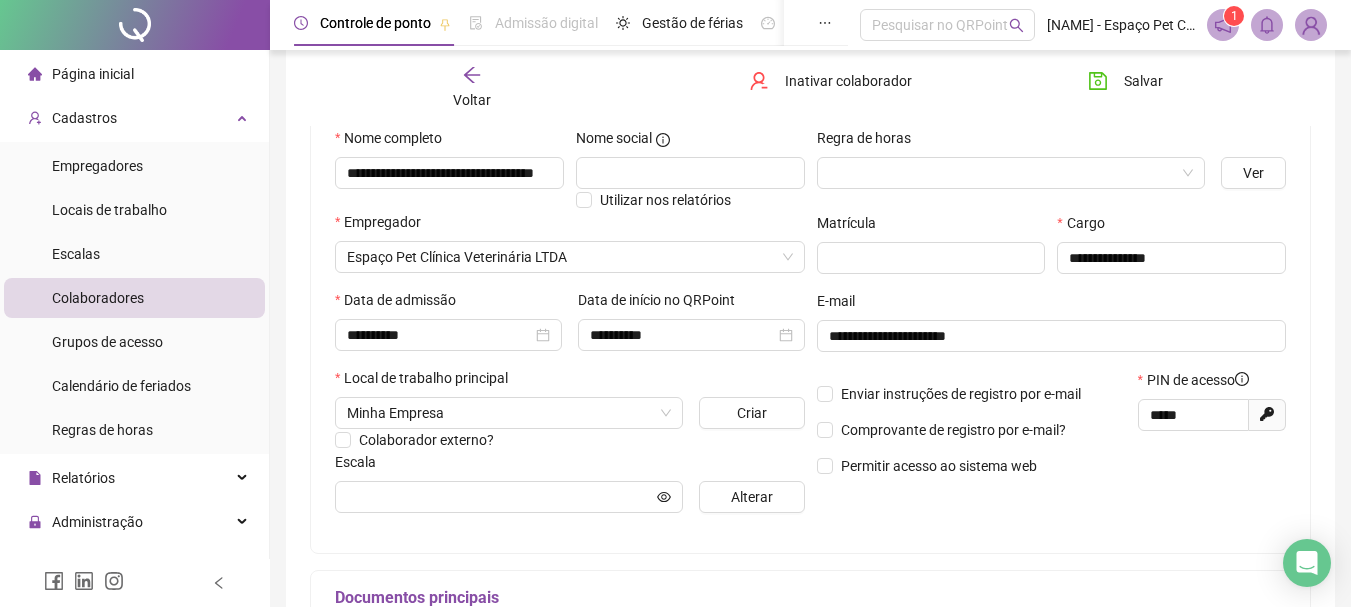 drag, startPoint x: 981, startPoint y: 387, endPoint x: 962, endPoint y: 414, distance: 33.01515 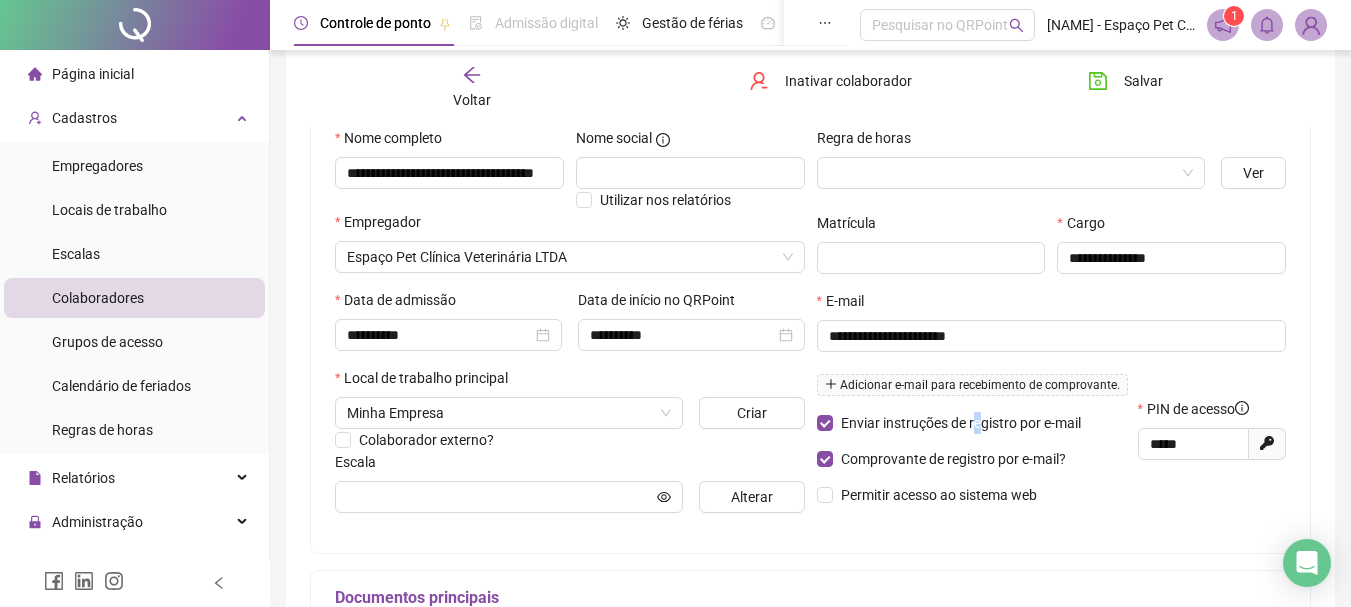 scroll, scrollTop: 300, scrollLeft: 0, axis: vertical 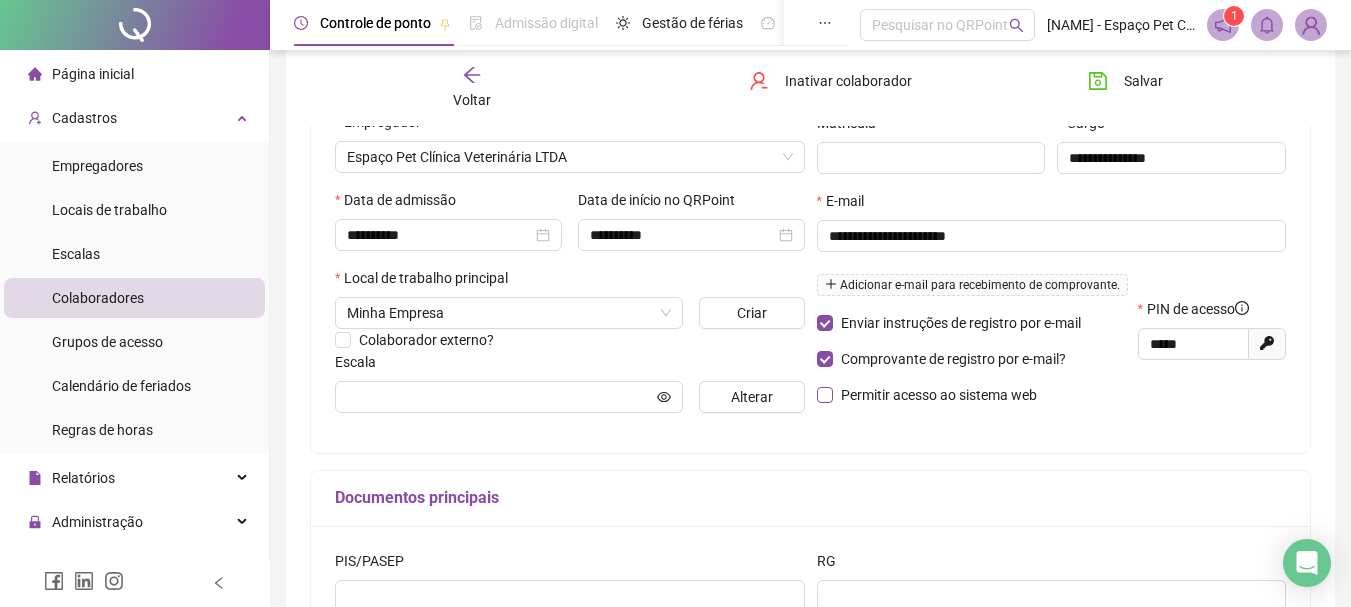click on "Permitir acesso ao sistema web" at bounding box center [939, 395] 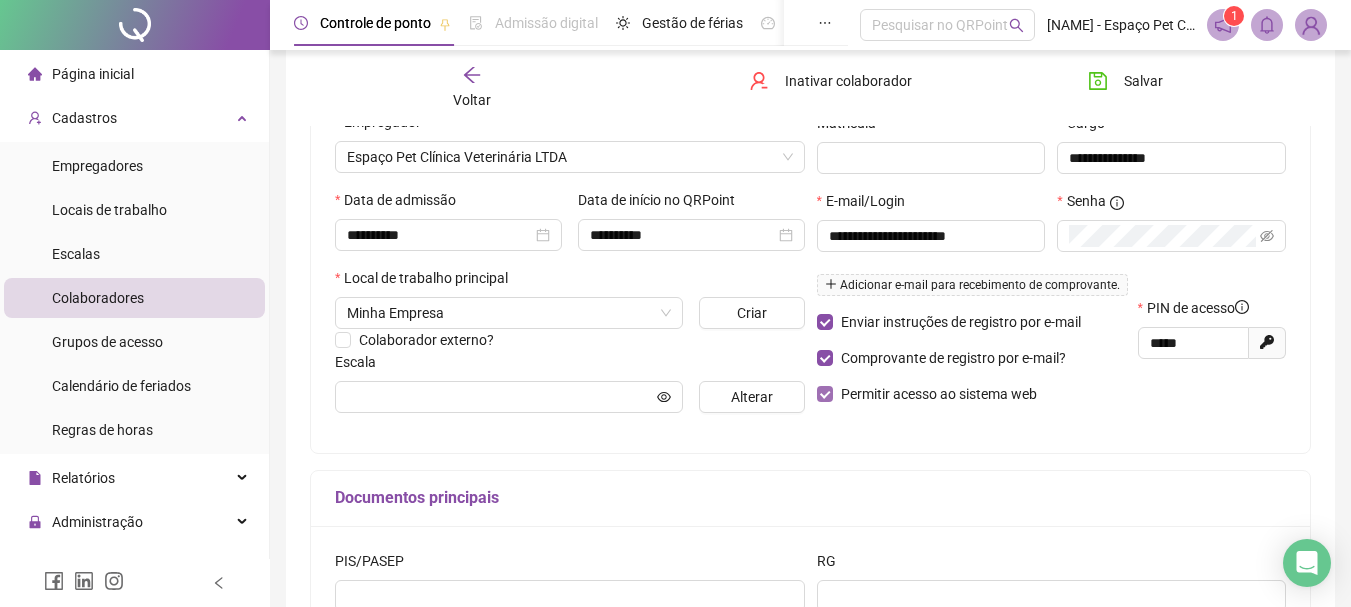 click on "Permitir acesso ao sistema web" at bounding box center (939, 394) 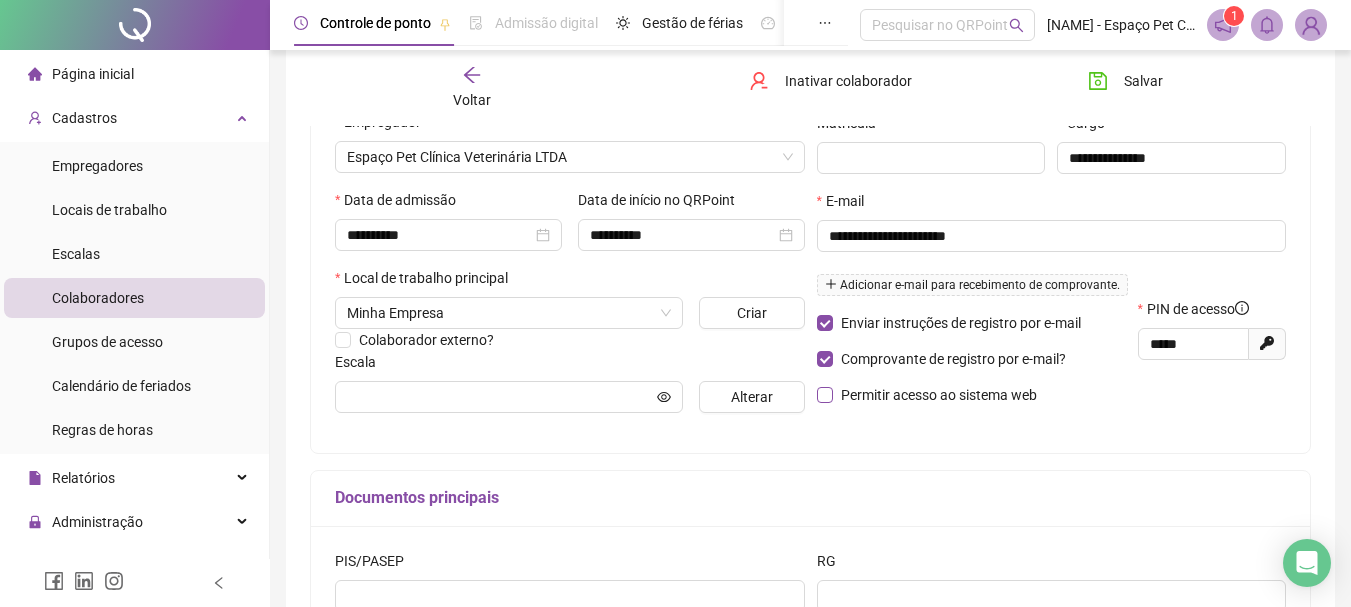 click on "Permitir acesso ao sistema web" at bounding box center (939, 395) 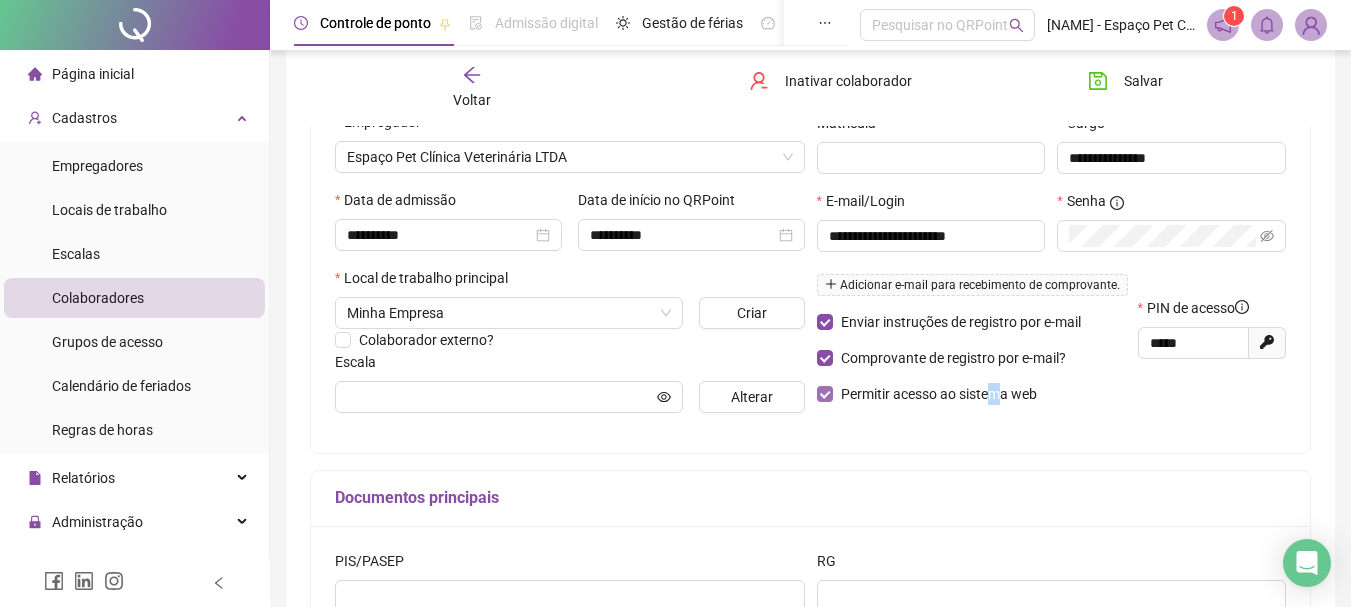 click on "Permitir acesso ao sistema web" at bounding box center [939, 394] 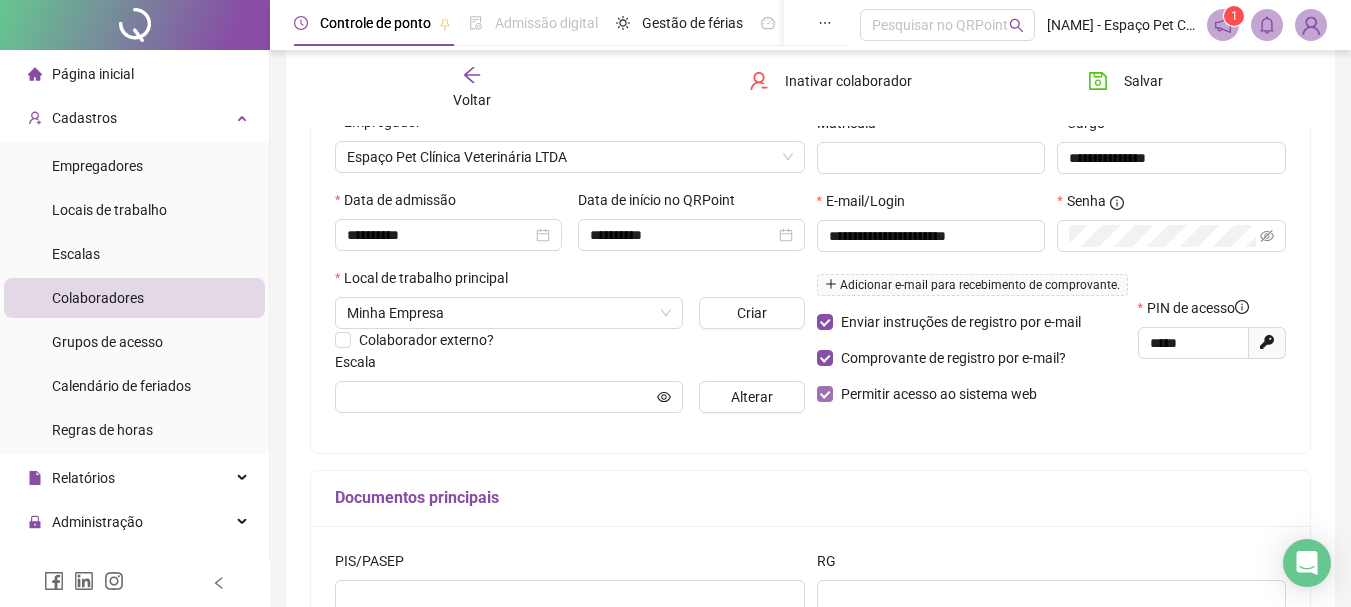 click on "Permitir acesso ao sistema web" at bounding box center (939, 394) 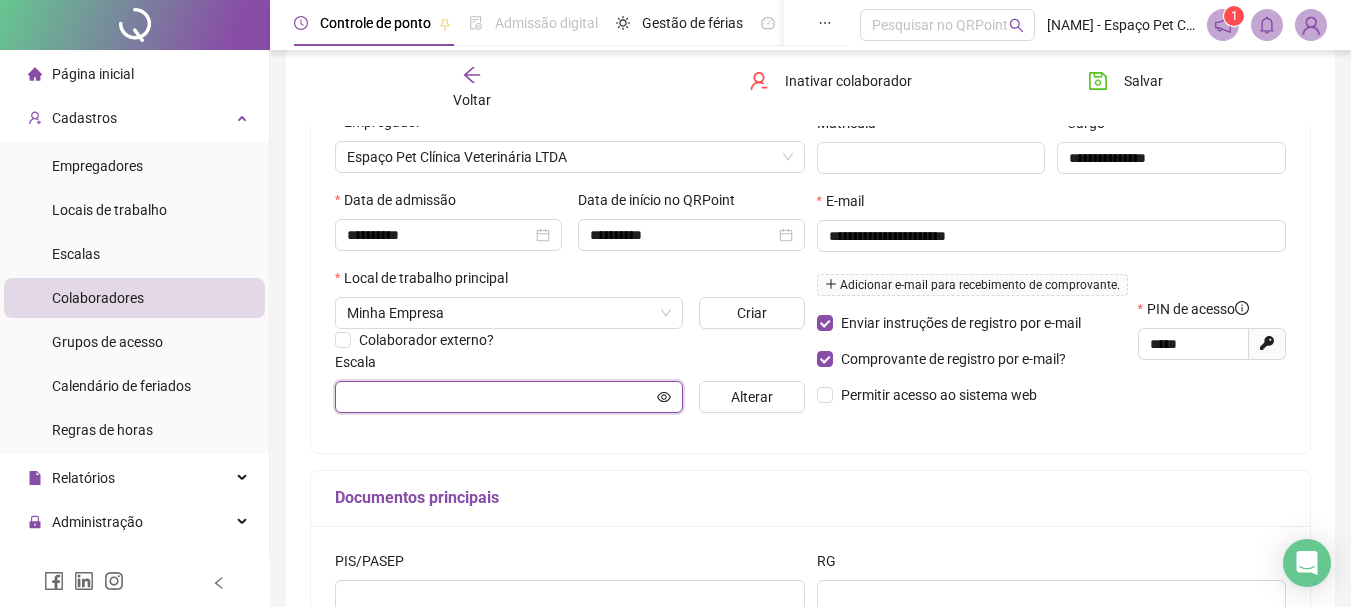 click at bounding box center (500, 397) 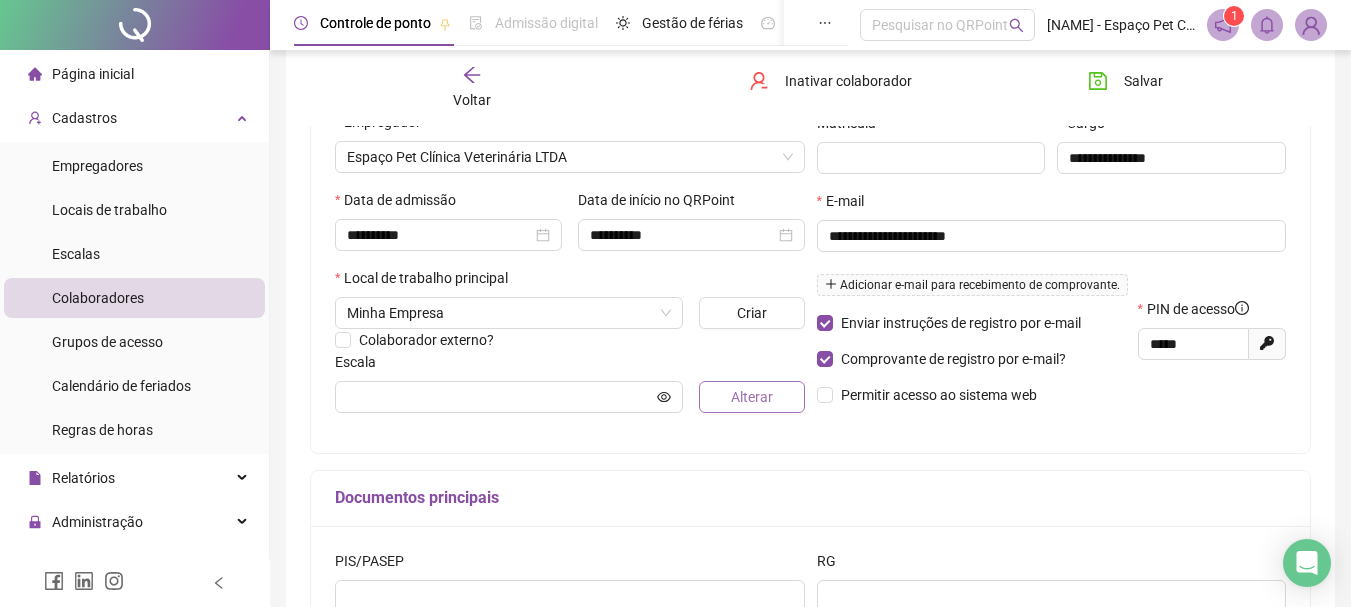 click on "Alterar" at bounding box center [752, 397] 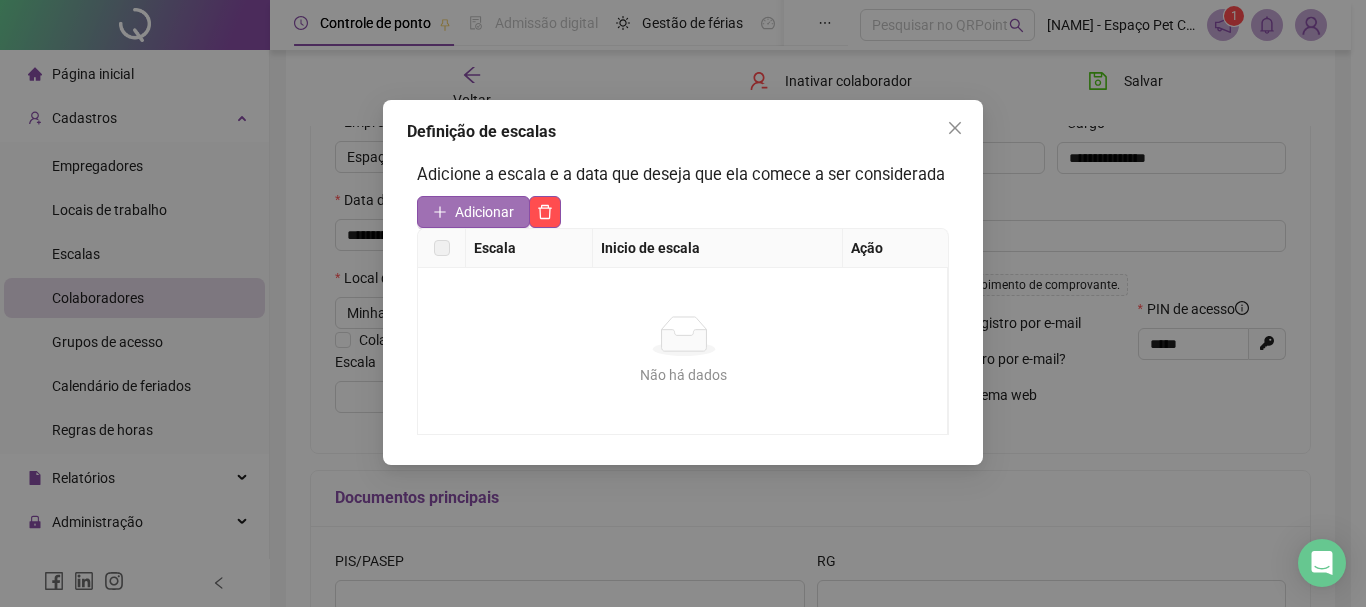 click 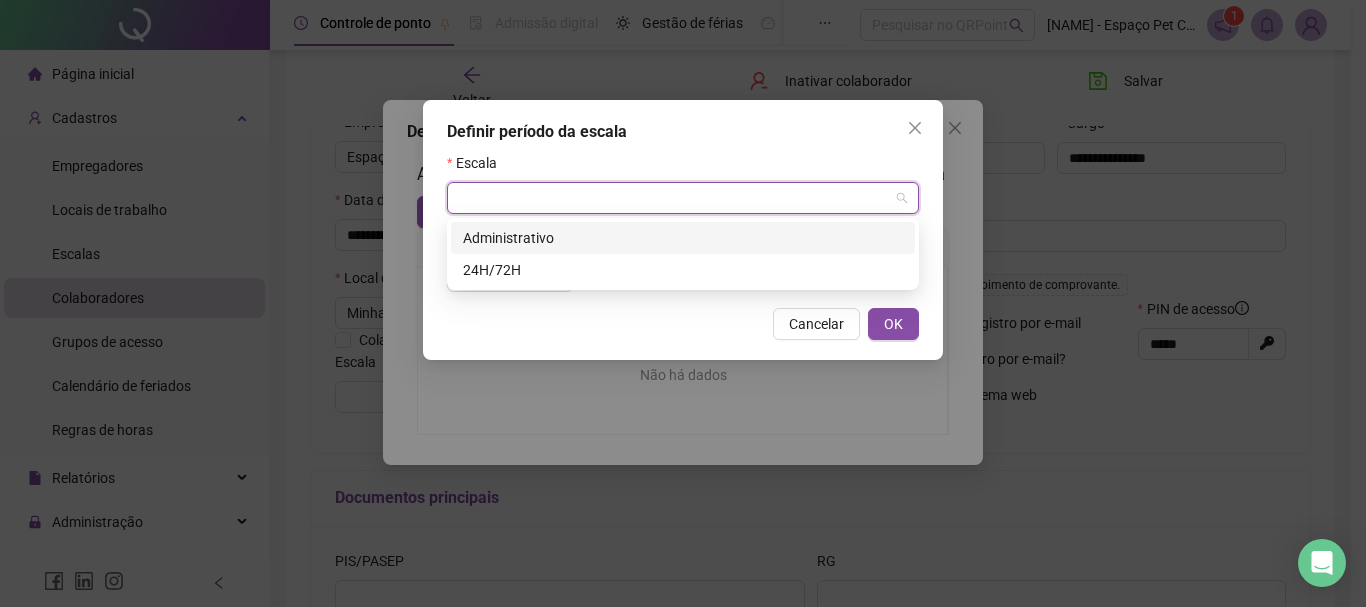 click at bounding box center [677, 198] 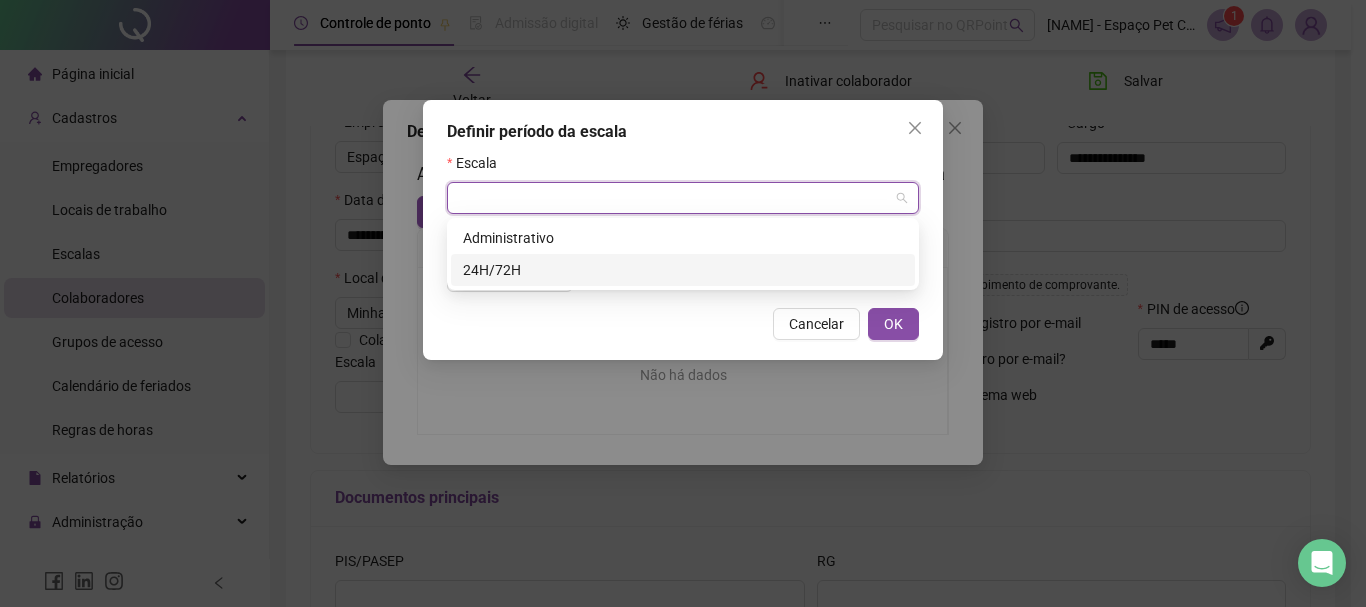 click on "24H/72H" at bounding box center [683, 270] 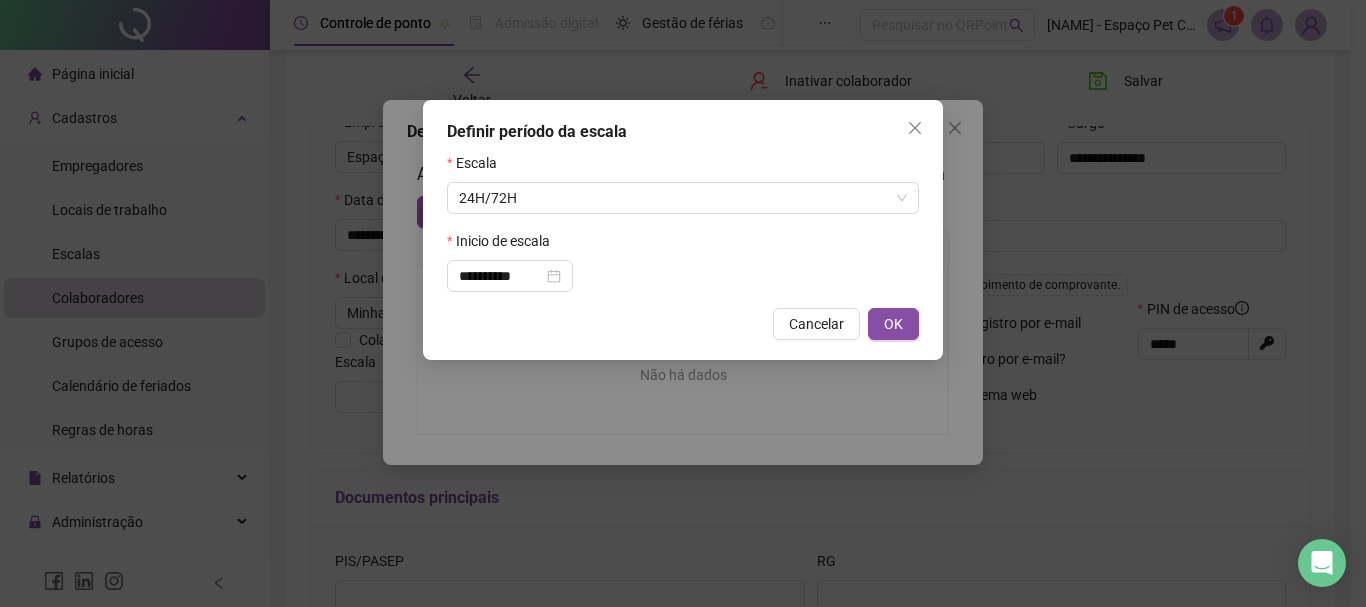 click on "OK" at bounding box center (893, 324) 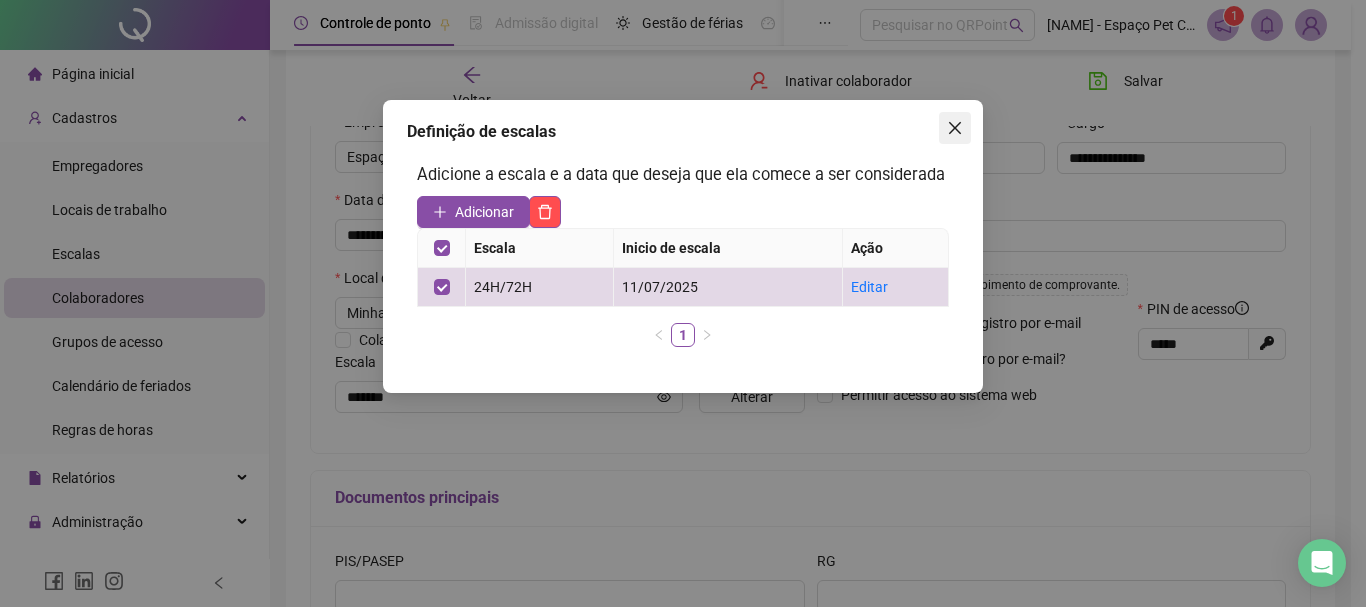 click 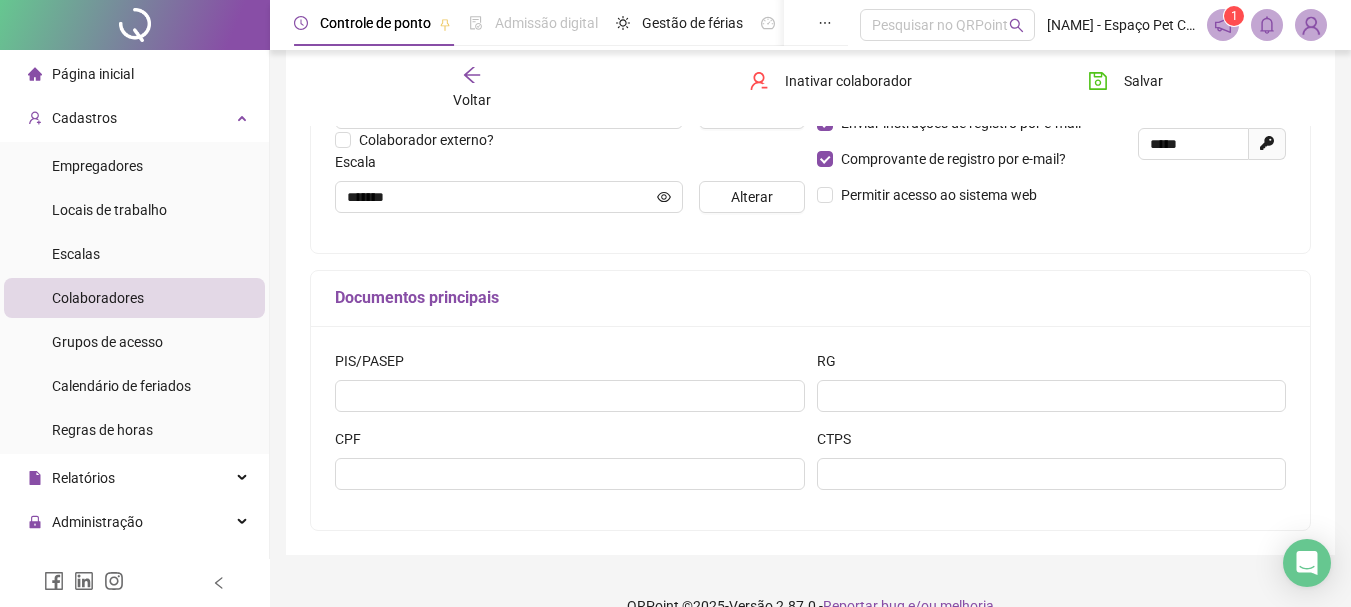 scroll, scrollTop: 534, scrollLeft: 0, axis: vertical 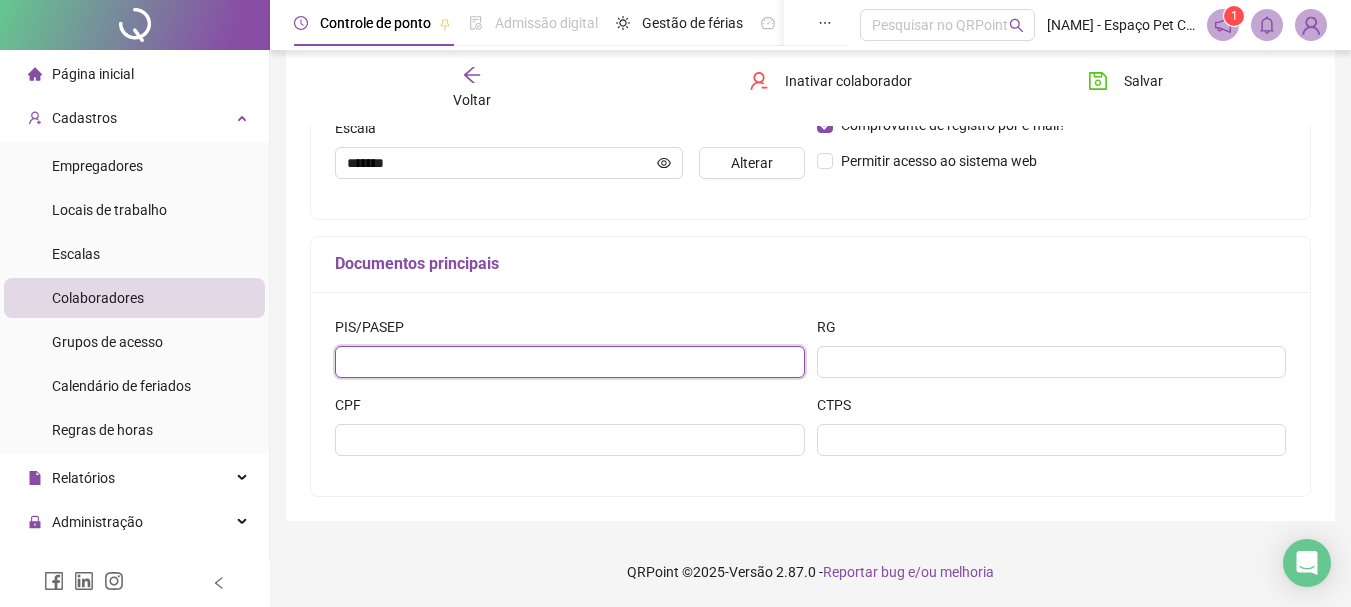 click at bounding box center [570, 362] 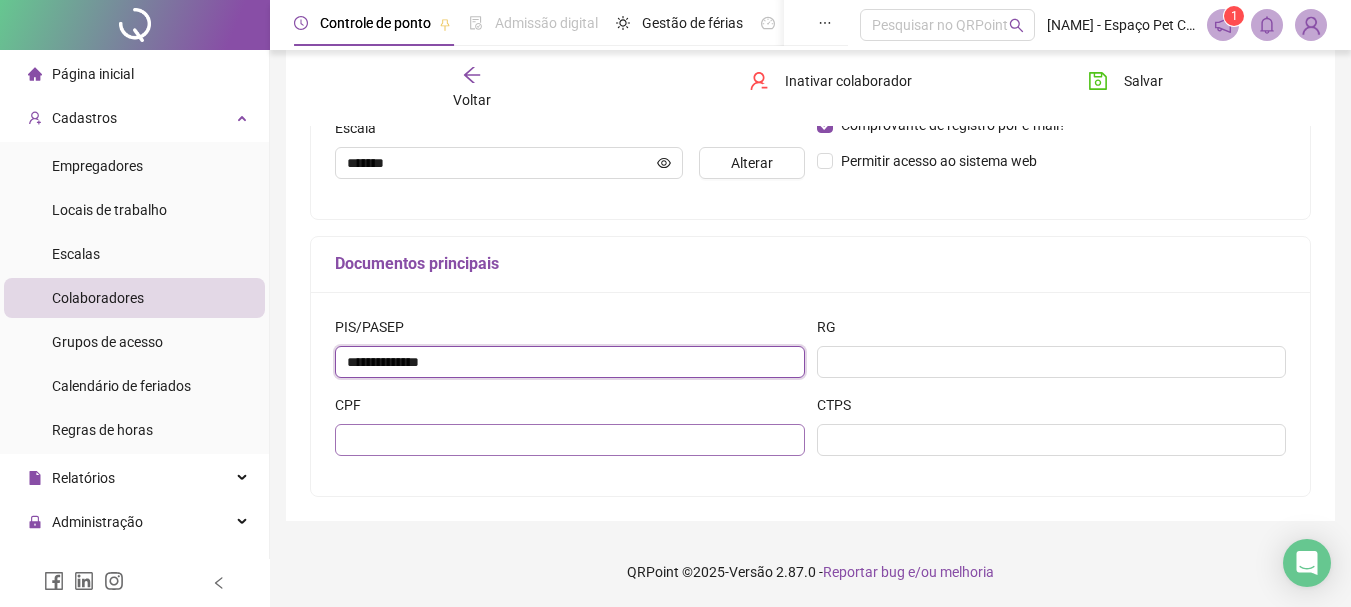 type on "**********" 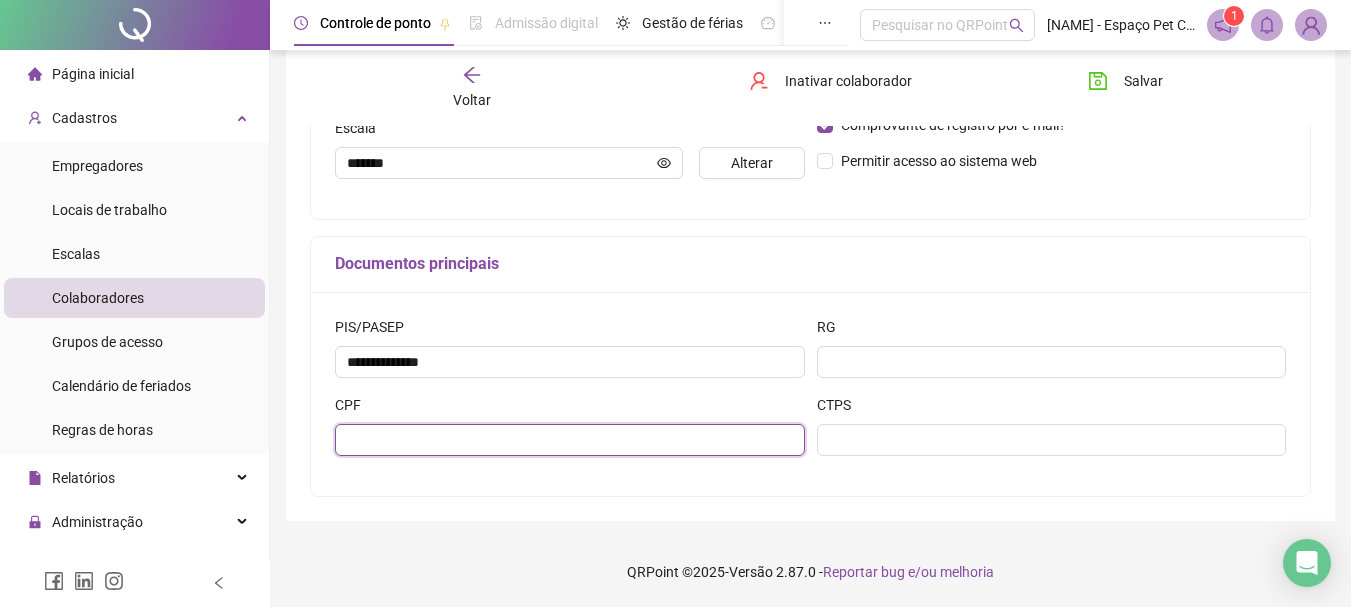 click at bounding box center [570, 440] 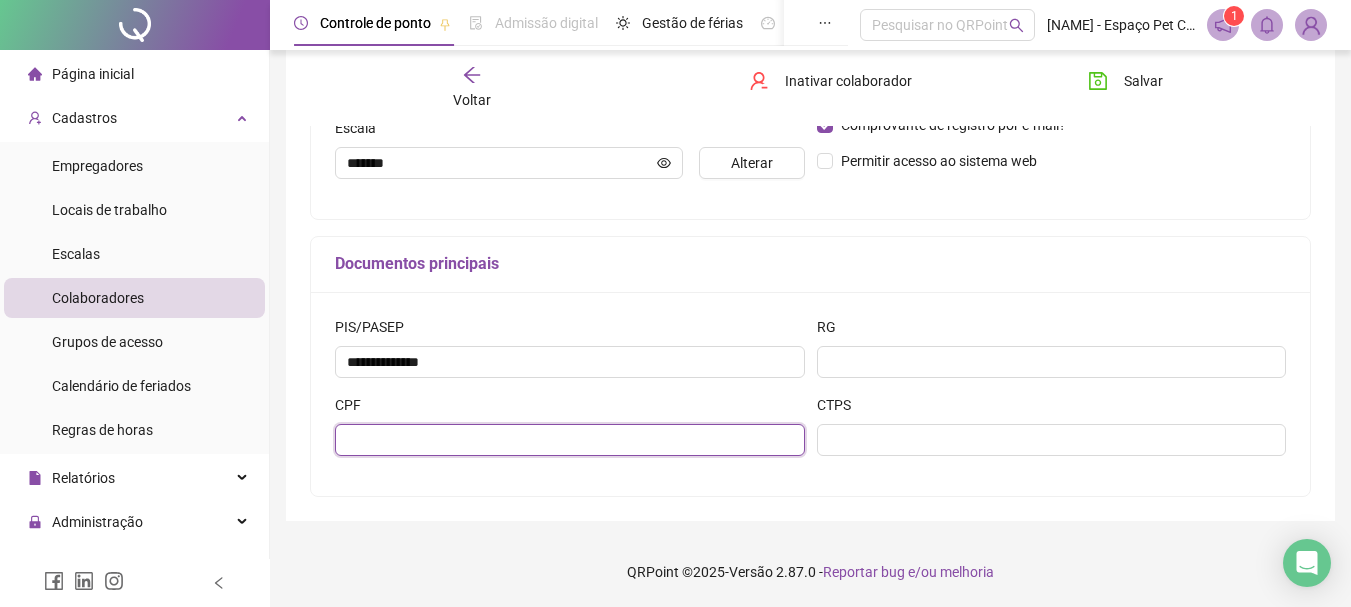 paste on "**********" 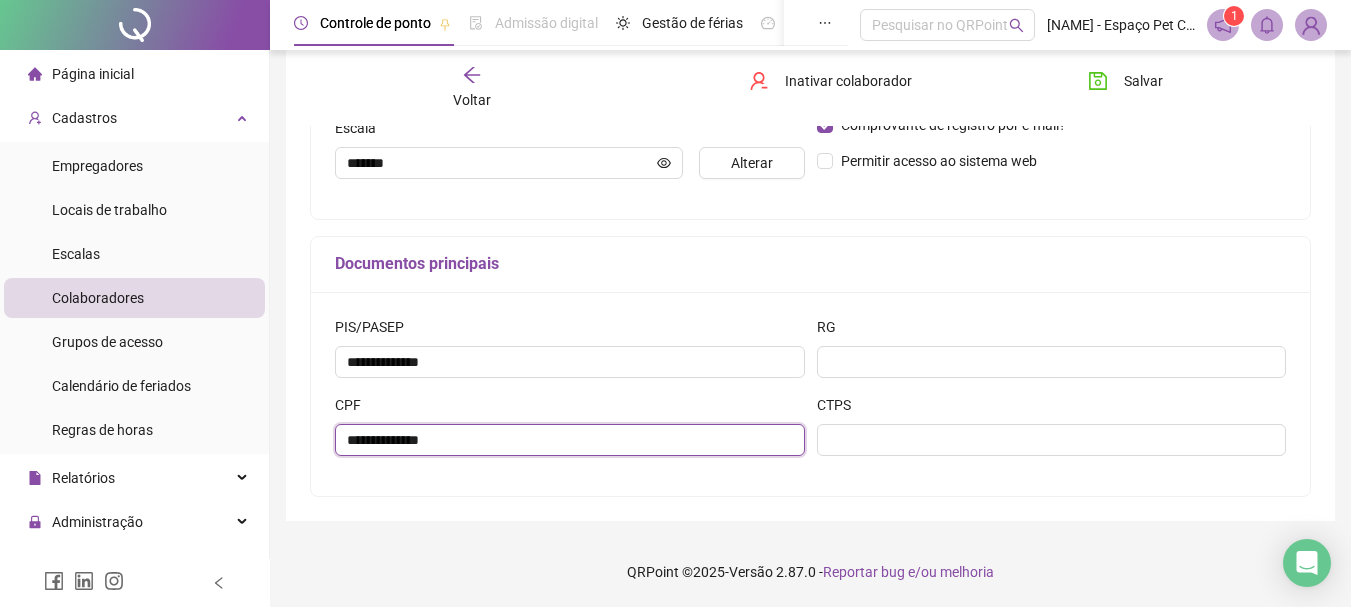 type on "**********" 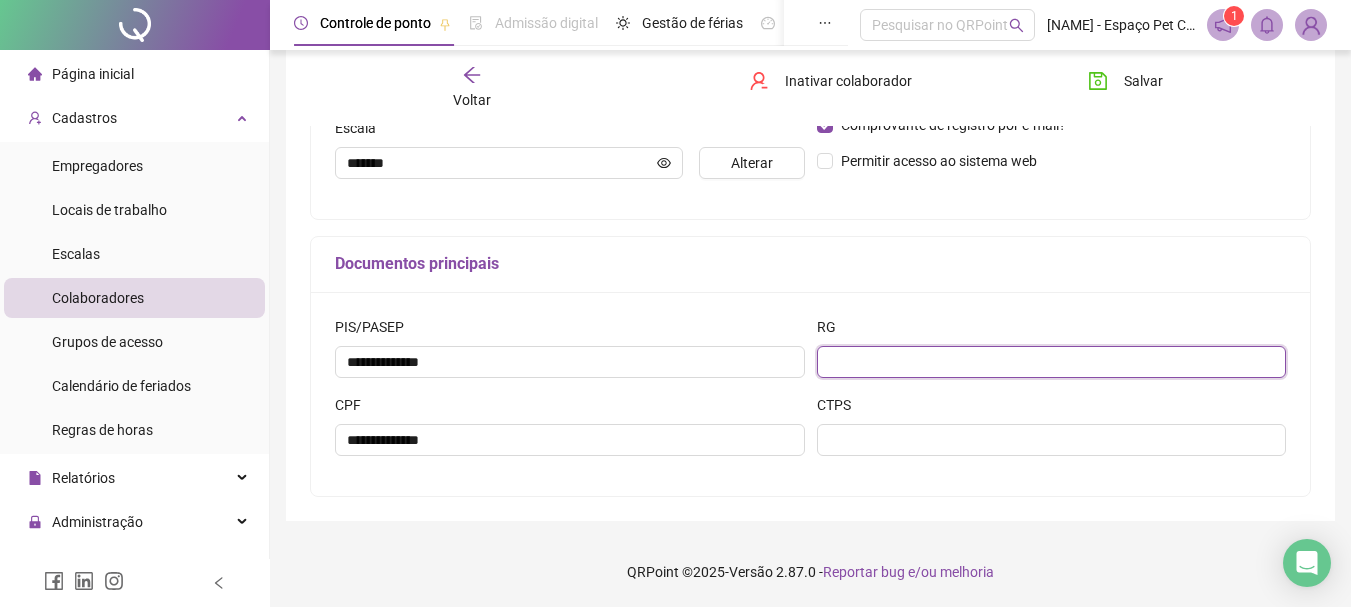 click at bounding box center (1052, 362) 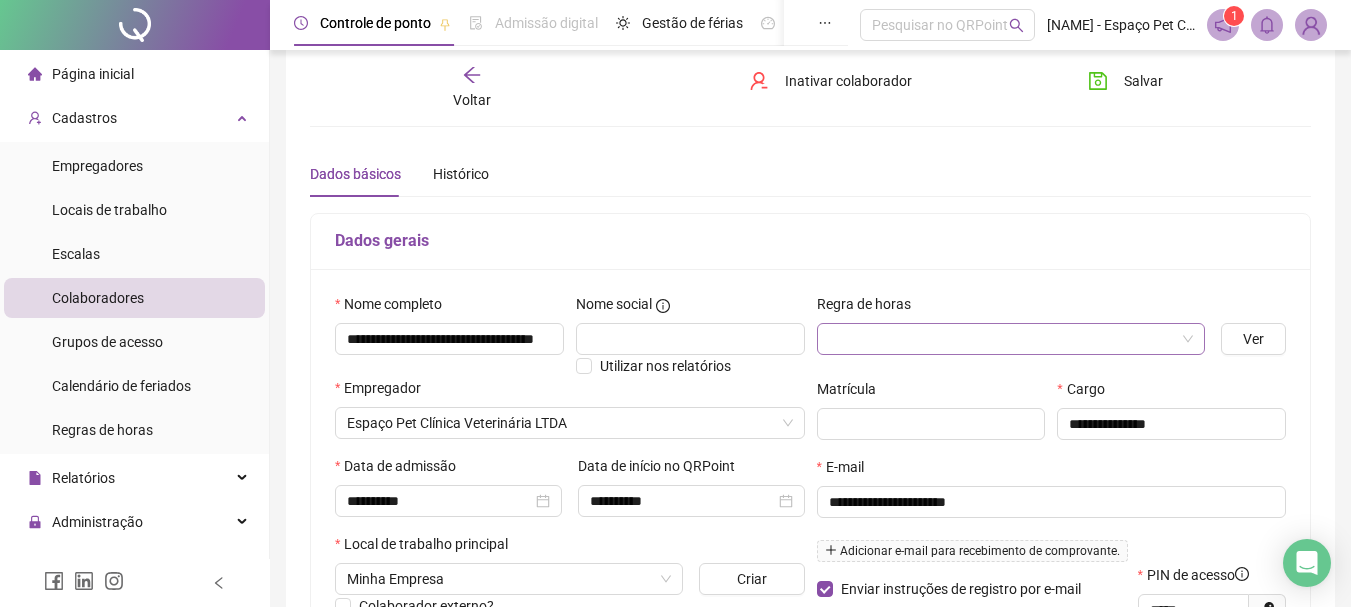 scroll, scrollTop: 0, scrollLeft: 0, axis: both 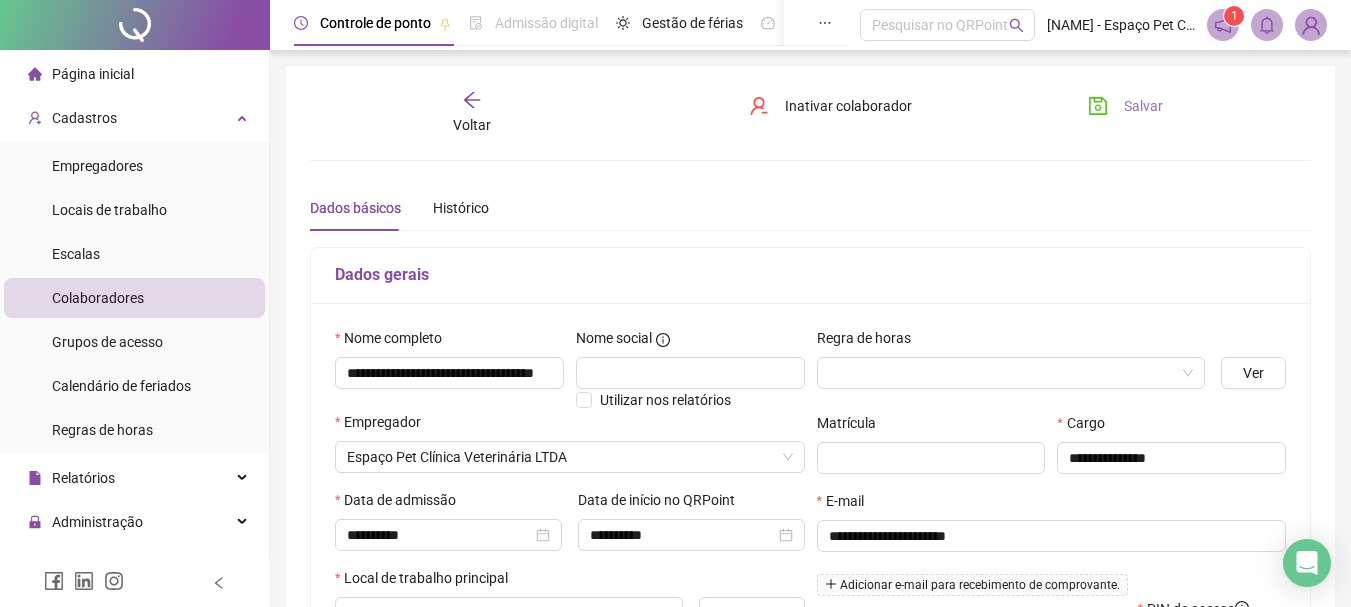 type on "*******" 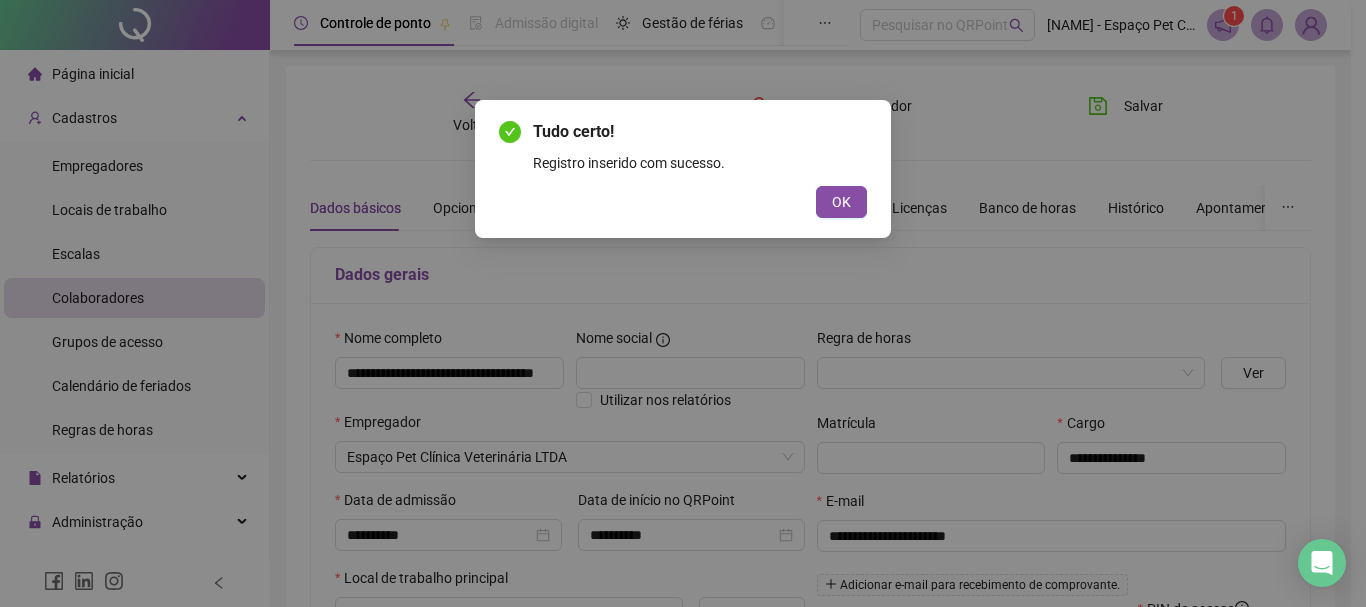 drag, startPoint x: 846, startPoint y: 194, endPoint x: 876, endPoint y: 222, distance: 41.036568 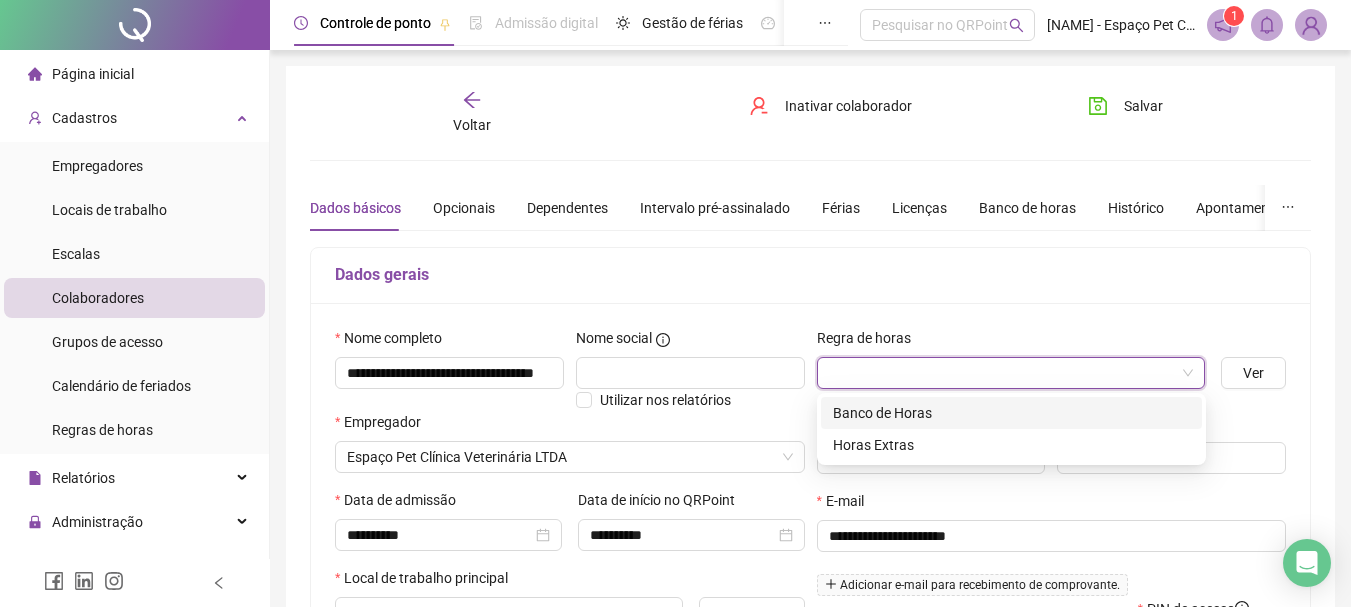 click at bounding box center (1005, 373) 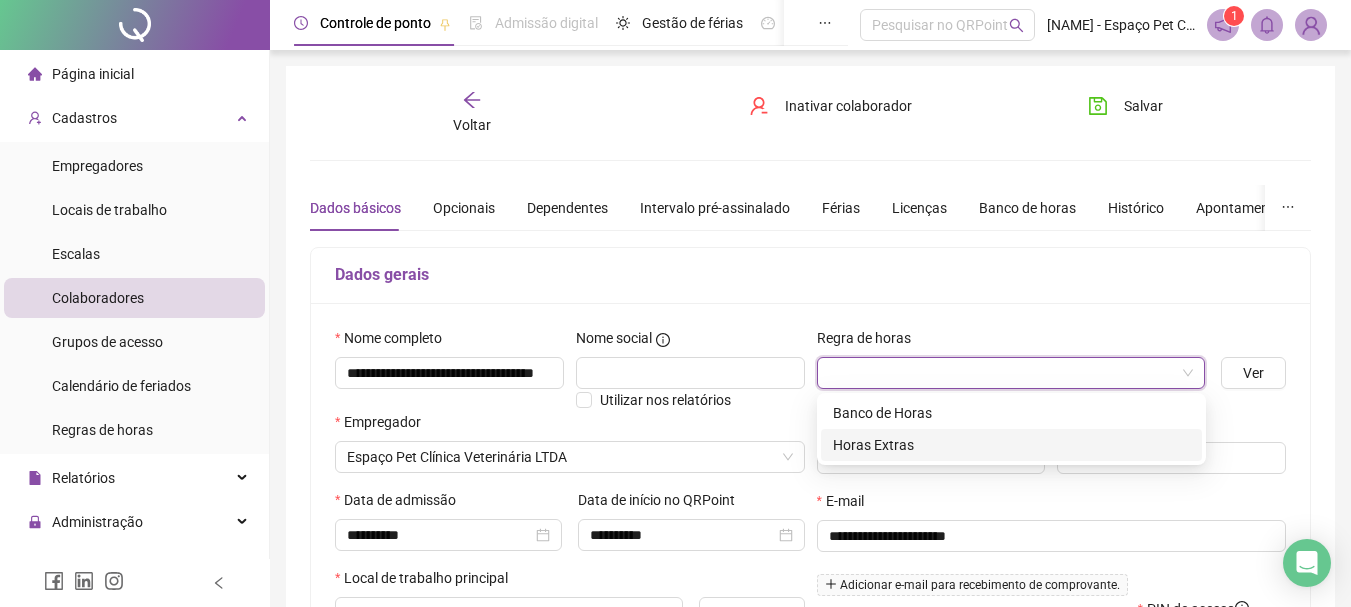 click on "Horas Extras" at bounding box center (1011, 445) 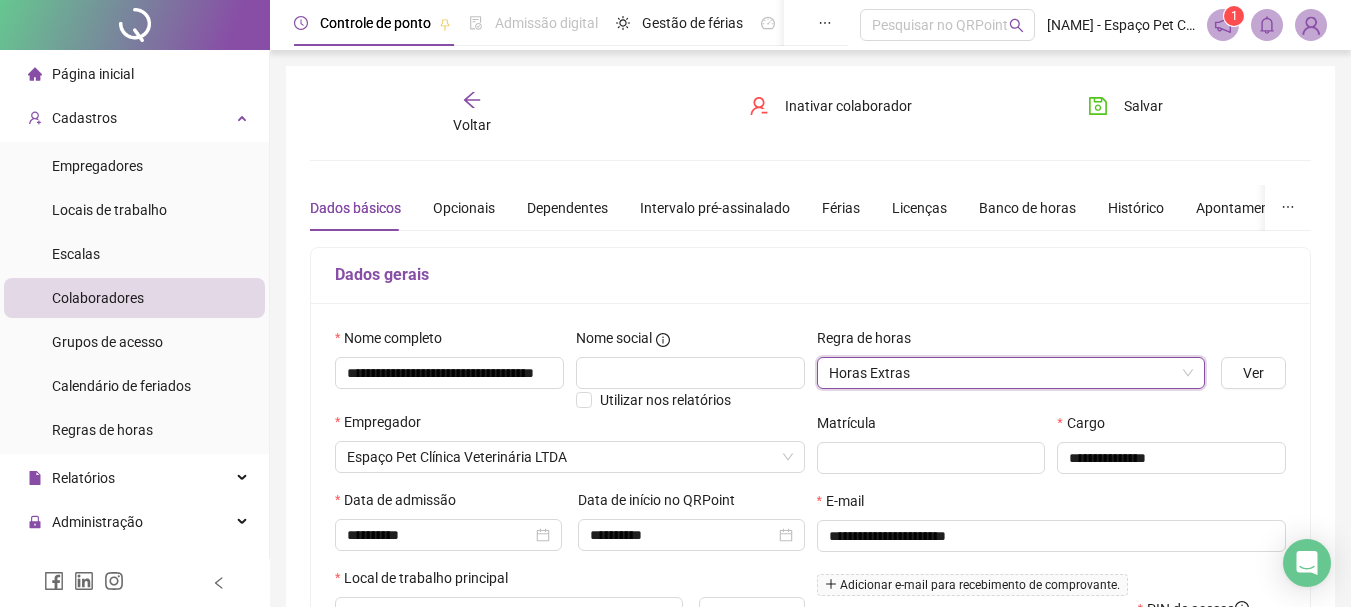click on "Regra de horas" at bounding box center (1011, 342) 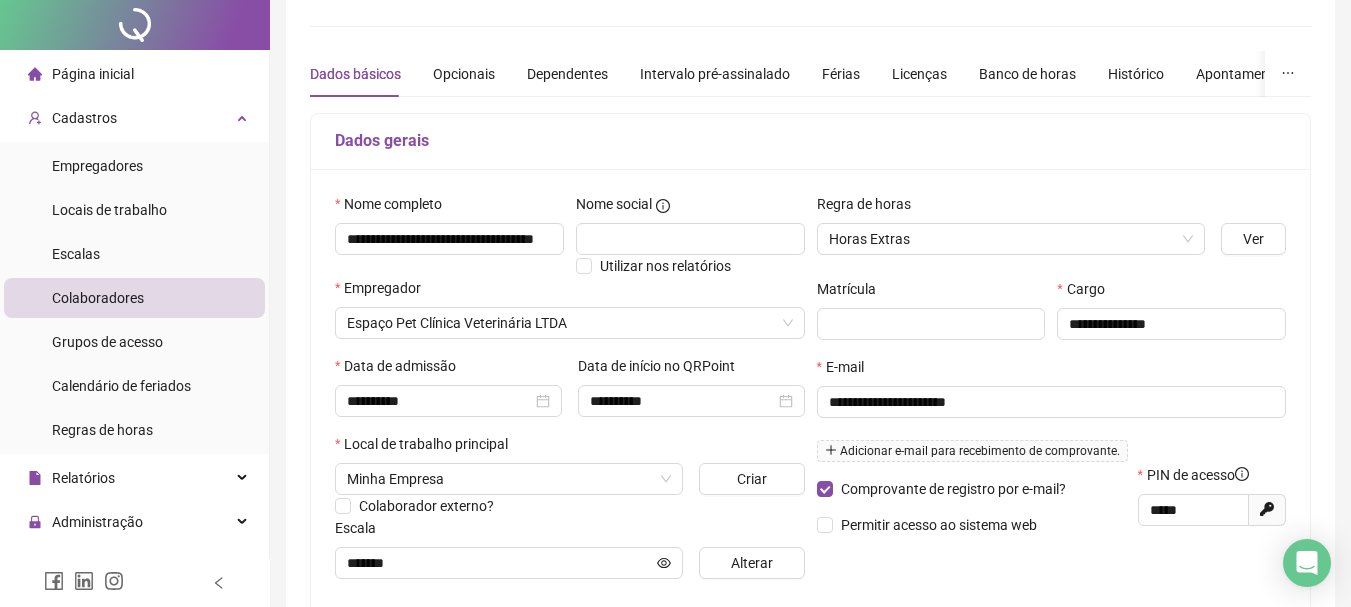 scroll, scrollTop: 0, scrollLeft: 0, axis: both 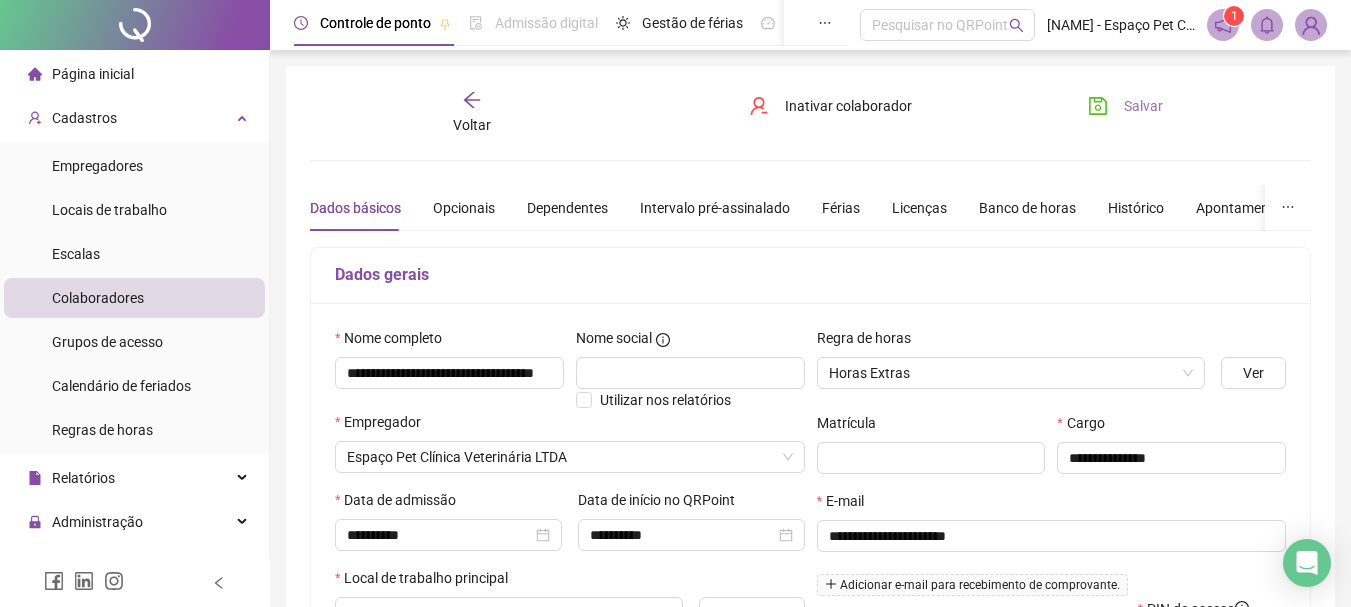 click on "Salvar" at bounding box center (1143, 106) 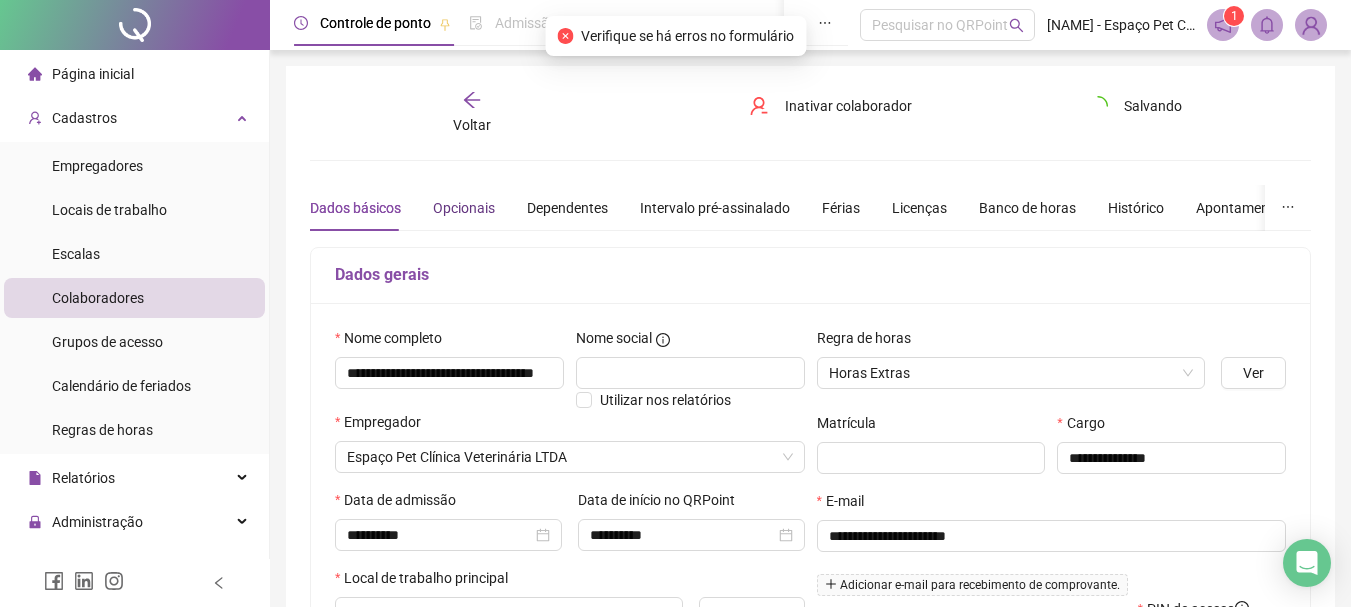 click on "Opcionais" at bounding box center (464, 208) 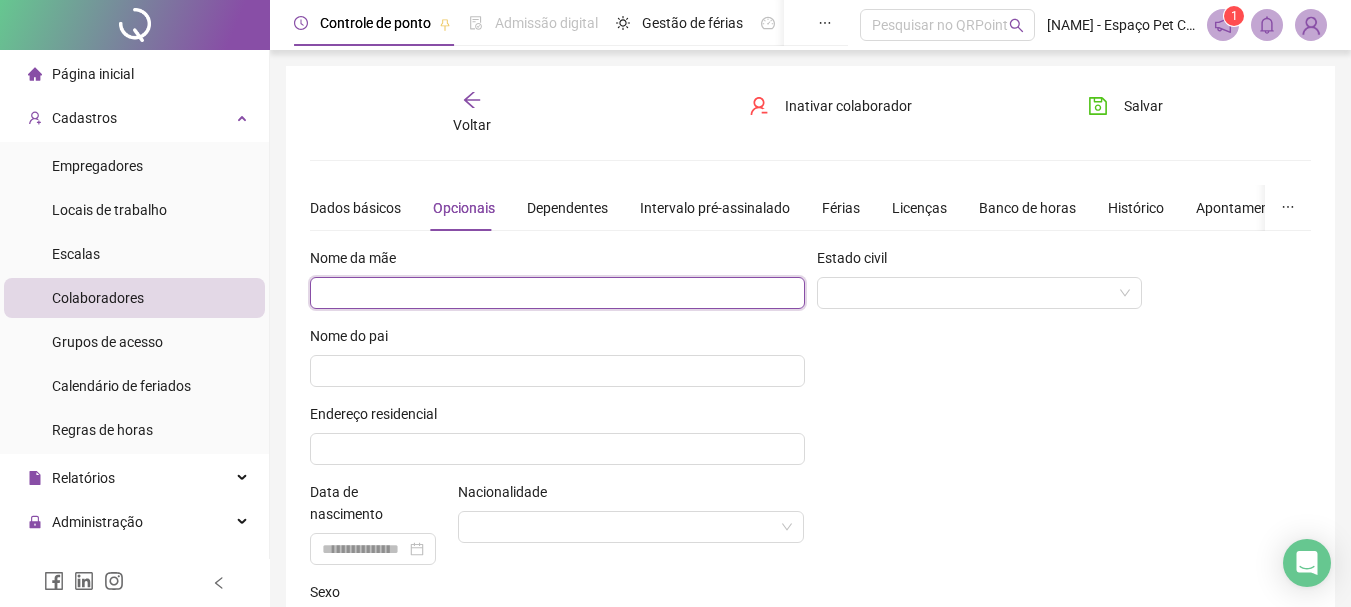 click at bounding box center [557, 293] 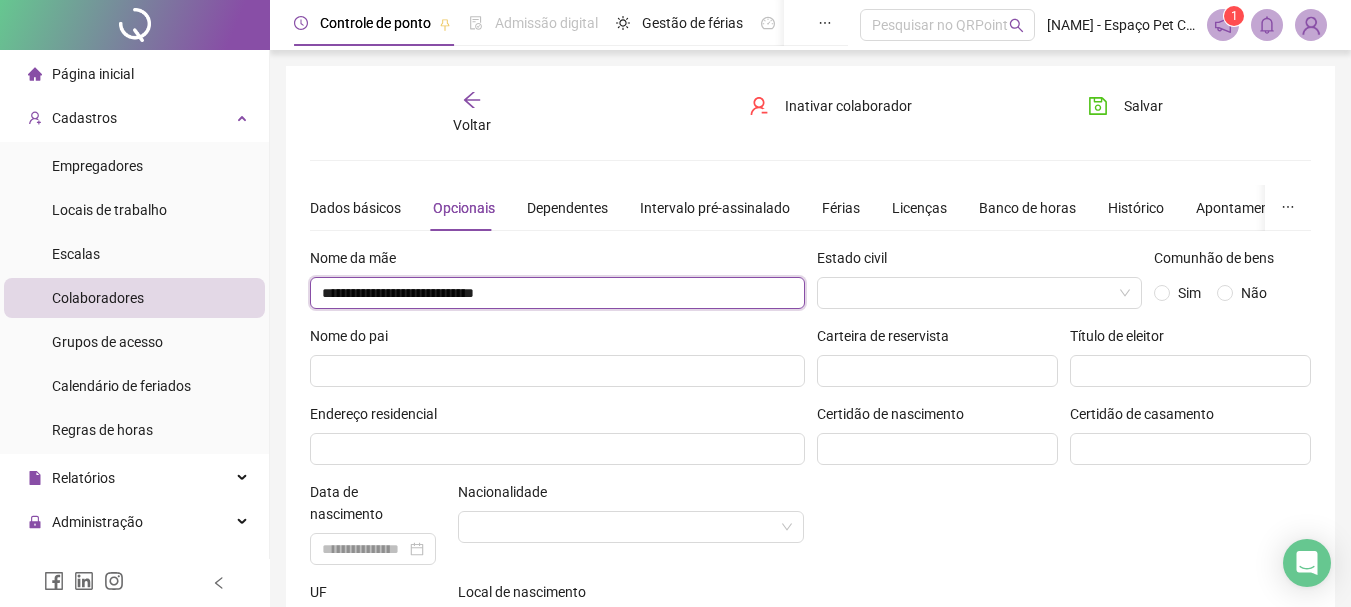 type on "**********" 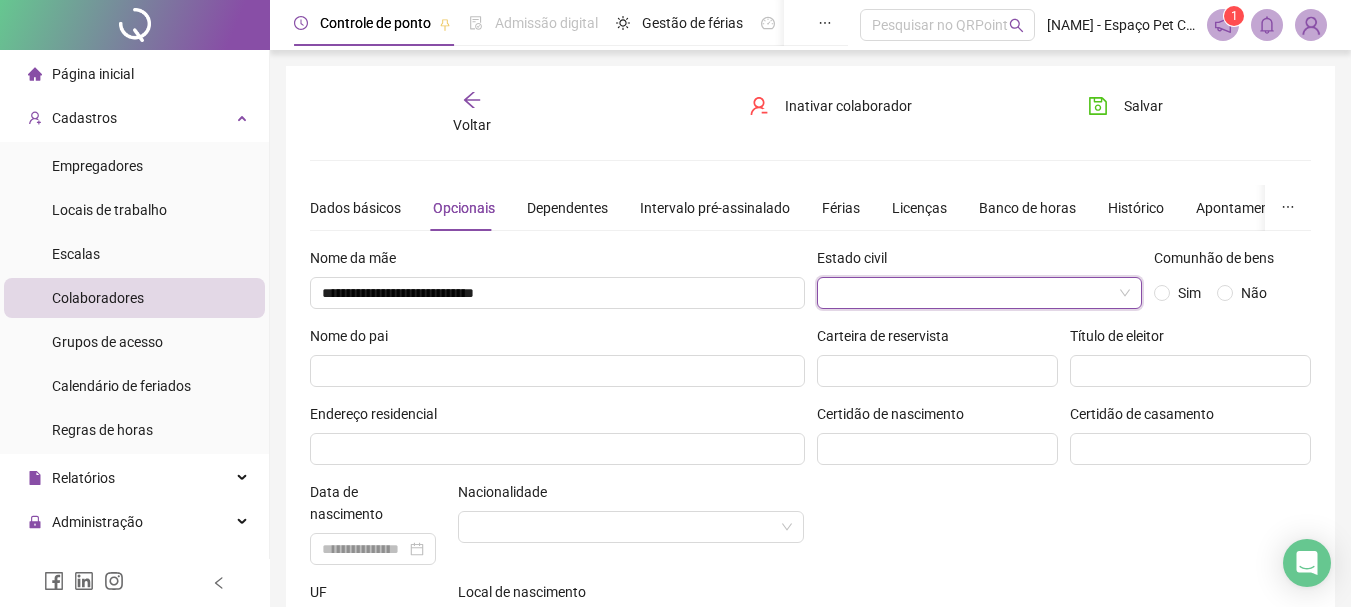 drag, startPoint x: 900, startPoint y: 297, endPoint x: 874, endPoint y: 354, distance: 62.649822 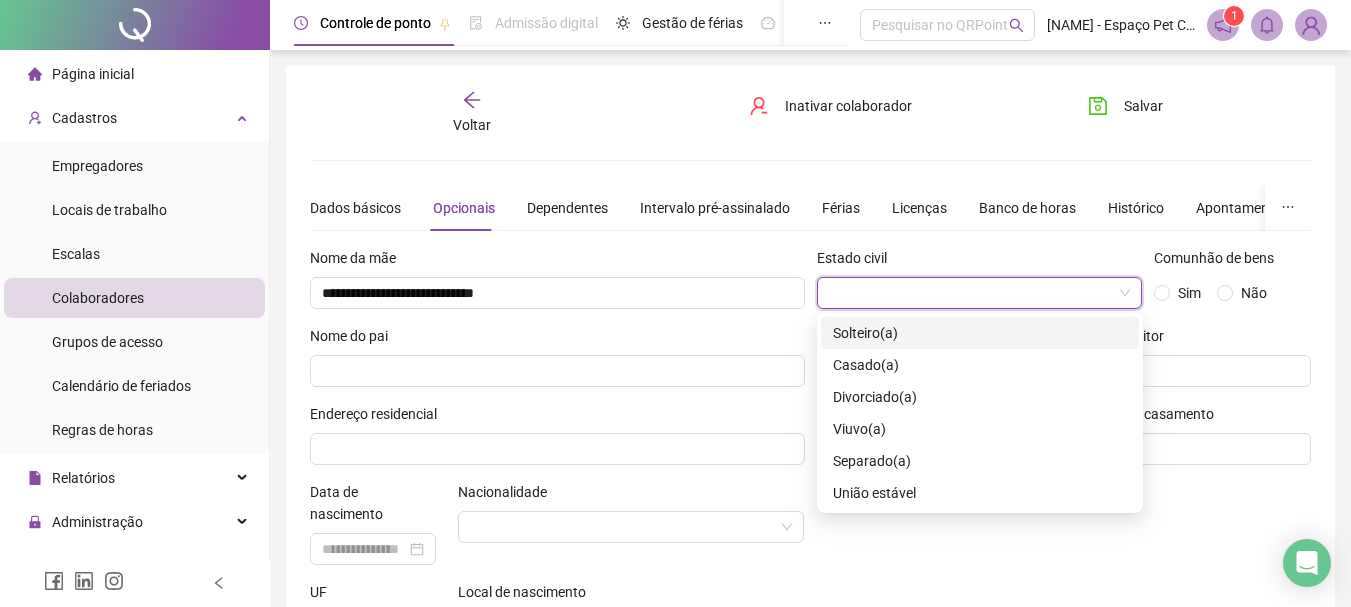 click on "Solteiro(a)" at bounding box center [865, 333] 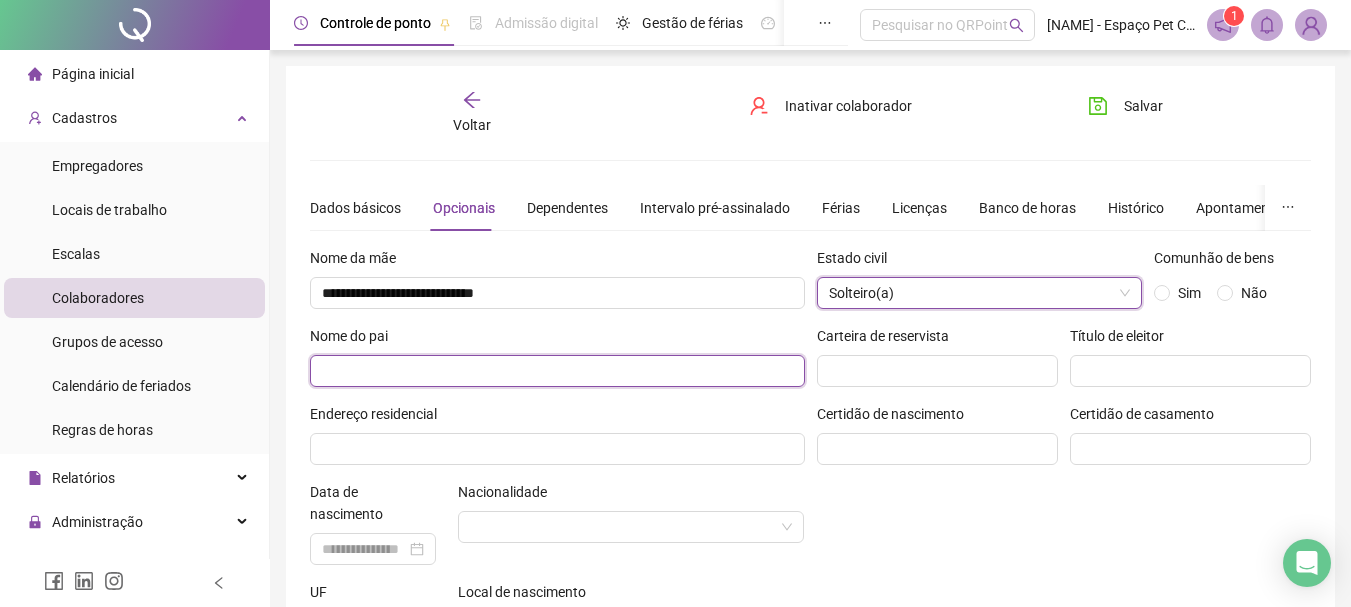 click at bounding box center (557, 371) 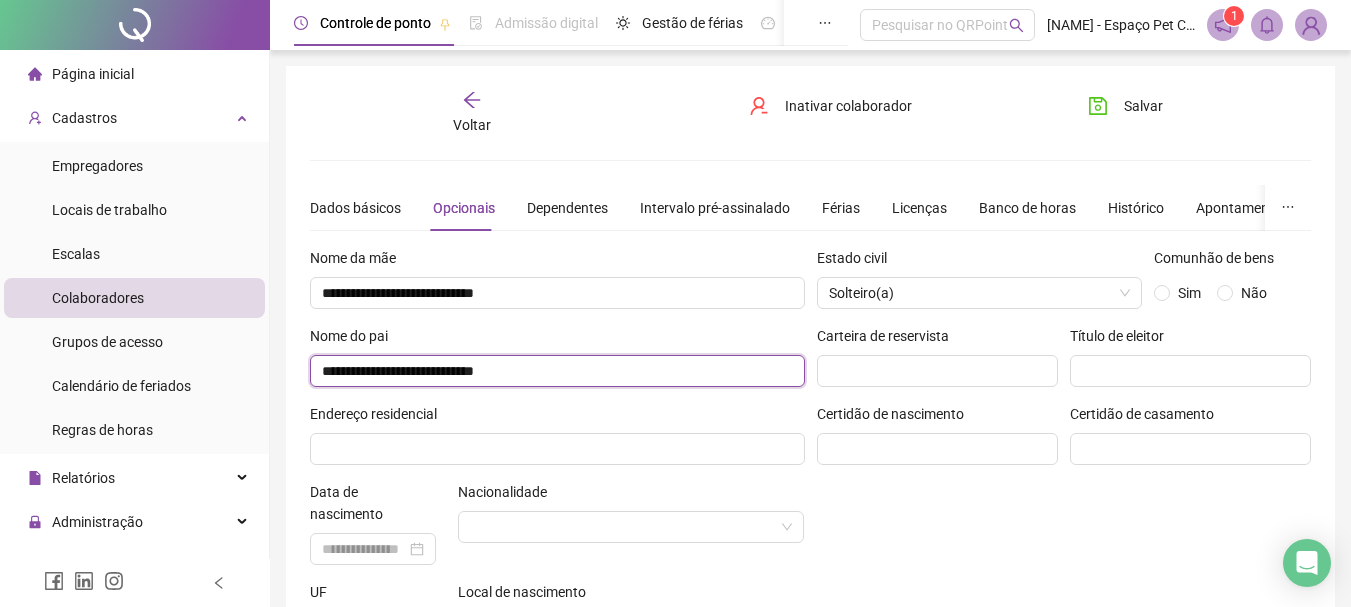 type on "**********" 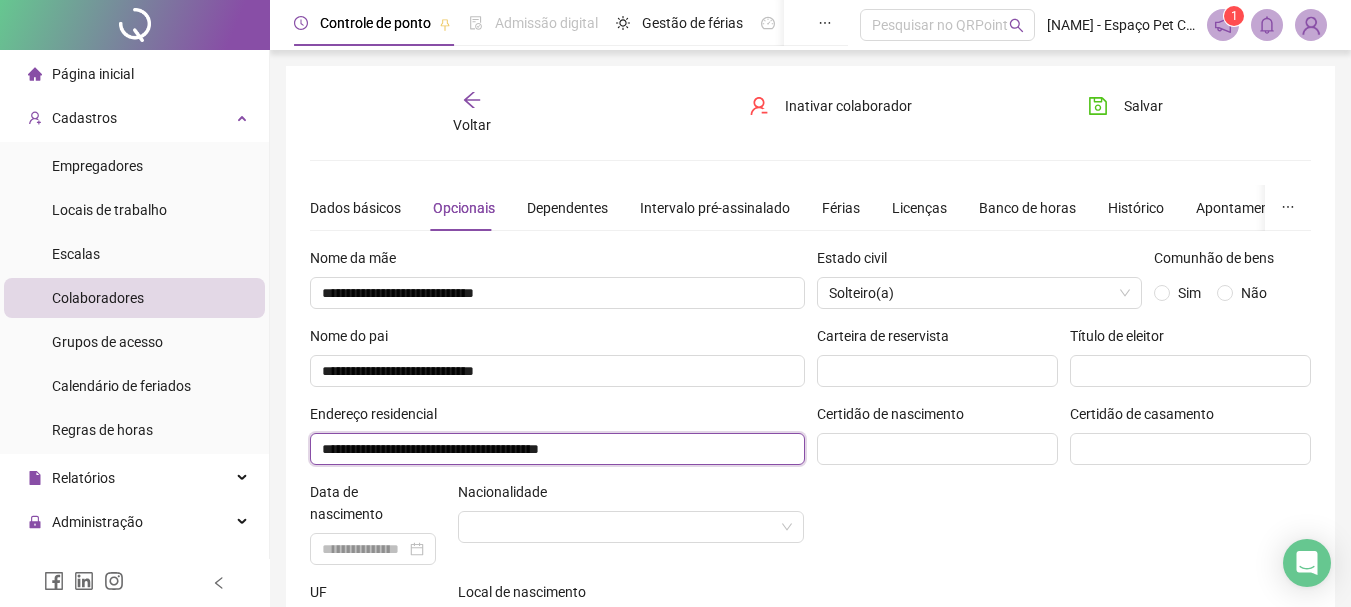 type on "**********" 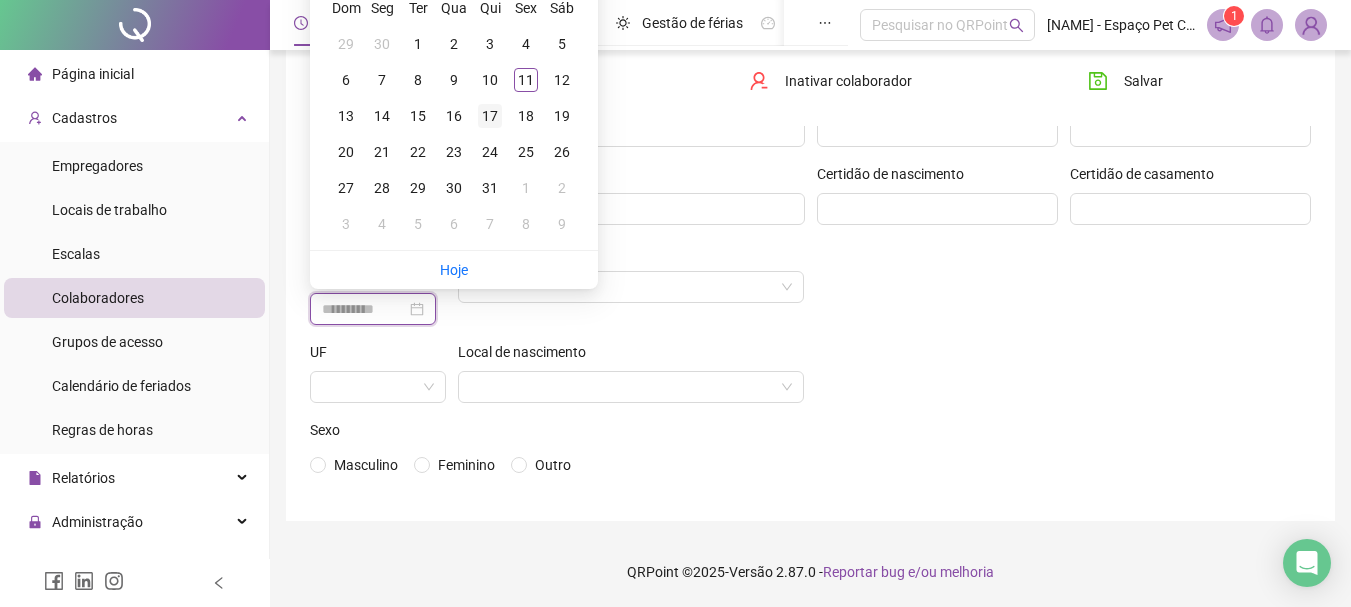 scroll, scrollTop: 140, scrollLeft: 0, axis: vertical 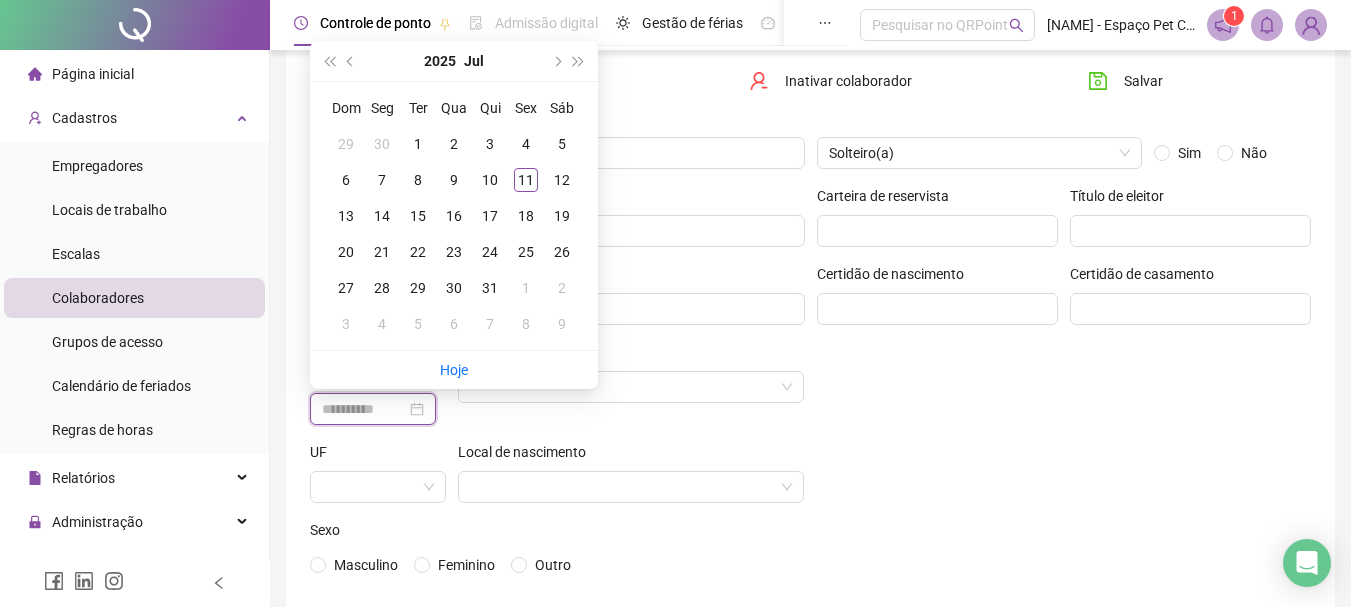type on "**********" 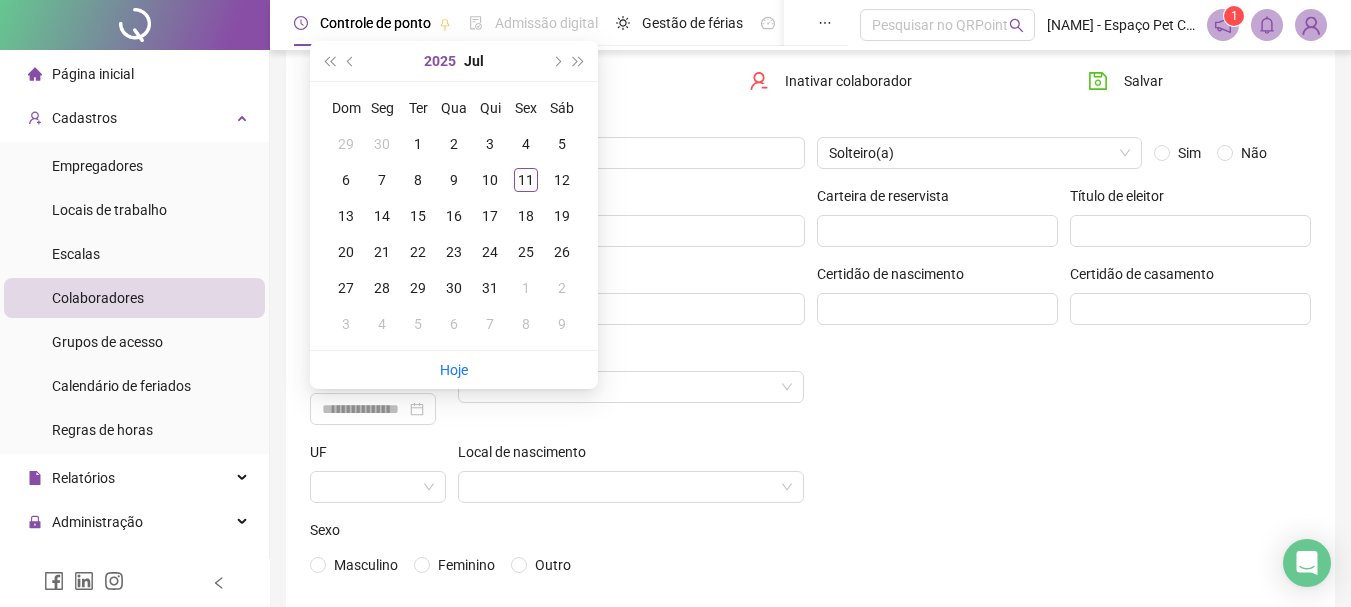 click on "2025" at bounding box center [440, 61] 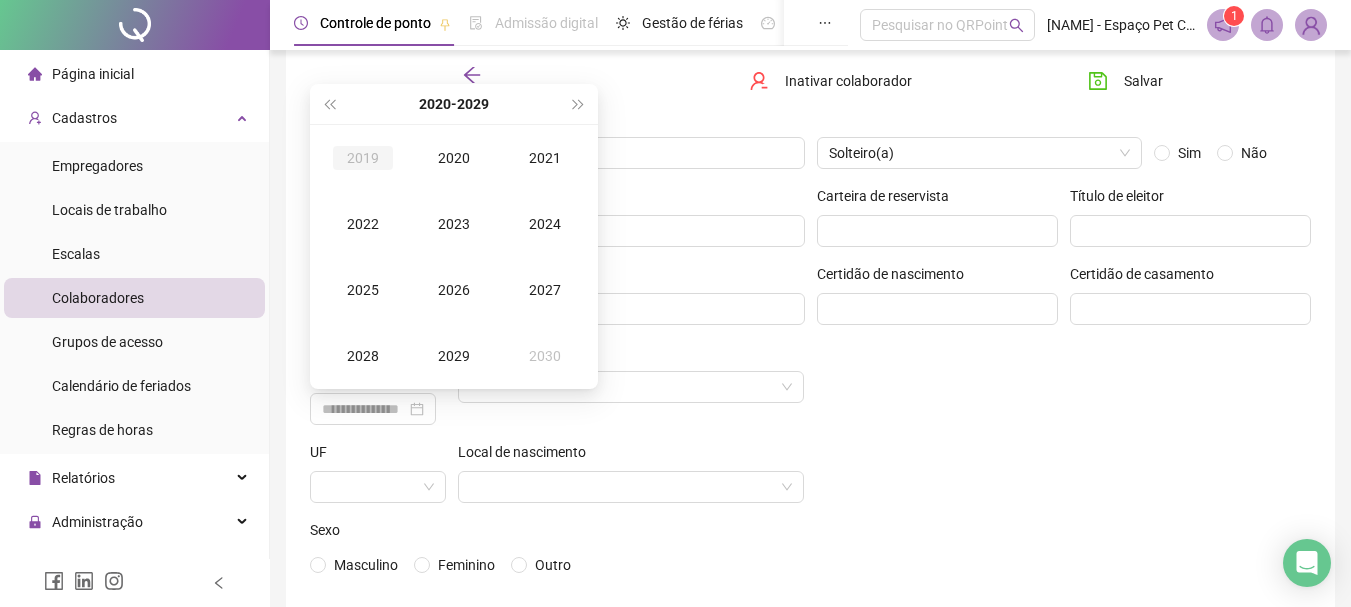 type on "**********" 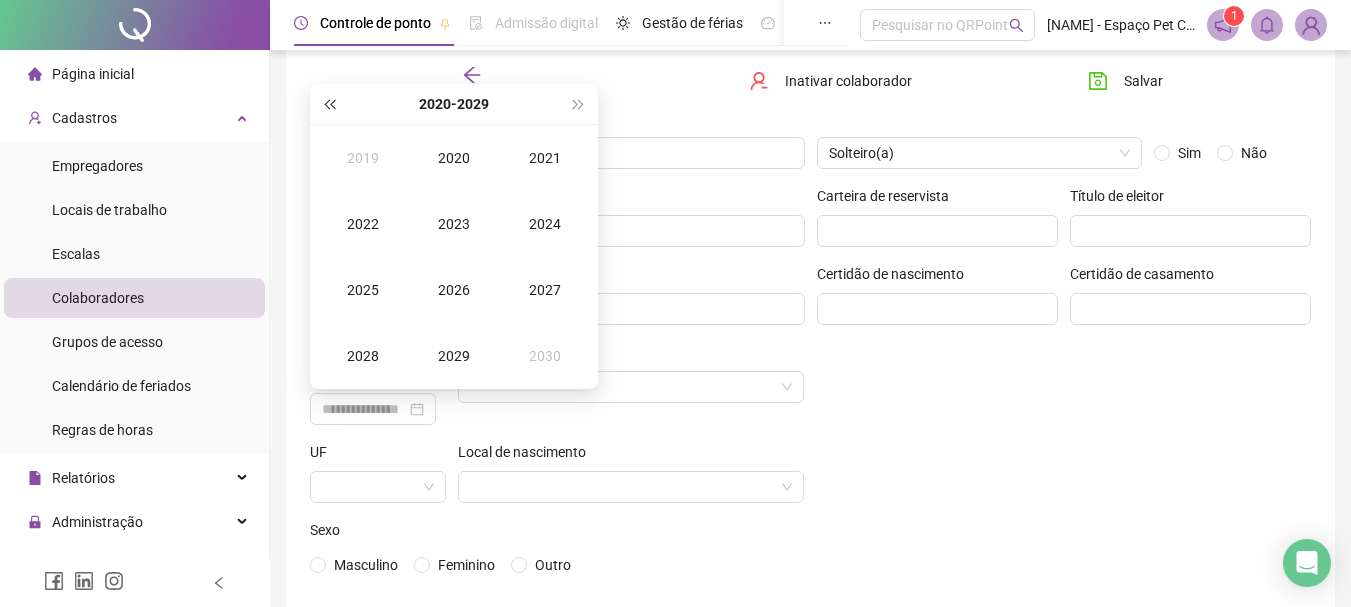 click at bounding box center [329, 104] 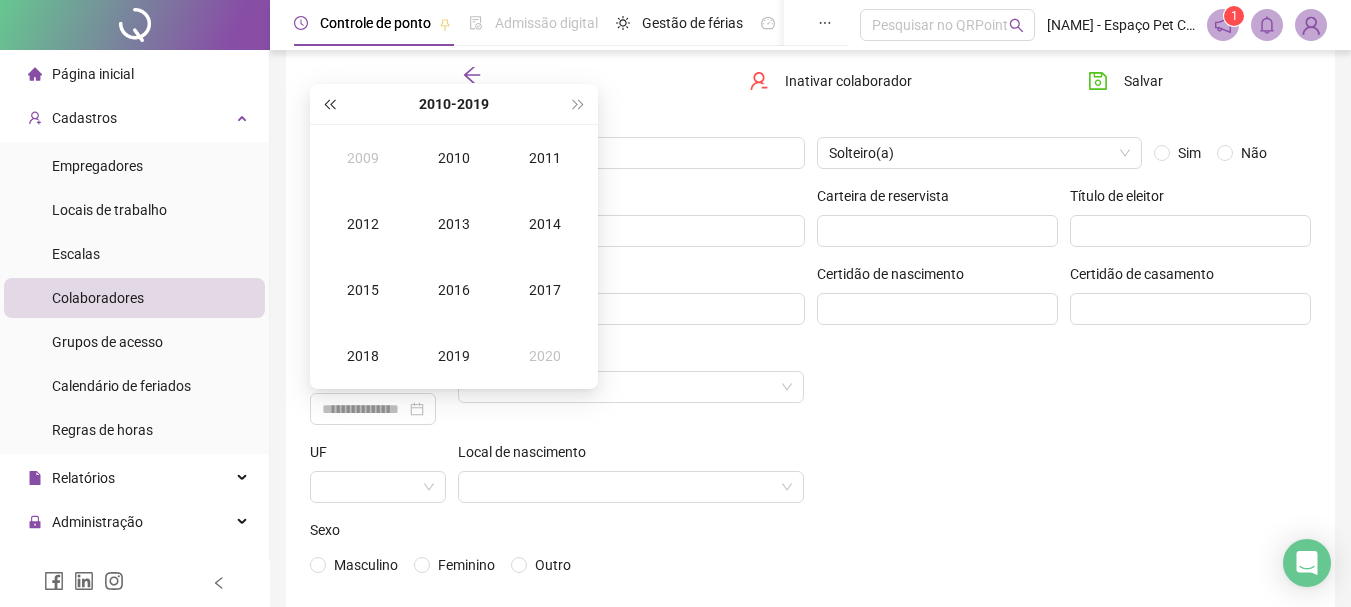 click at bounding box center [329, 104] 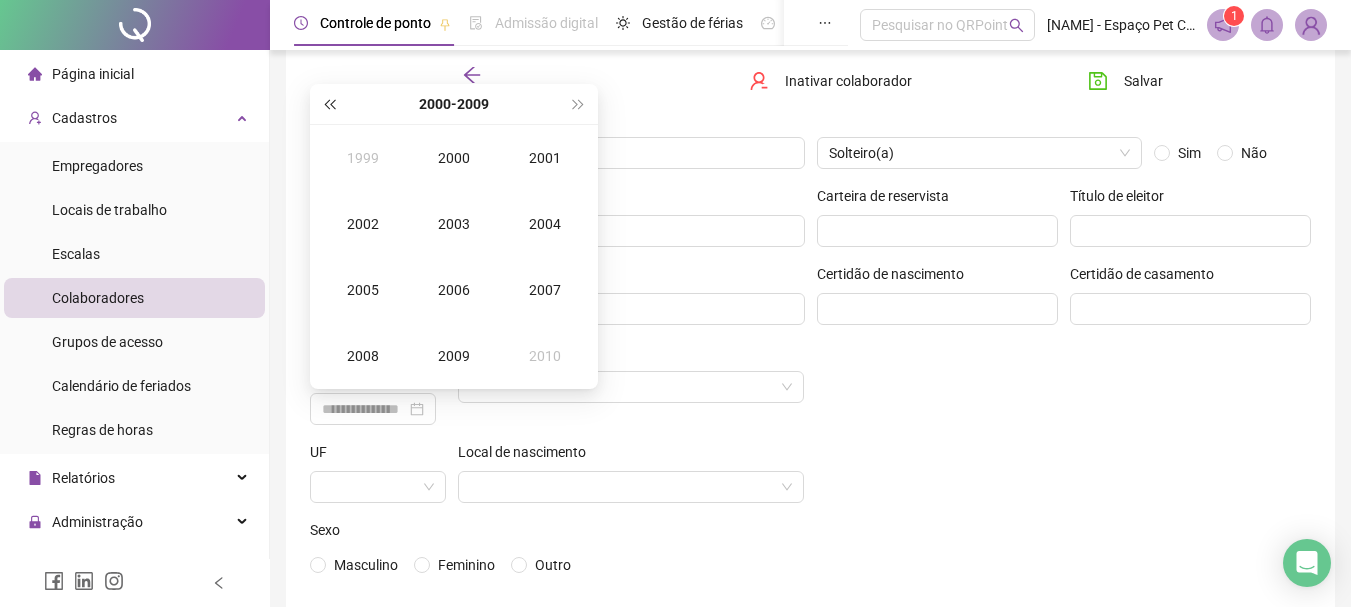 click at bounding box center (329, 104) 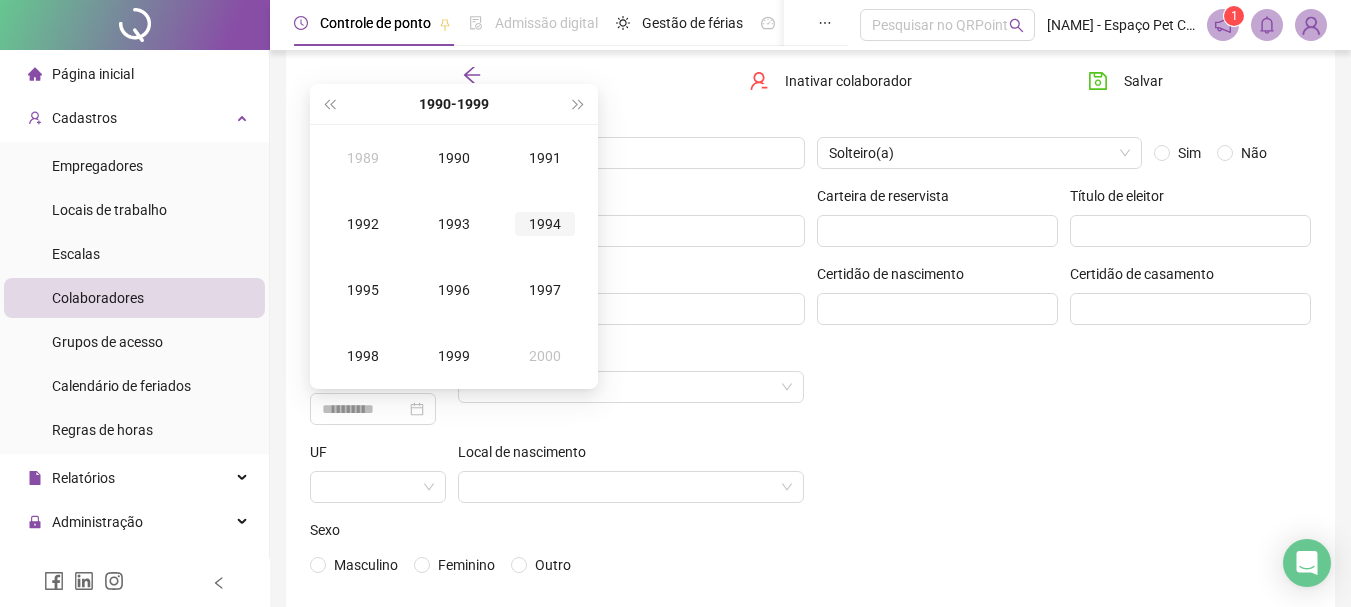 click on "1994" at bounding box center [545, 224] 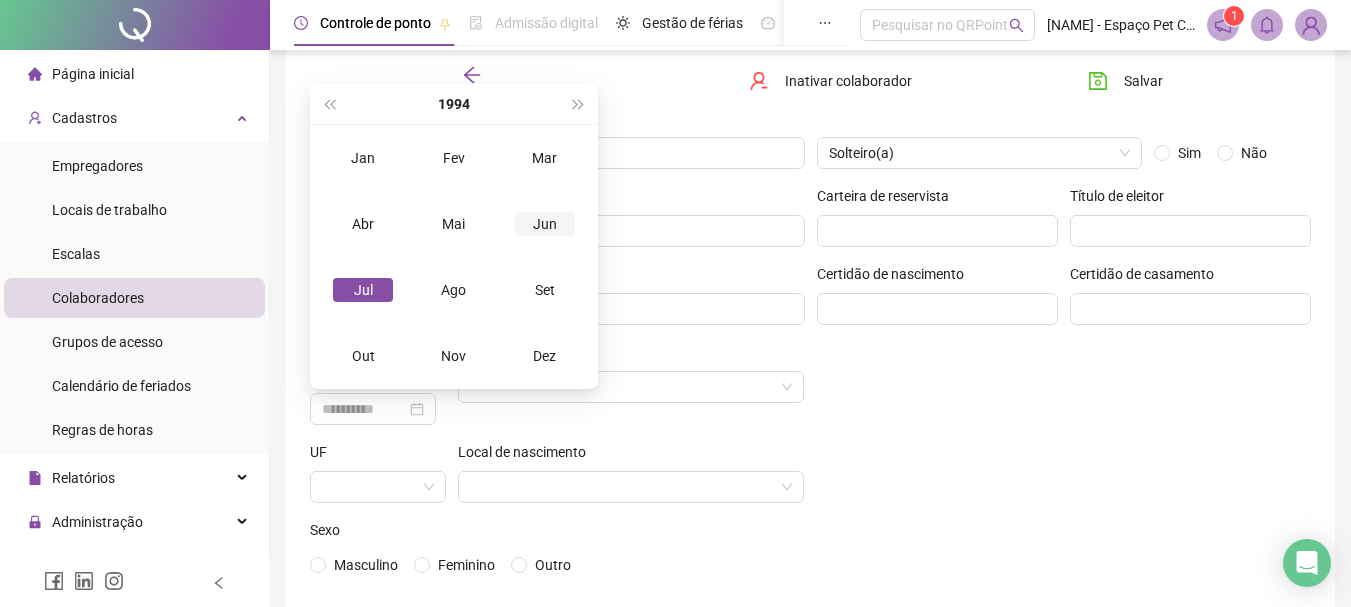 click on "Jun" at bounding box center (545, 224) 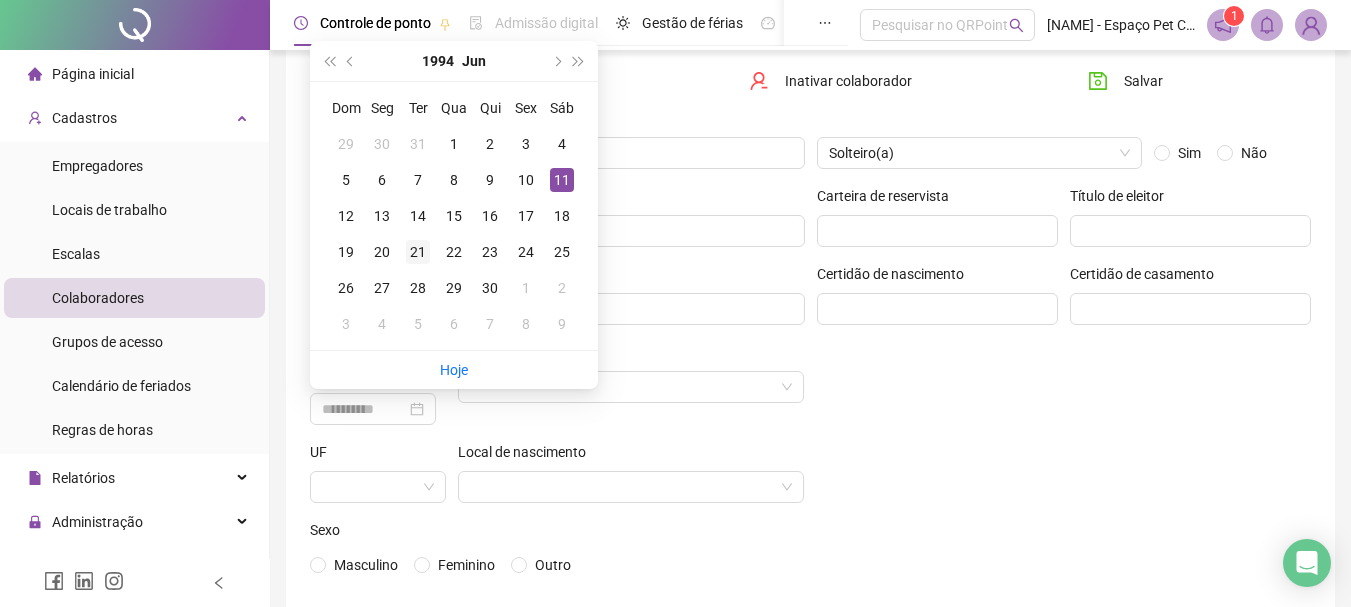 type on "**********" 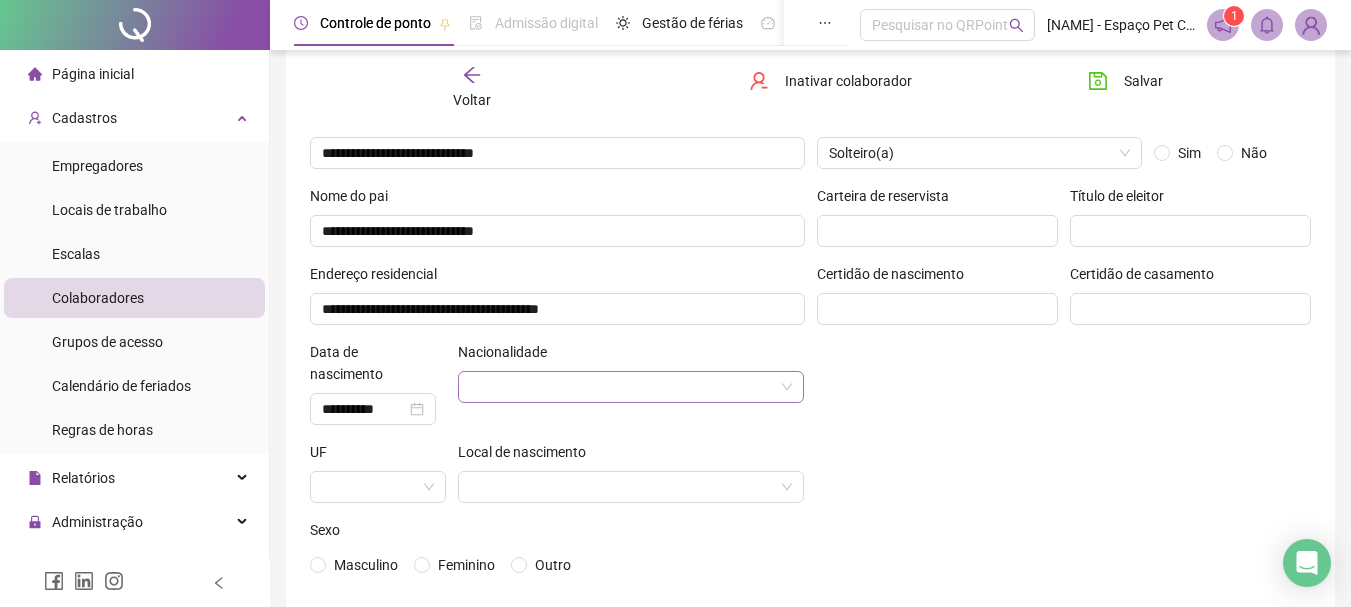 click at bounding box center (625, 387) 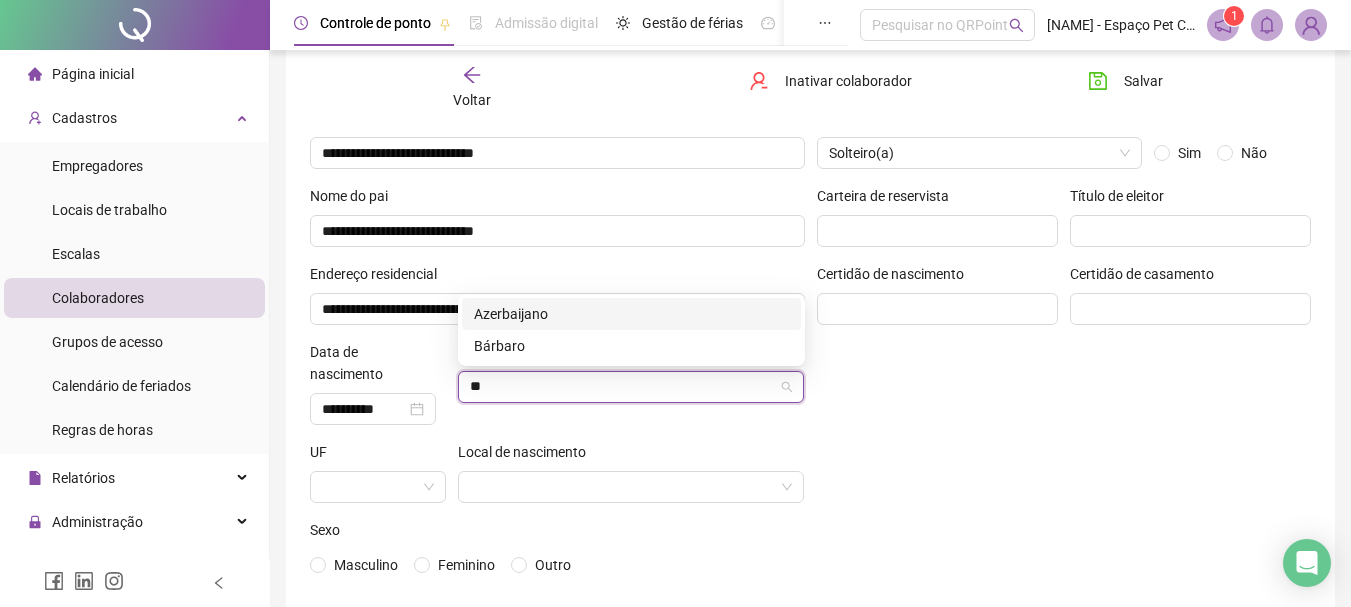 type on "*" 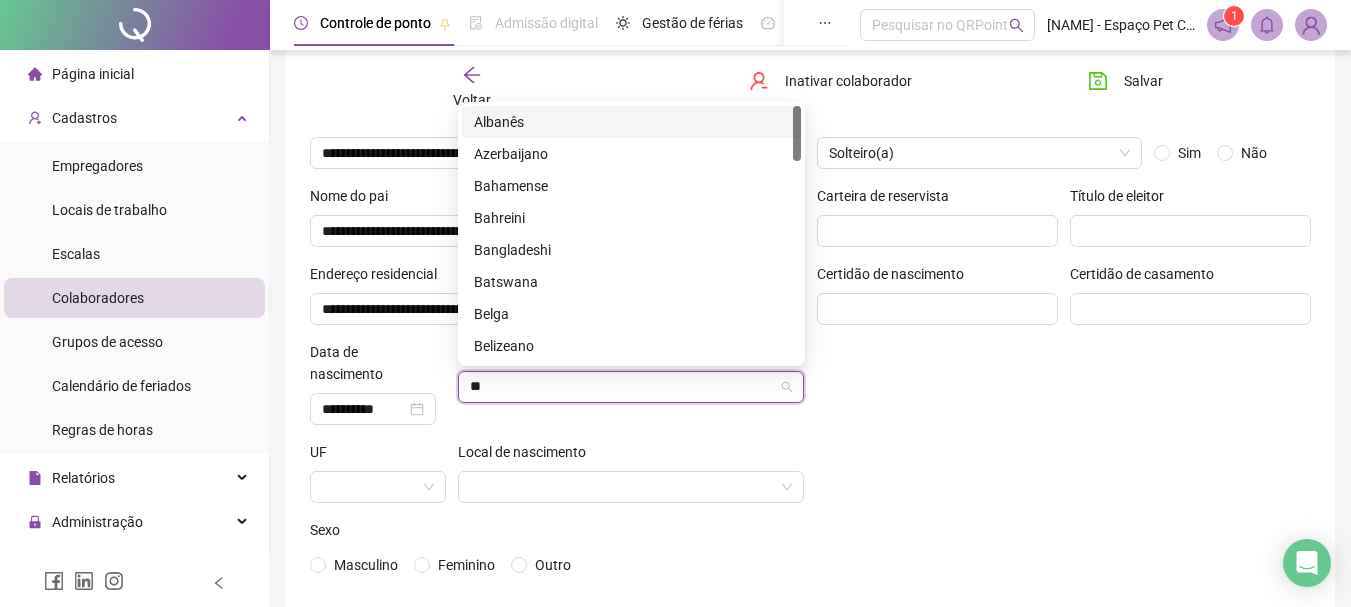 type on "***" 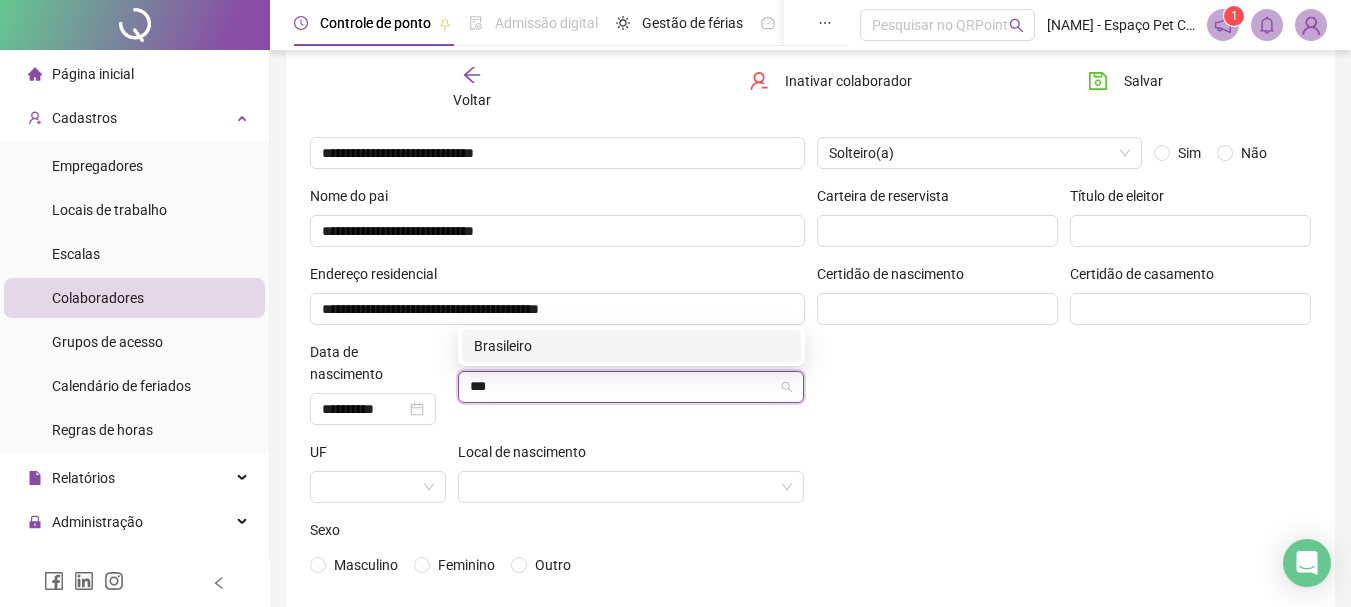 click on "Brasileiro" at bounding box center [631, 346] 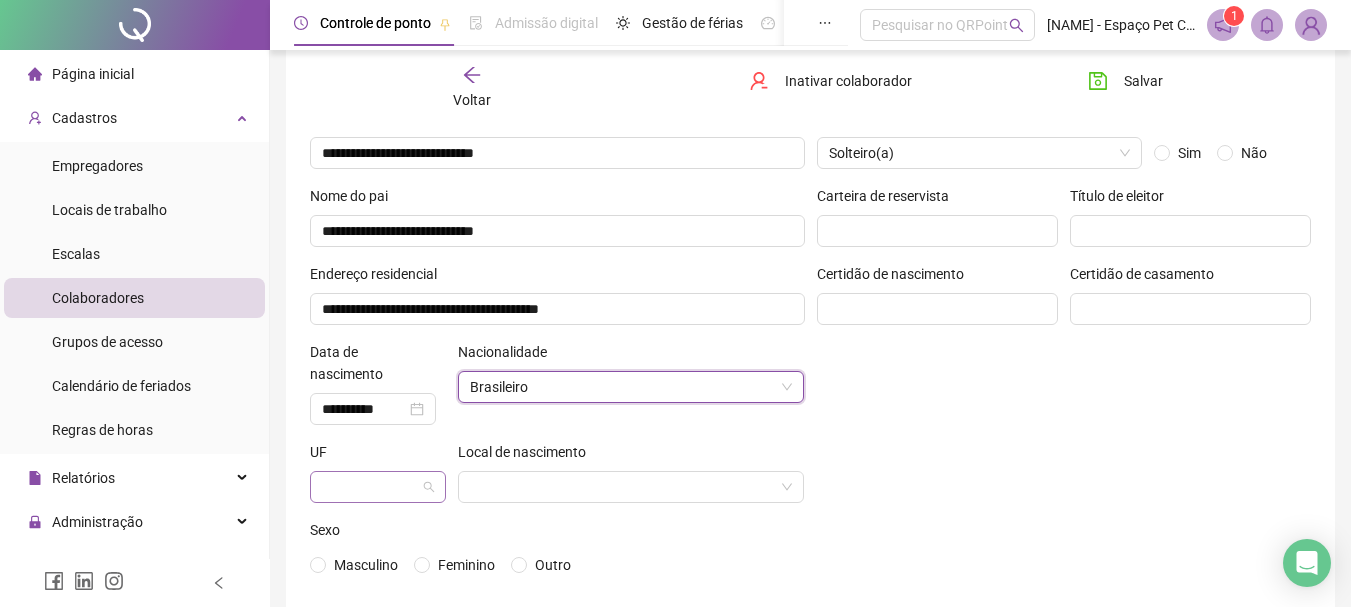 click at bounding box center [378, 487] 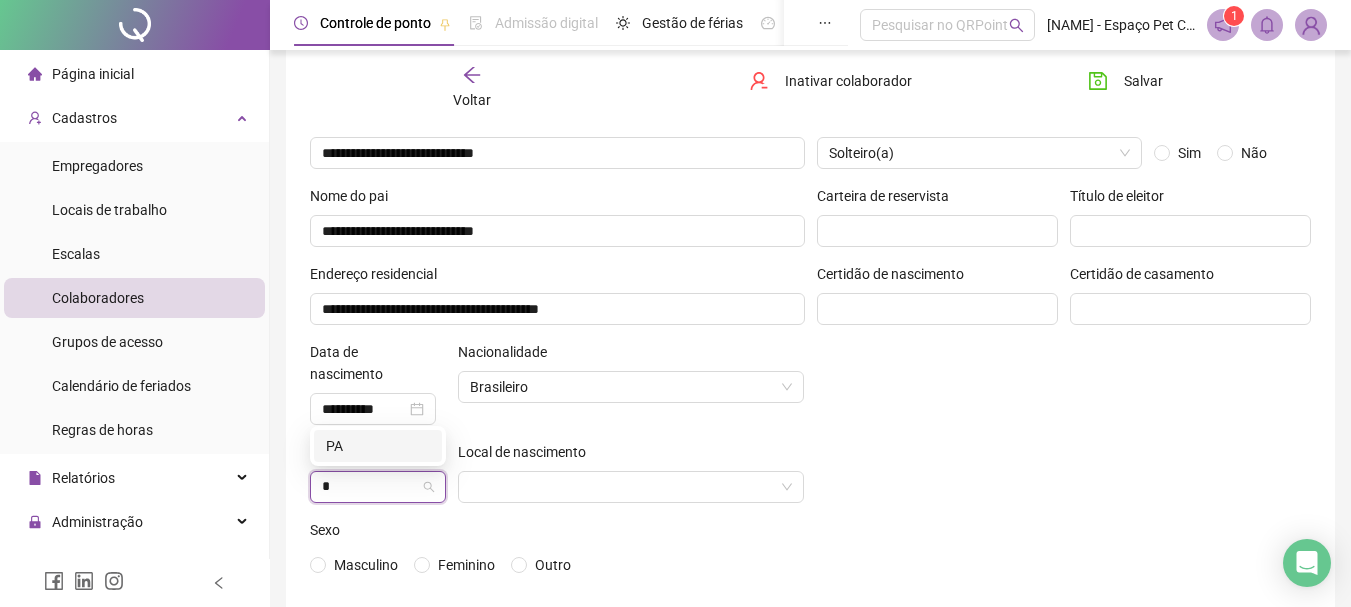 type on "**" 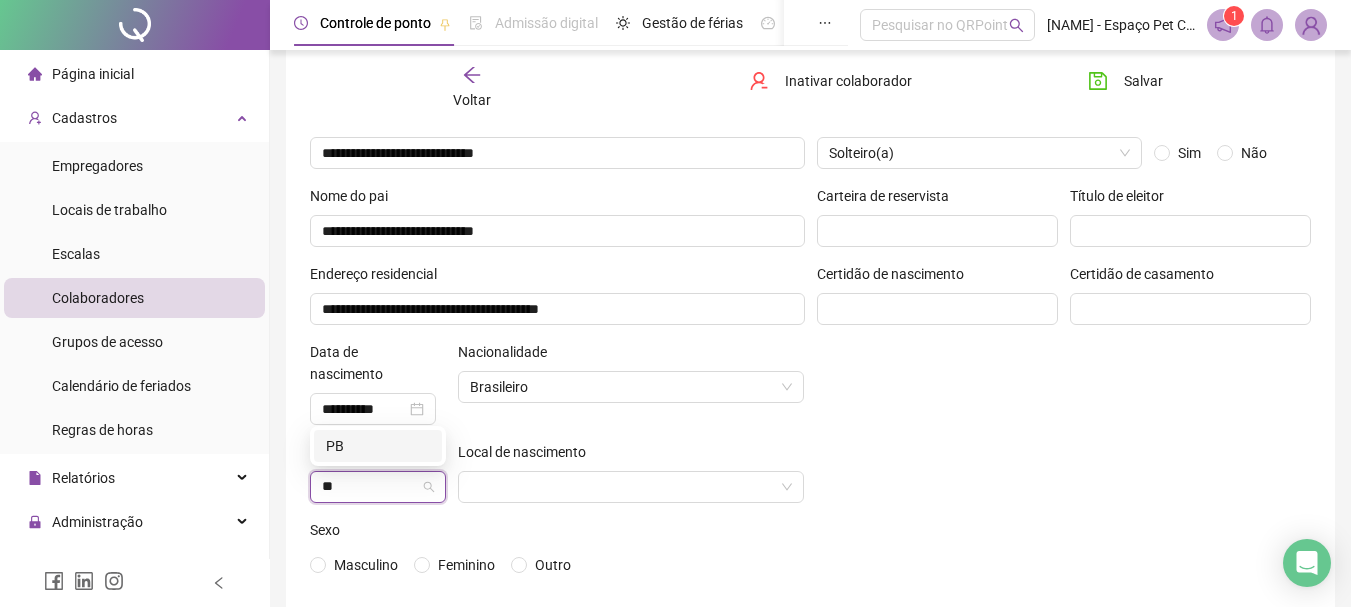drag, startPoint x: 333, startPoint y: 435, endPoint x: 370, endPoint y: 457, distance: 43.046486 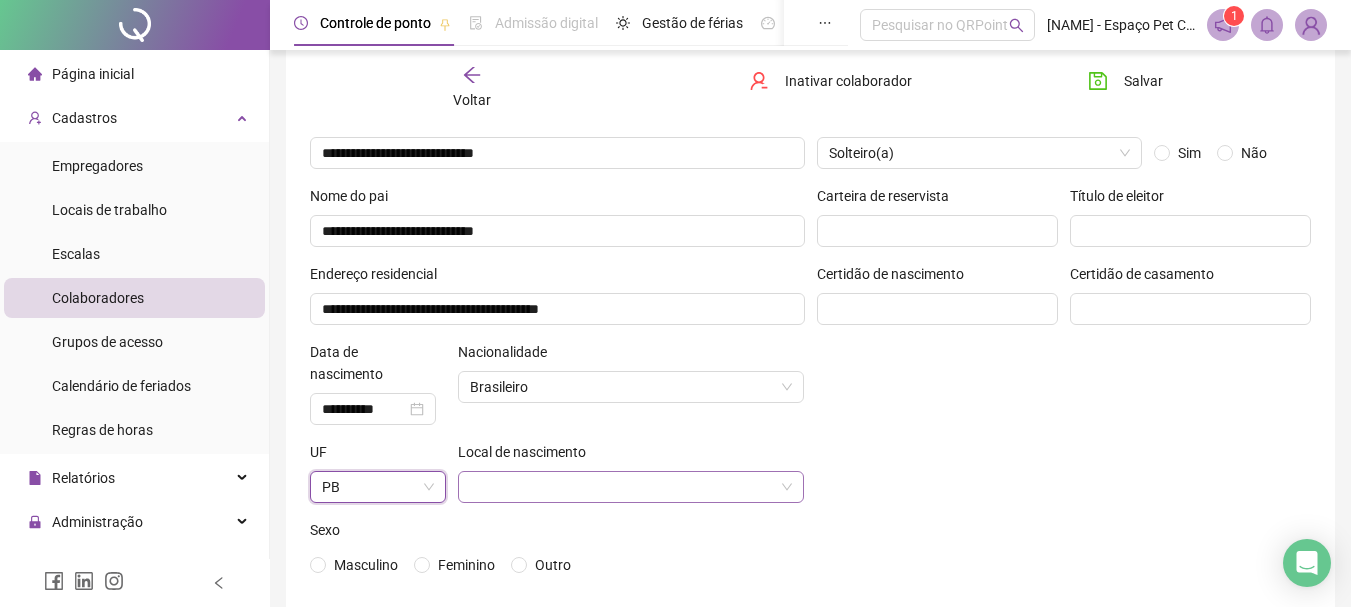 click at bounding box center [625, 487] 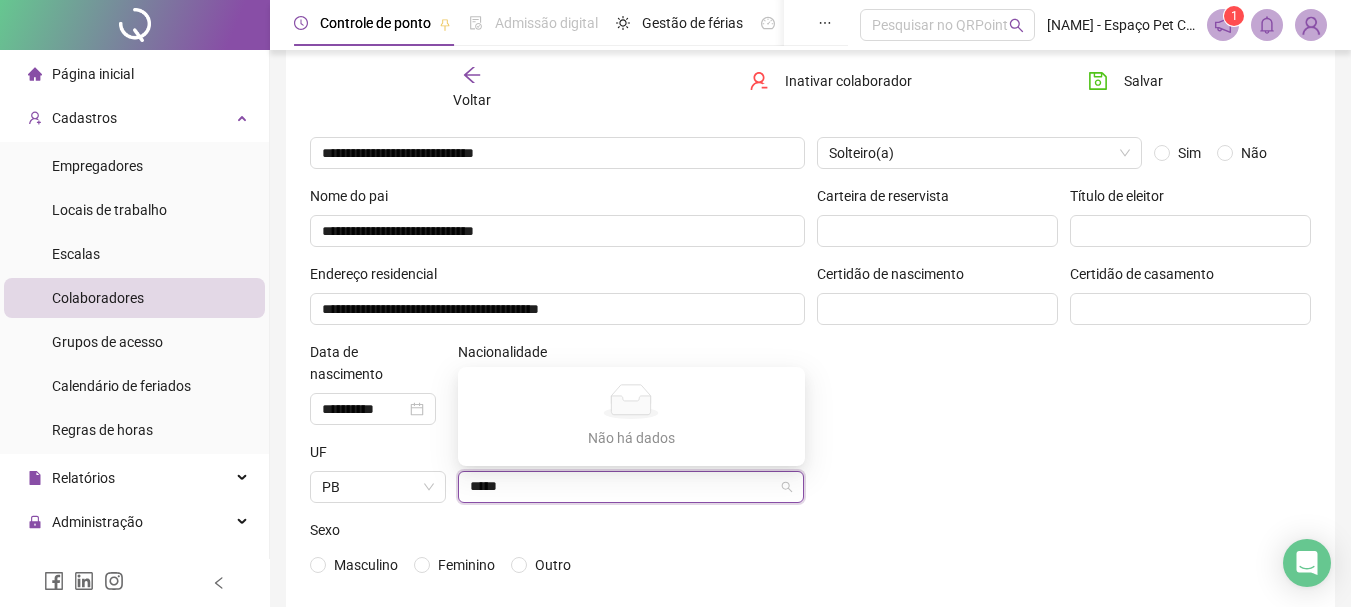 type on "****" 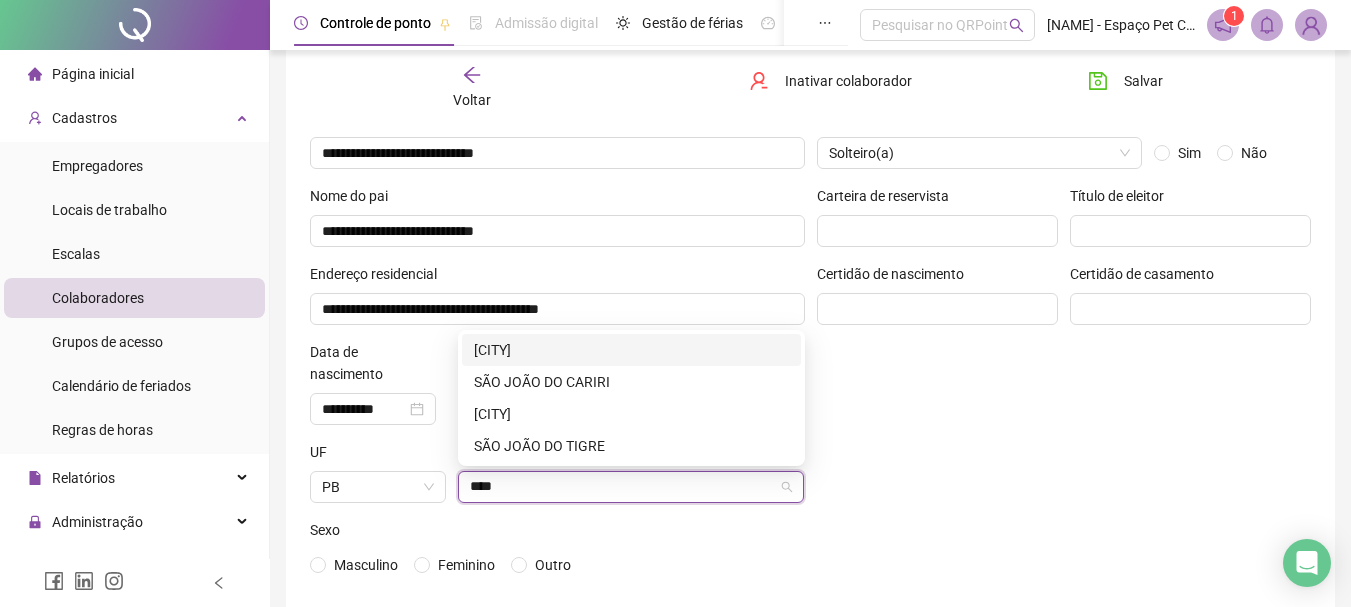 click on "[CITY]" at bounding box center [631, 350] 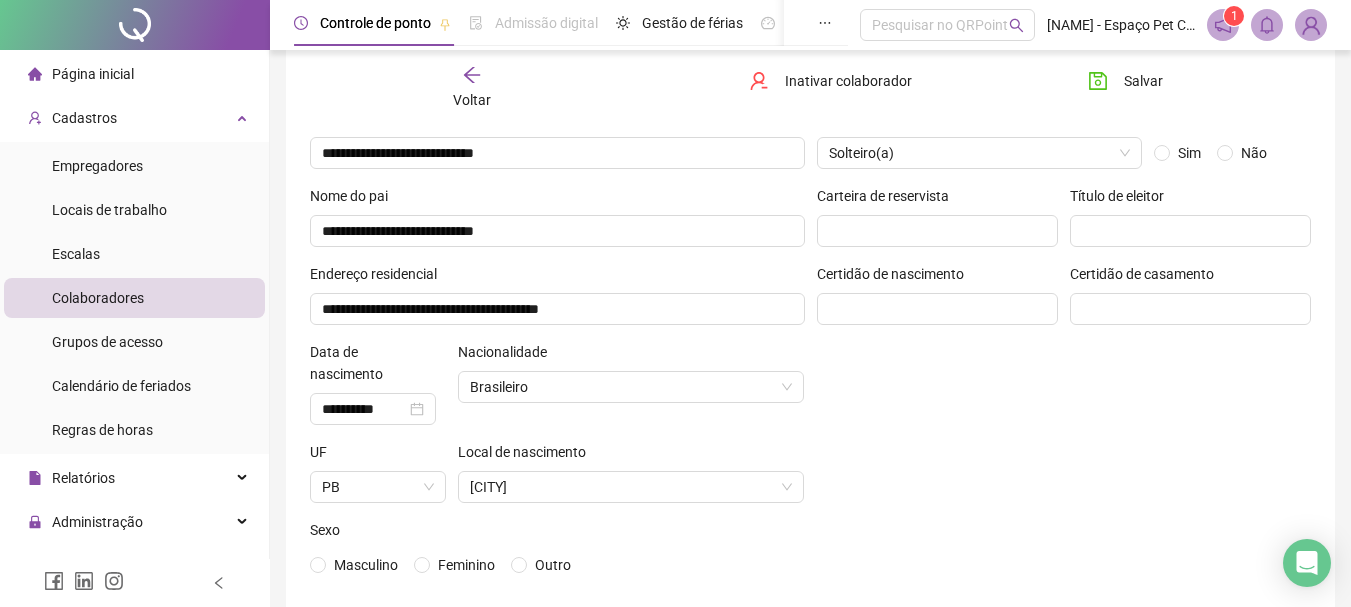 click on "Estado civil Solteiro(a) Comunhão de bens Sim Não Carteira de reservista Título de eleitor Certidão de nascimento Certidão de casamento" at bounding box center (1064, 352) 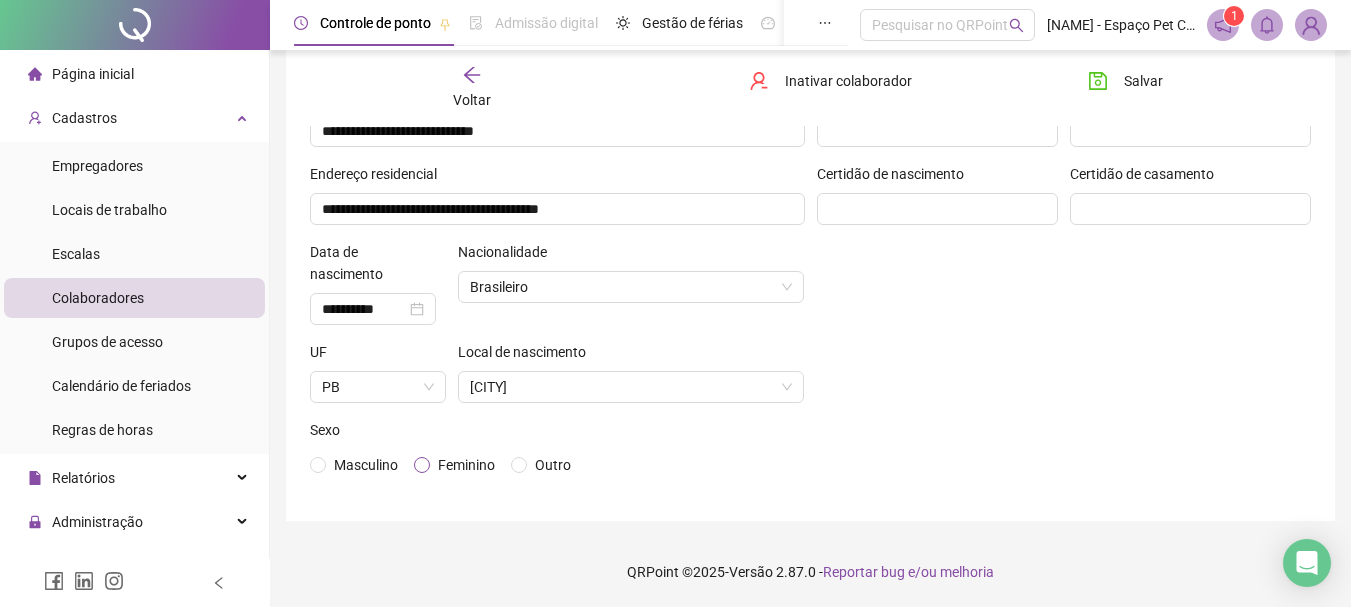 click on "Feminino" at bounding box center (466, 465) 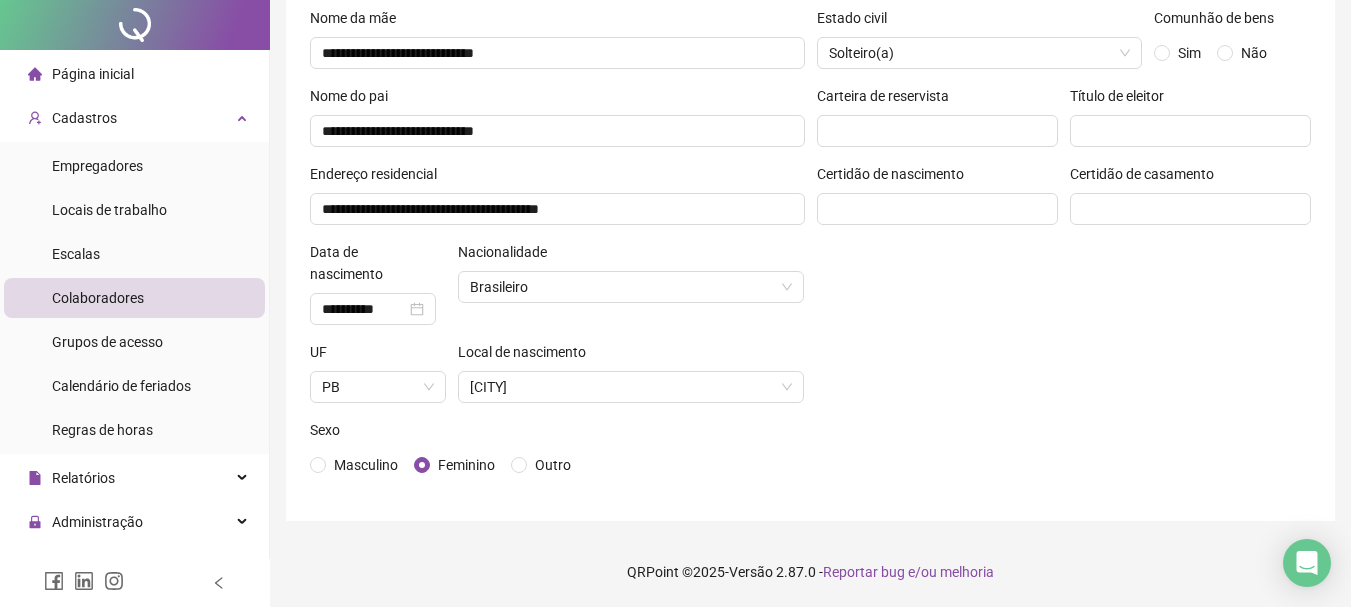 scroll, scrollTop: 0, scrollLeft: 0, axis: both 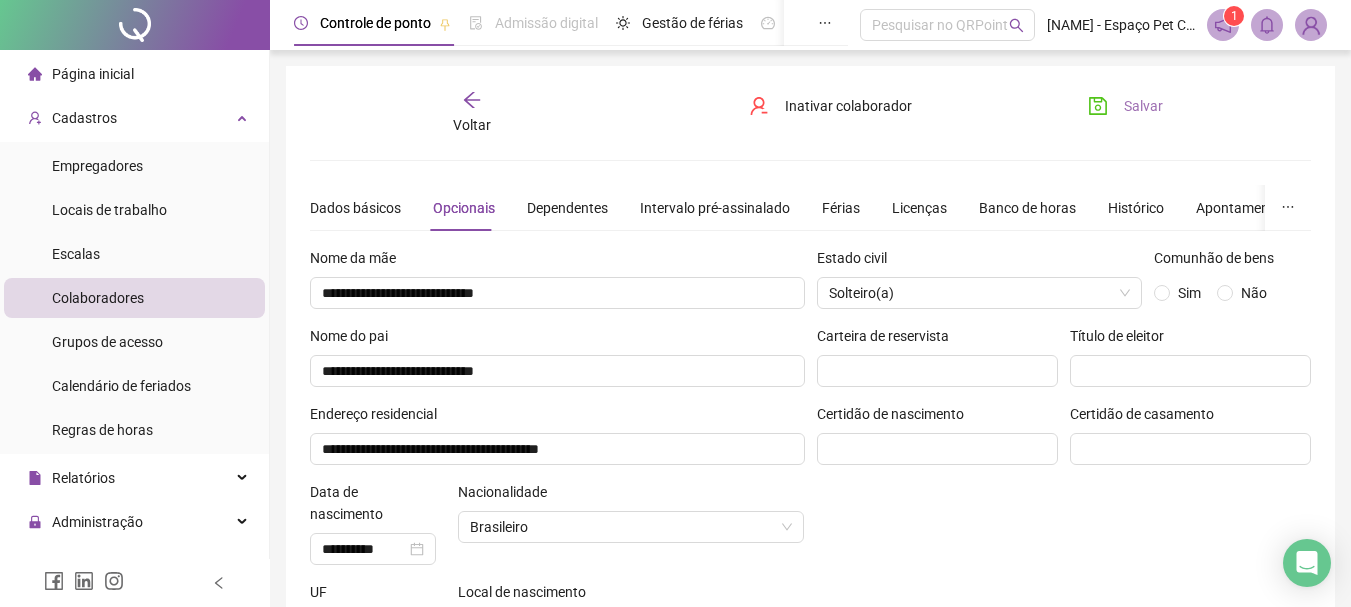 click on "Salvar" at bounding box center [1143, 106] 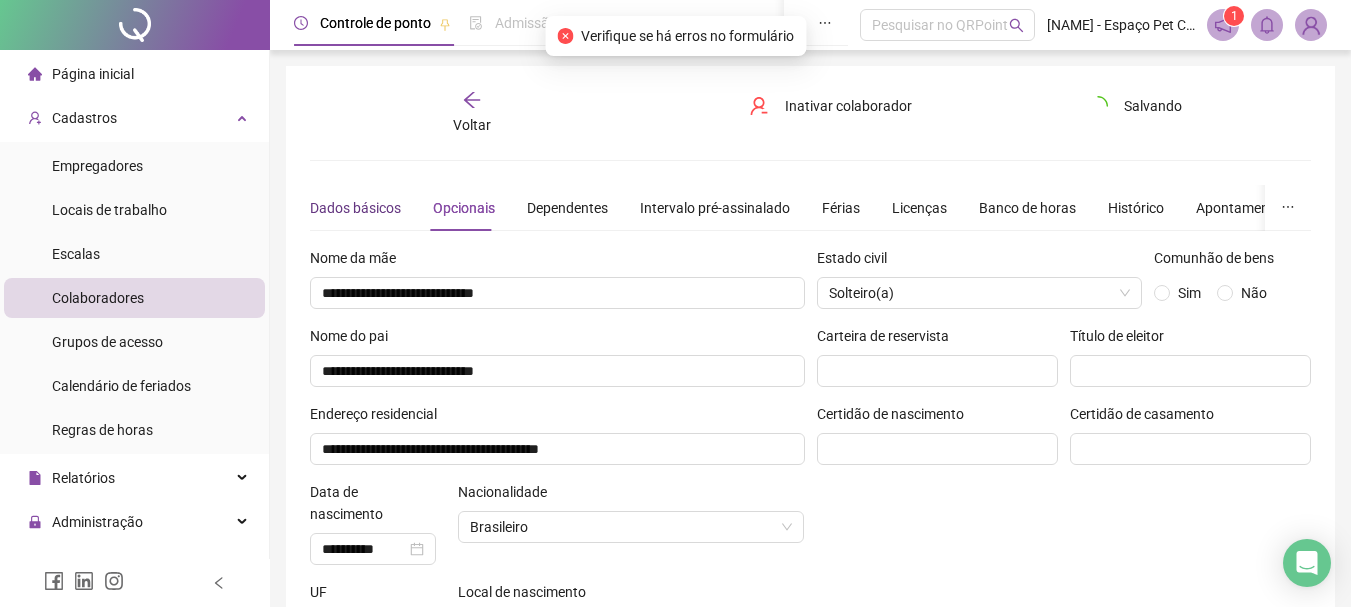 click on "Dados básicos" at bounding box center (355, 208) 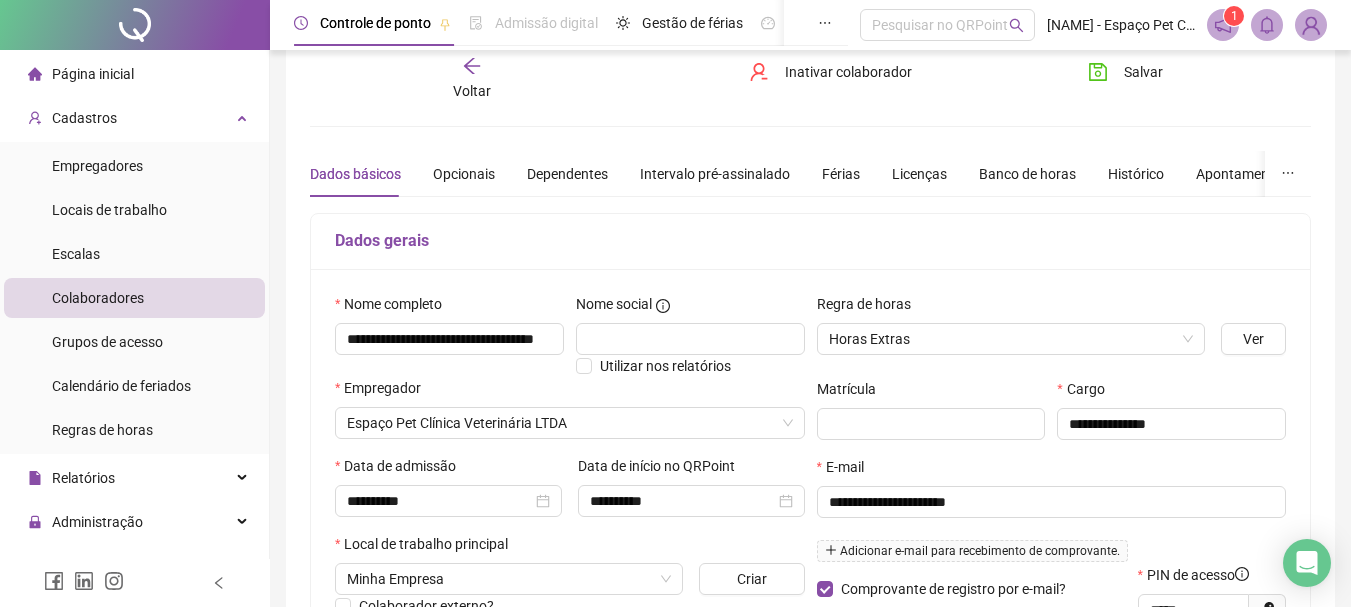 scroll, scrollTop: 134, scrollLeft: 0, axis: vertical 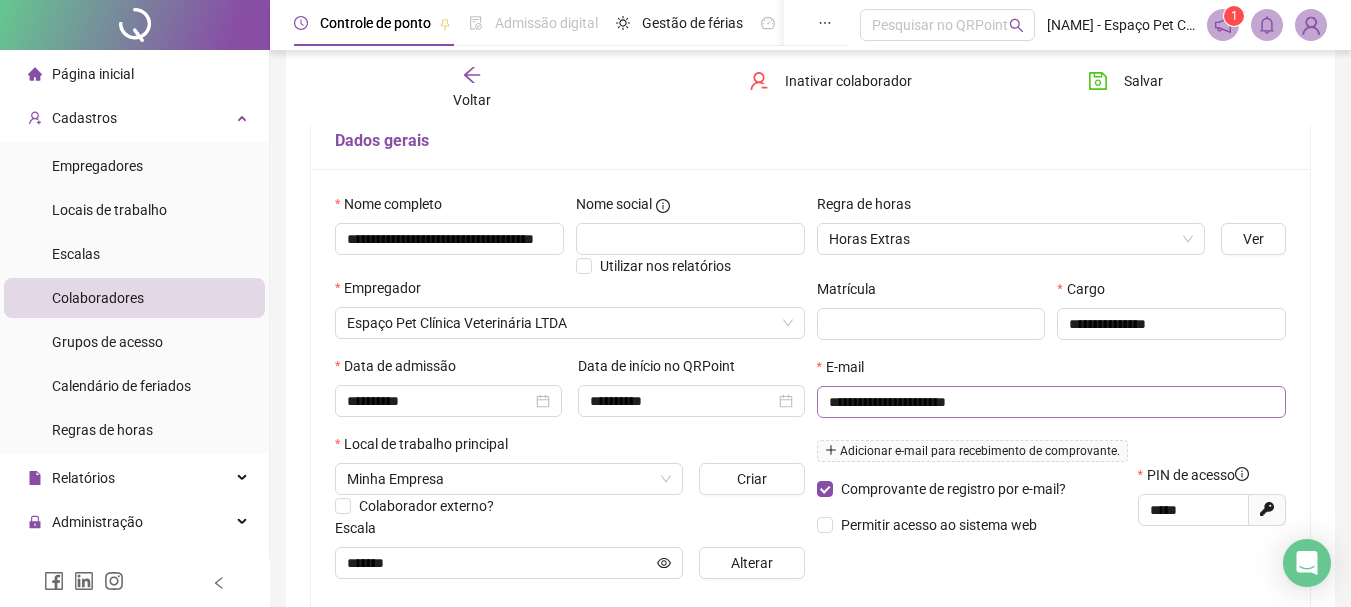 drag, startPoint x: 1027, startPoint y: 386, endPoint x: 1025, endPoint y: 397, distance: 11.18034 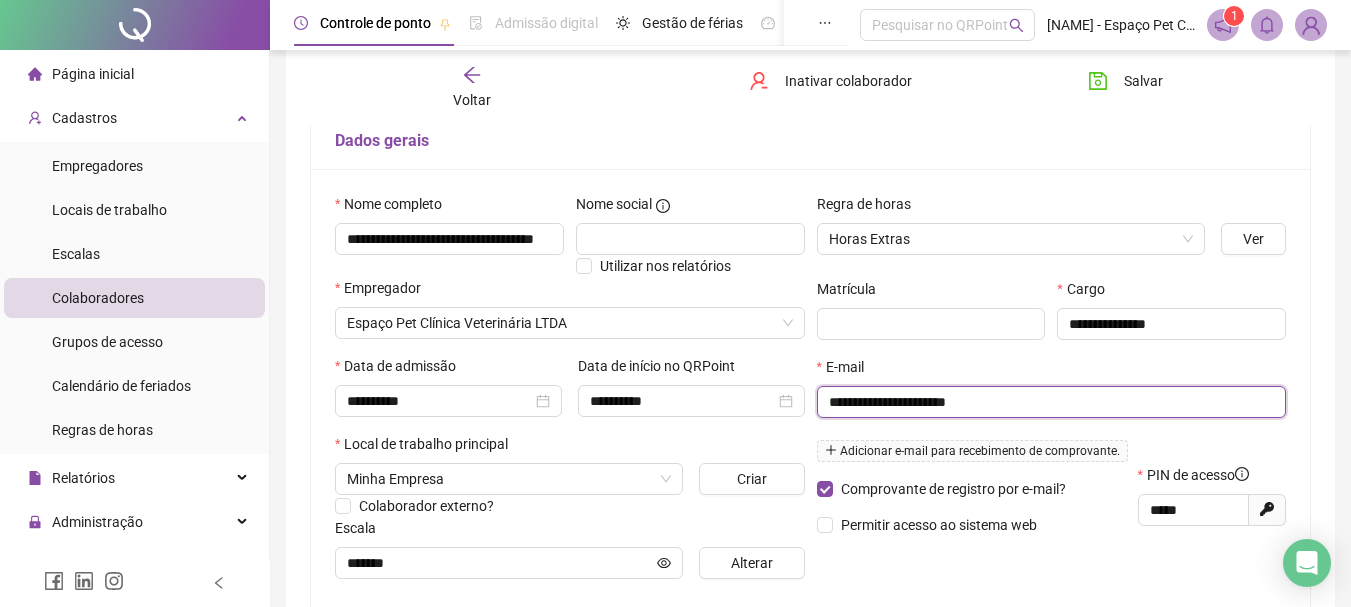click on "**********" at bounding box center (1050, 402) 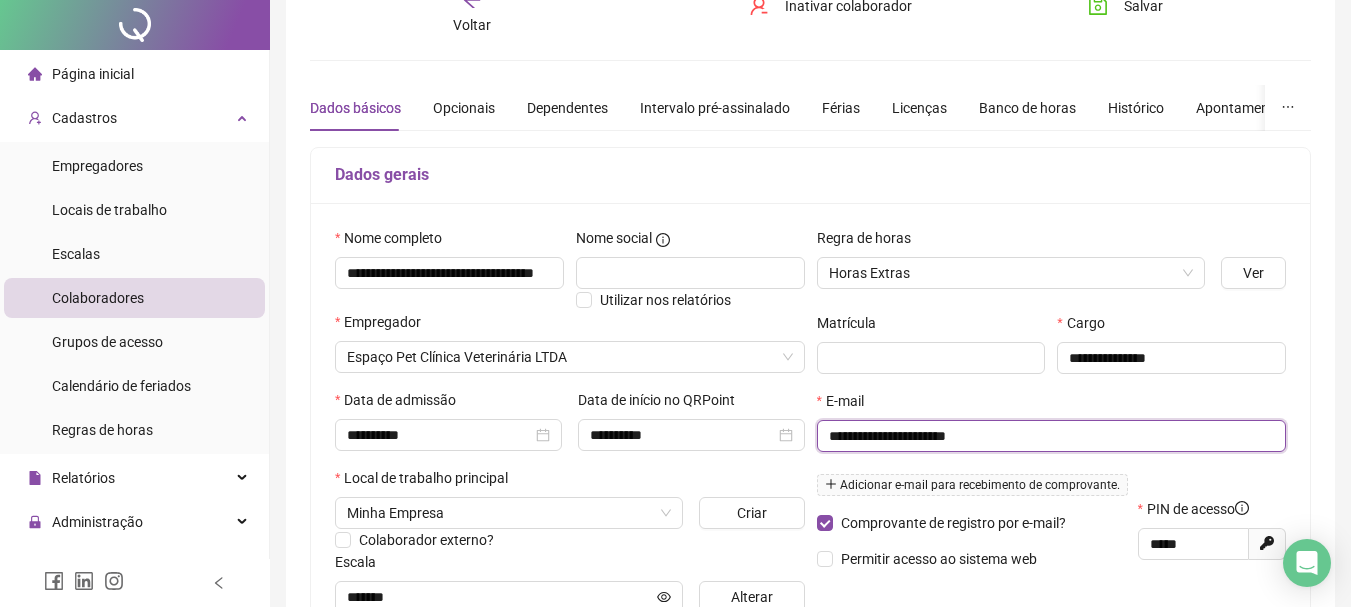 scroll, scrollTop: 0, scrollLeft: 0, axis: both 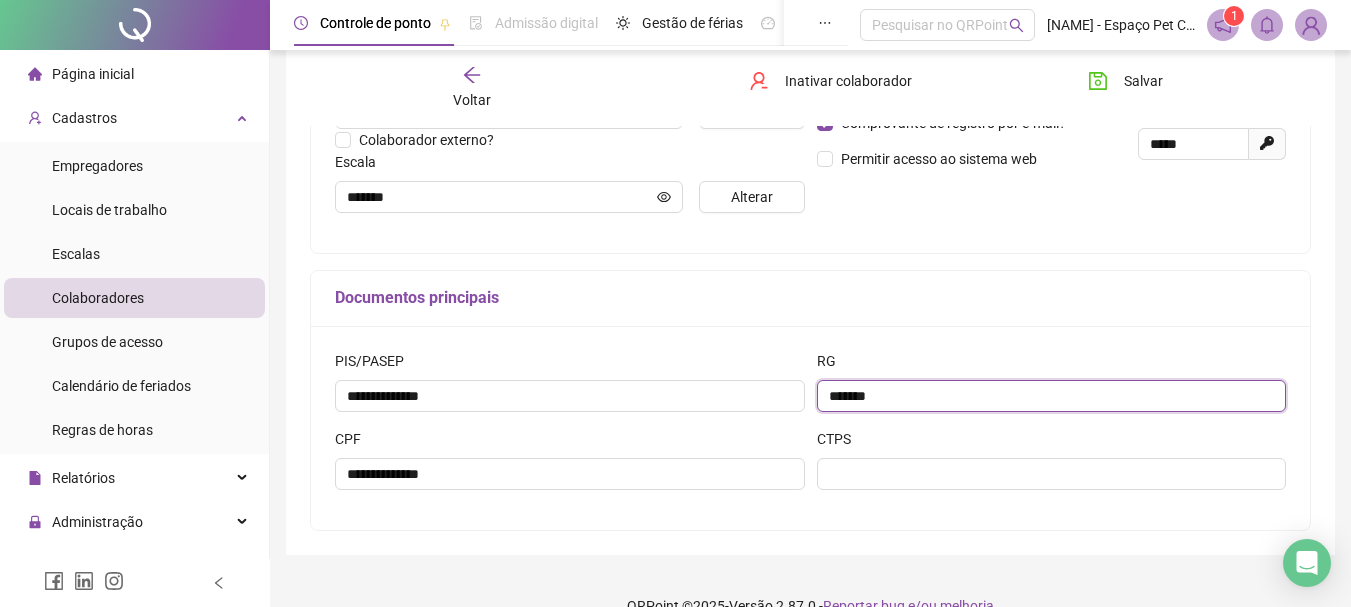 drag, startPoint x: 937, startPoint y: 385, endPoint x: 788, endPoint y: 413, distance: 151.60805 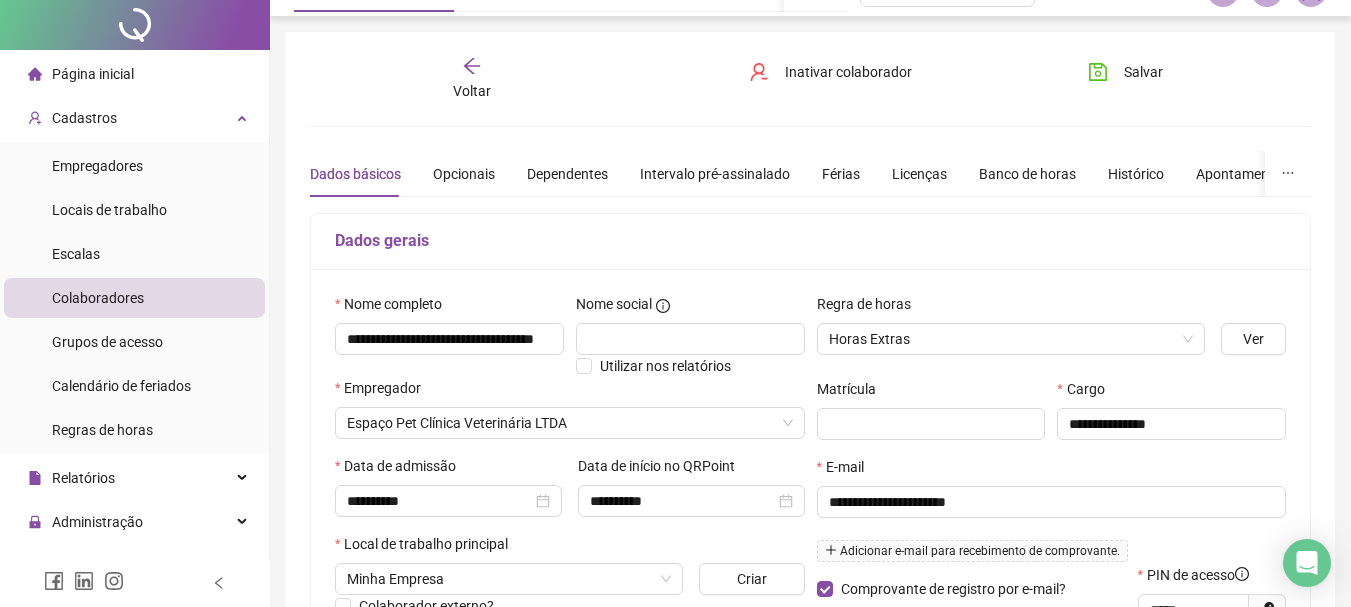 scroll, scrollTop: 0, scrollLeft: 0, axis: both 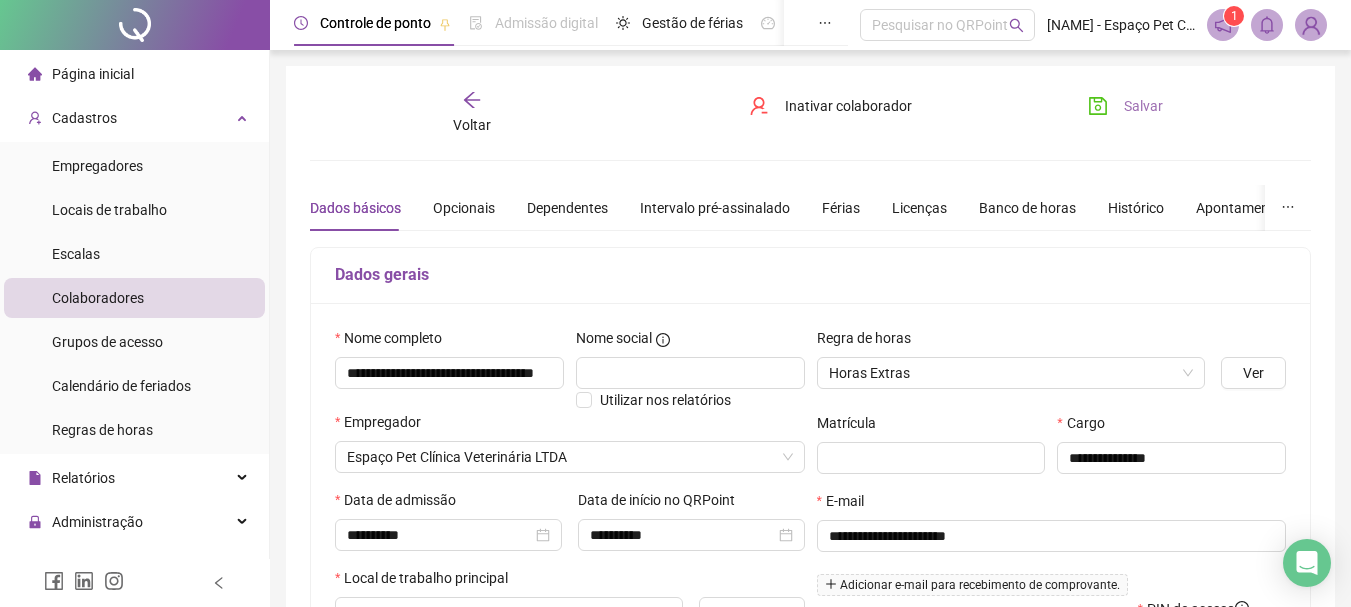 type 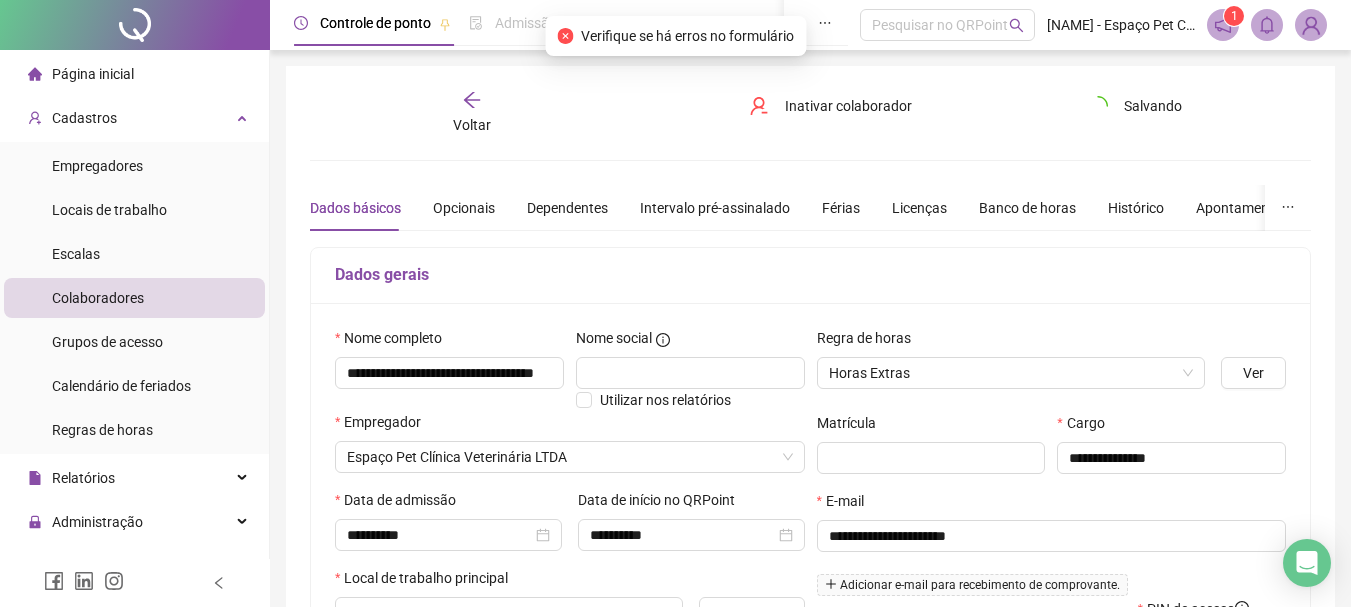 click on "Verifique se há erros no formulário" at bounding box center [687, 36] 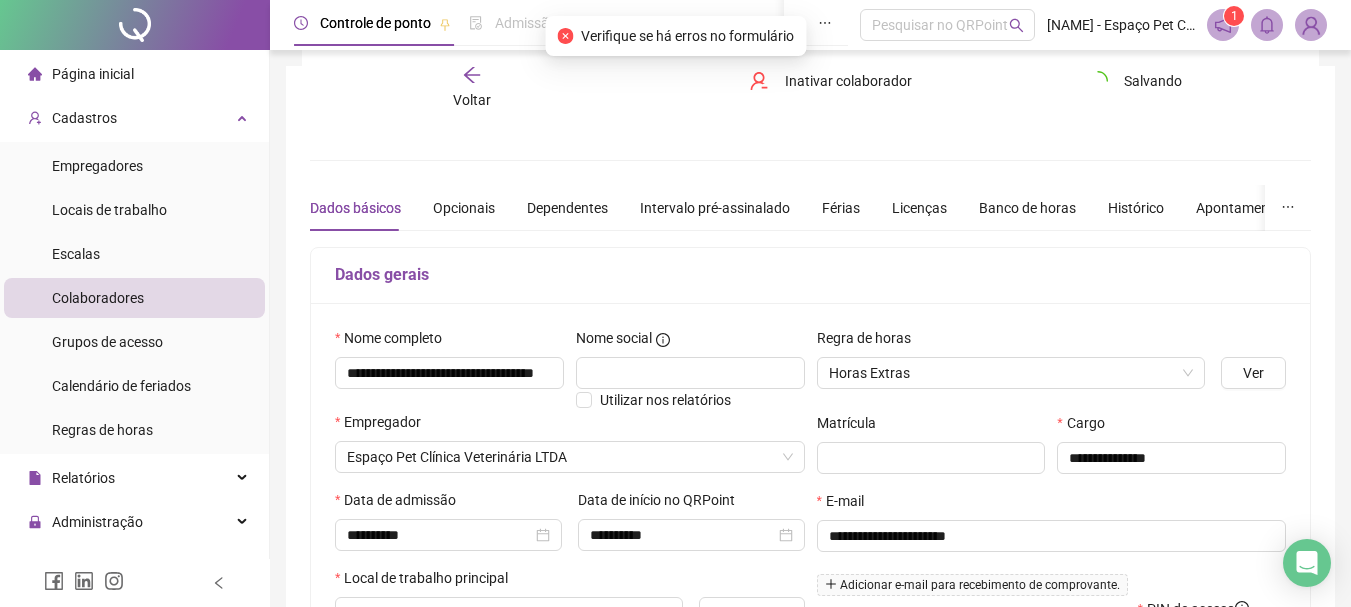 scroll, scrollTop: 200, scrollLeft: 0, axis: vertical 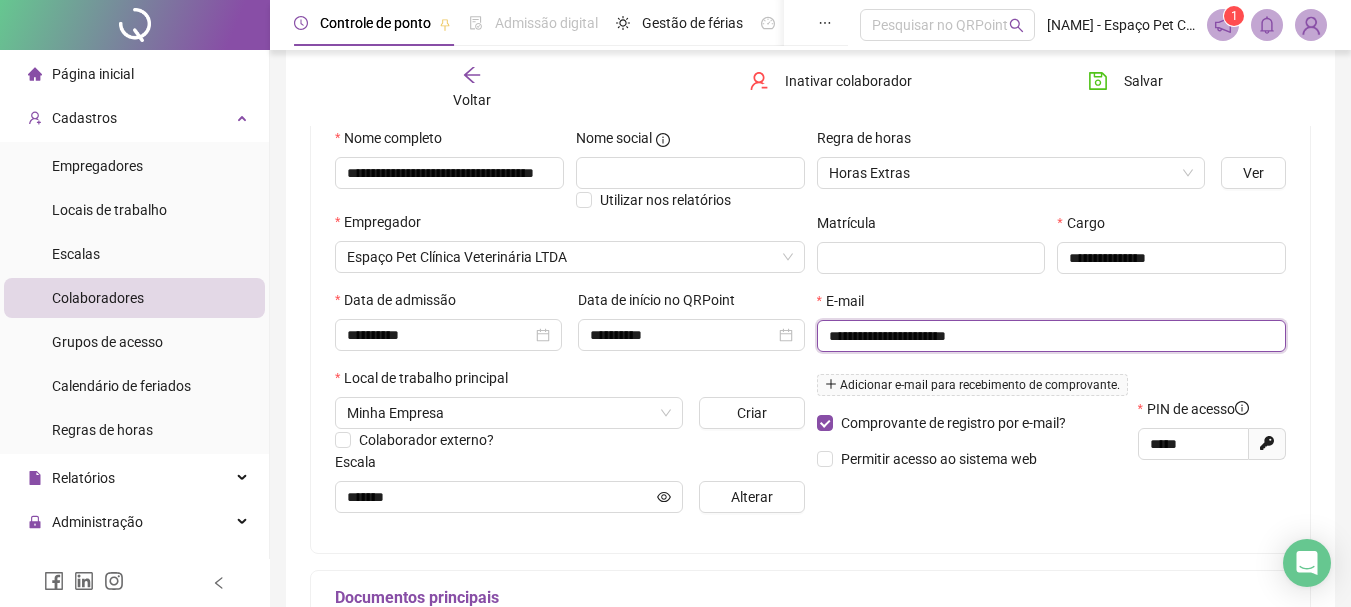 click on "**********" at bounding box center (1050, 336) 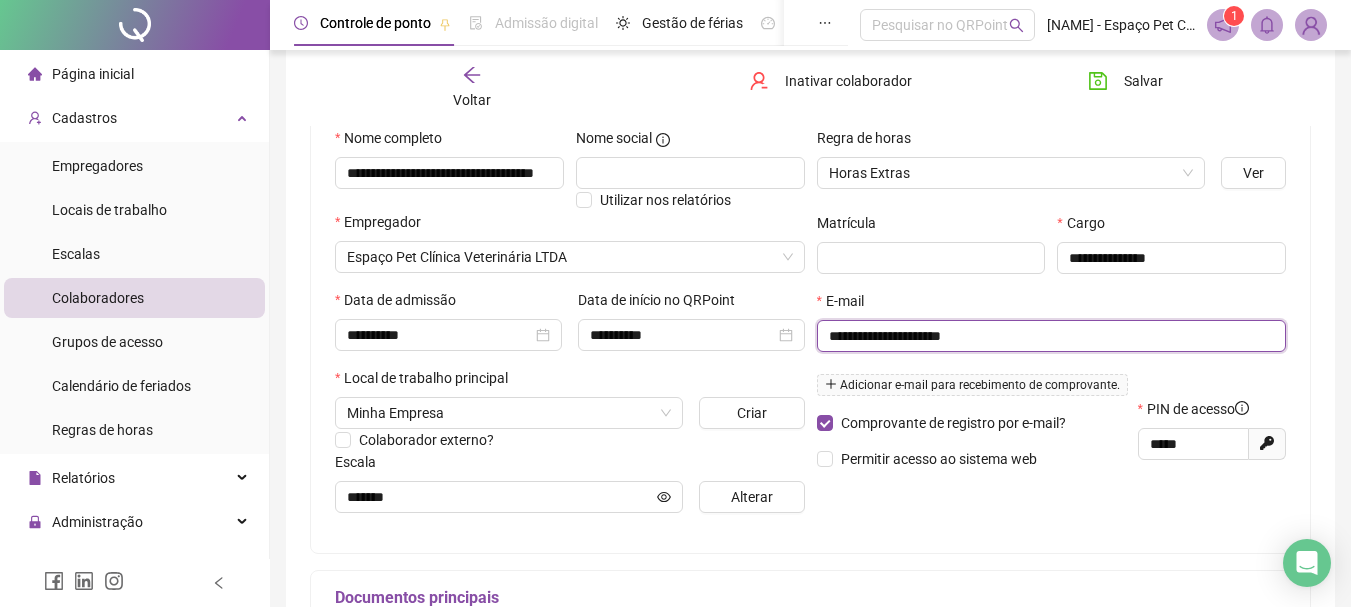 type on "**********" 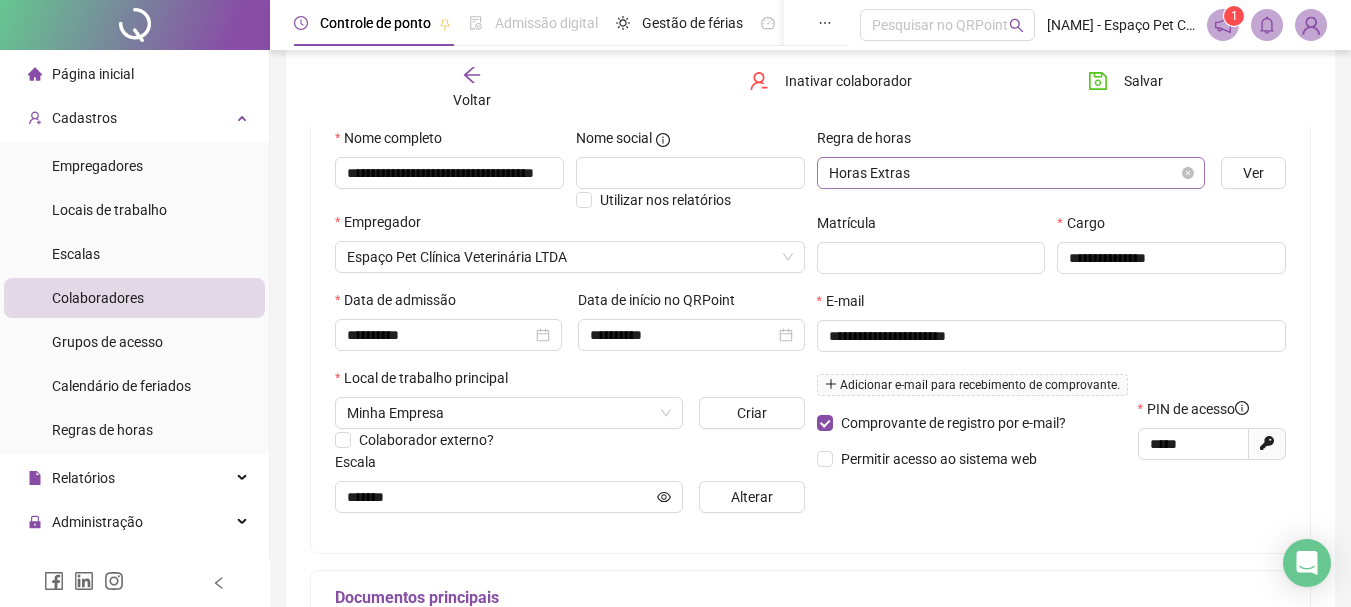 scroll, scrollTop: 100, scrollLeft: 0, axis: vertical 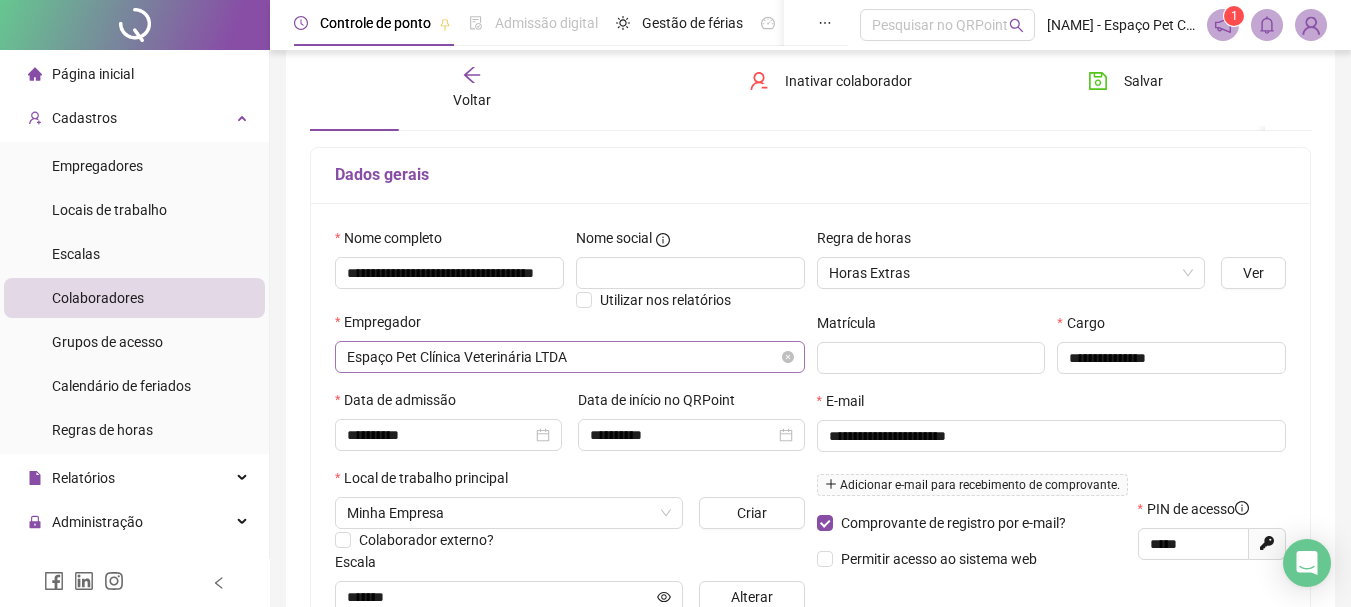 click on "Espaço Pet Clínica Veterinária LTDA" at bounding box center (570, 357) 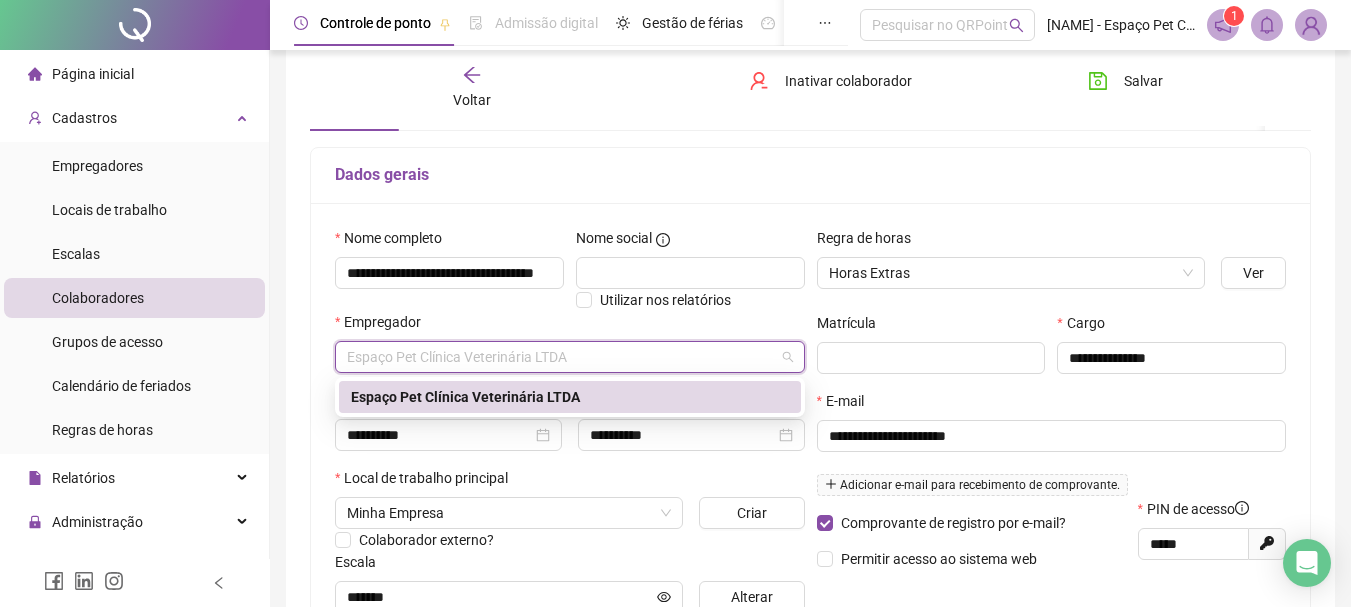 click on "Espaço Pet Clínica Veterinária LTDA" at bounding box center (570, 397) 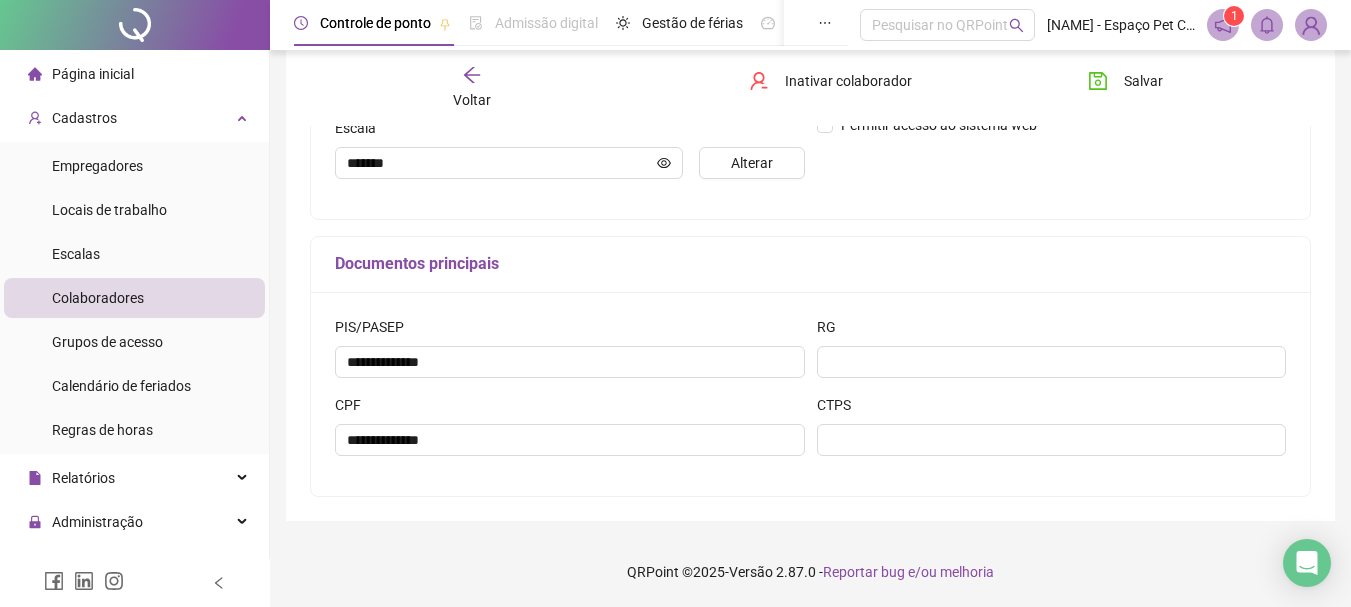 scroll, scrollTop: 0, scrollLeft: 0, axis: both 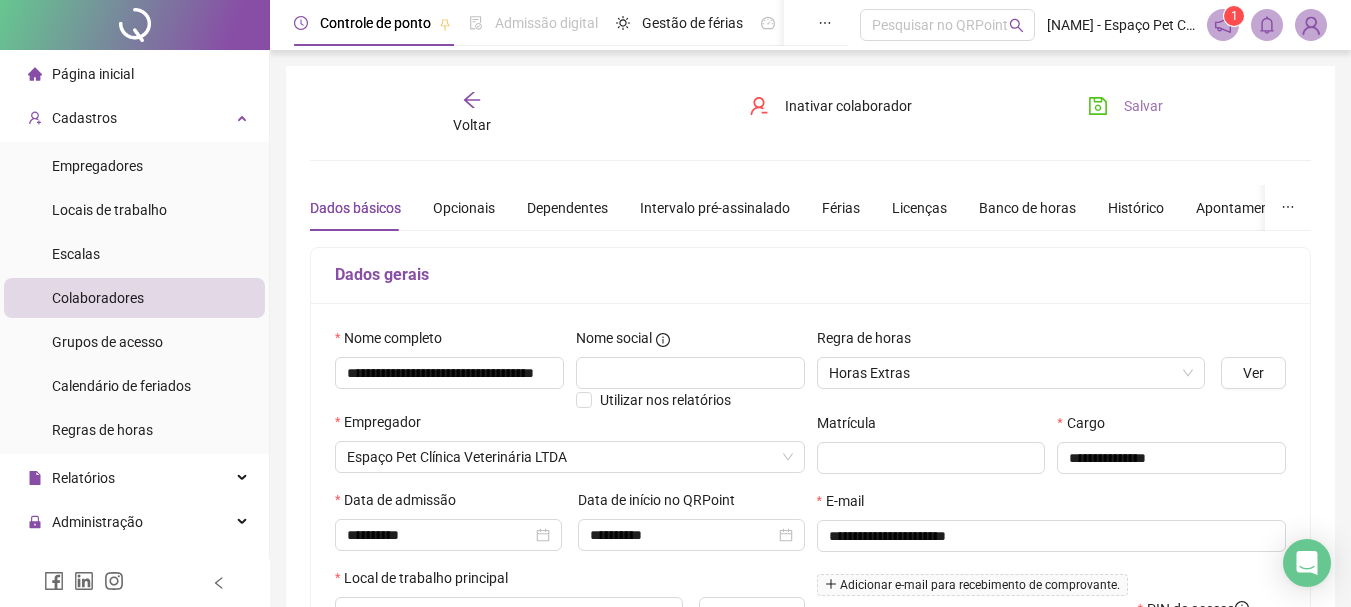 click on "Salvar" at bounding box center [1143, 106] 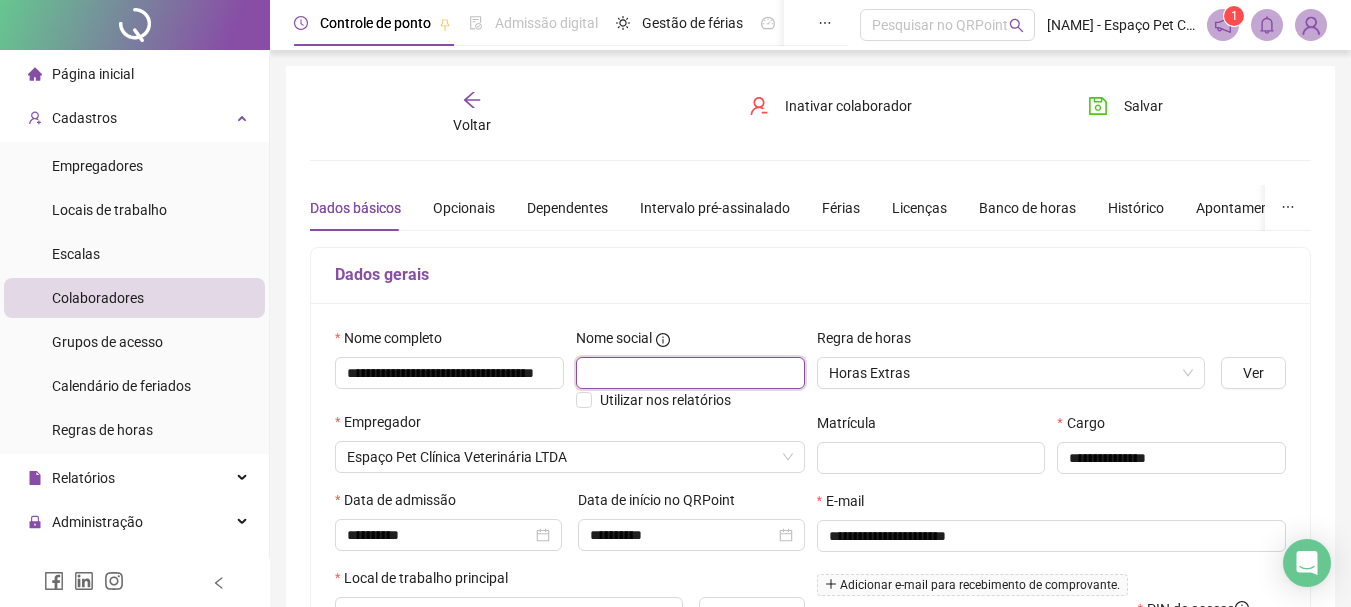 click at bounding box center [690, 373] 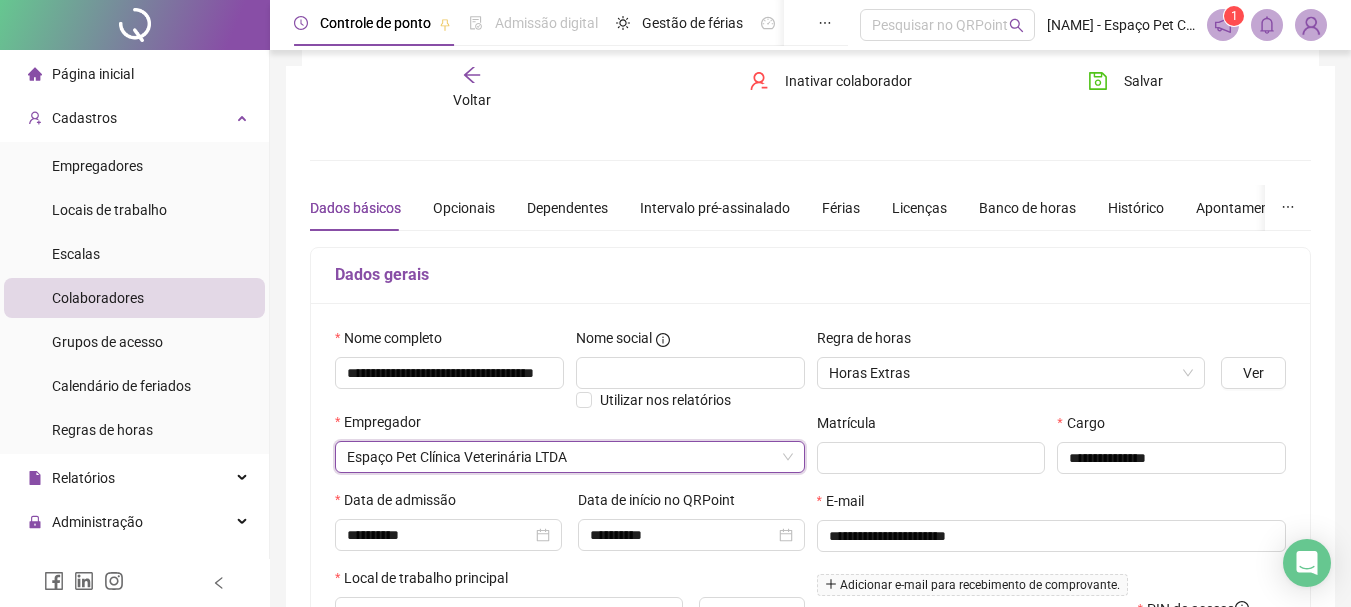 scroll, scrollTop: 400, scrollLeft: 0, axis: vertical 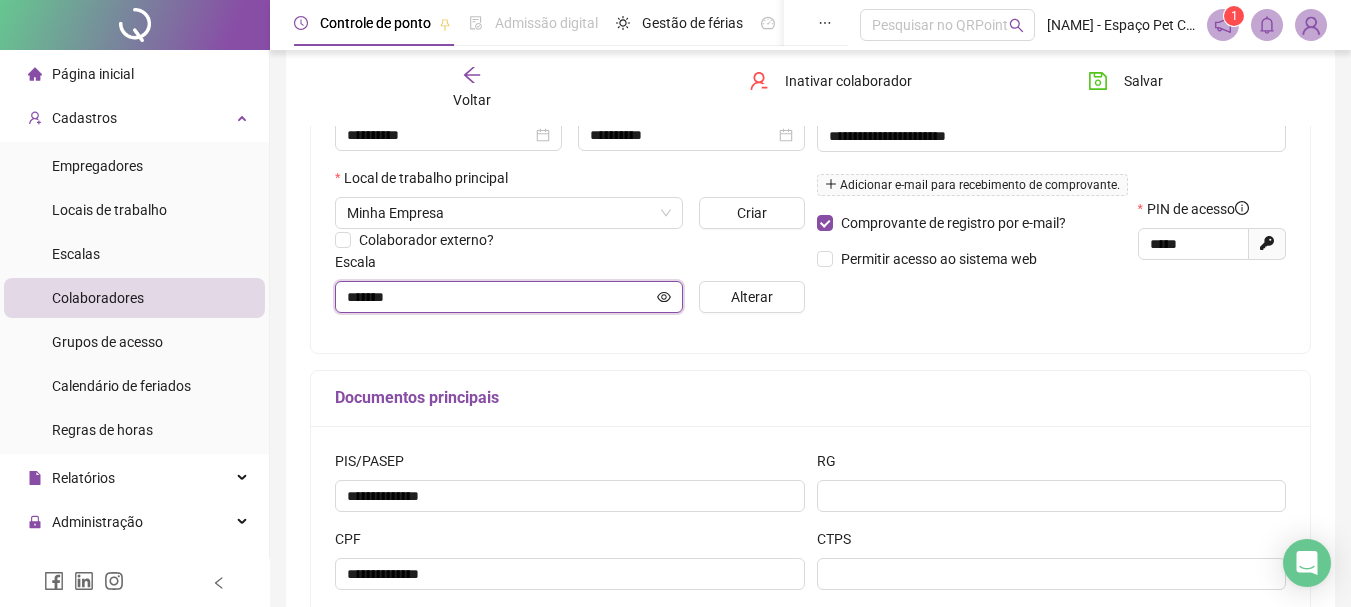 click on "*******" at bounding box center (500, 297) 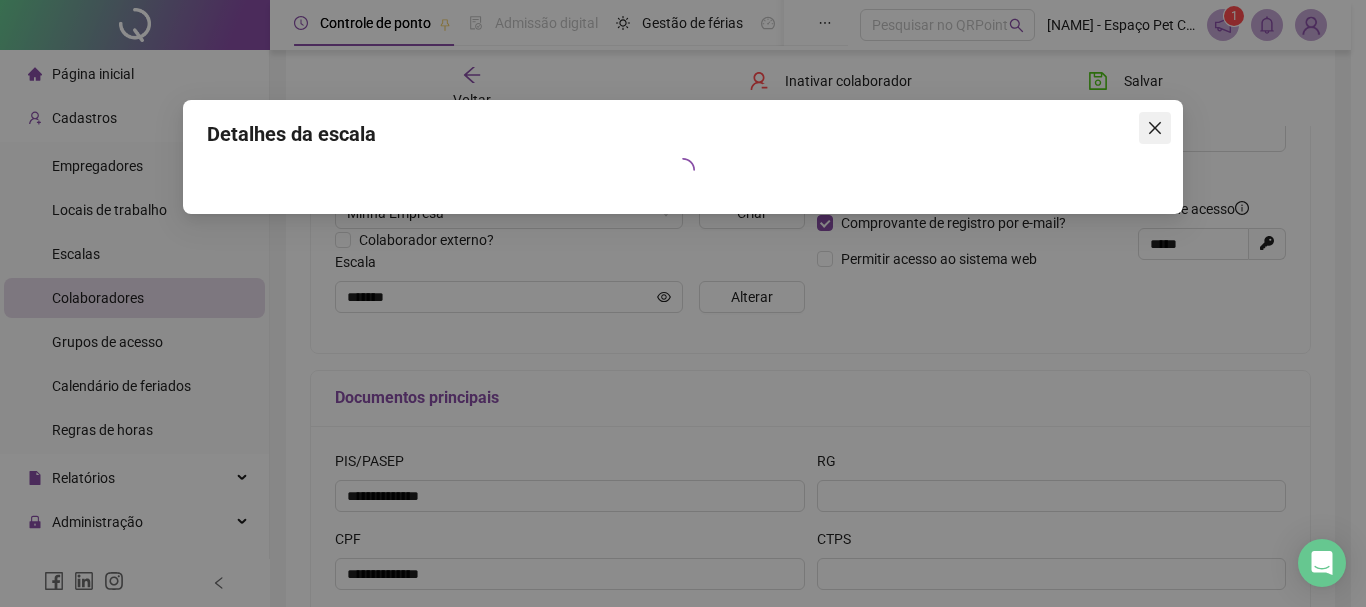 click 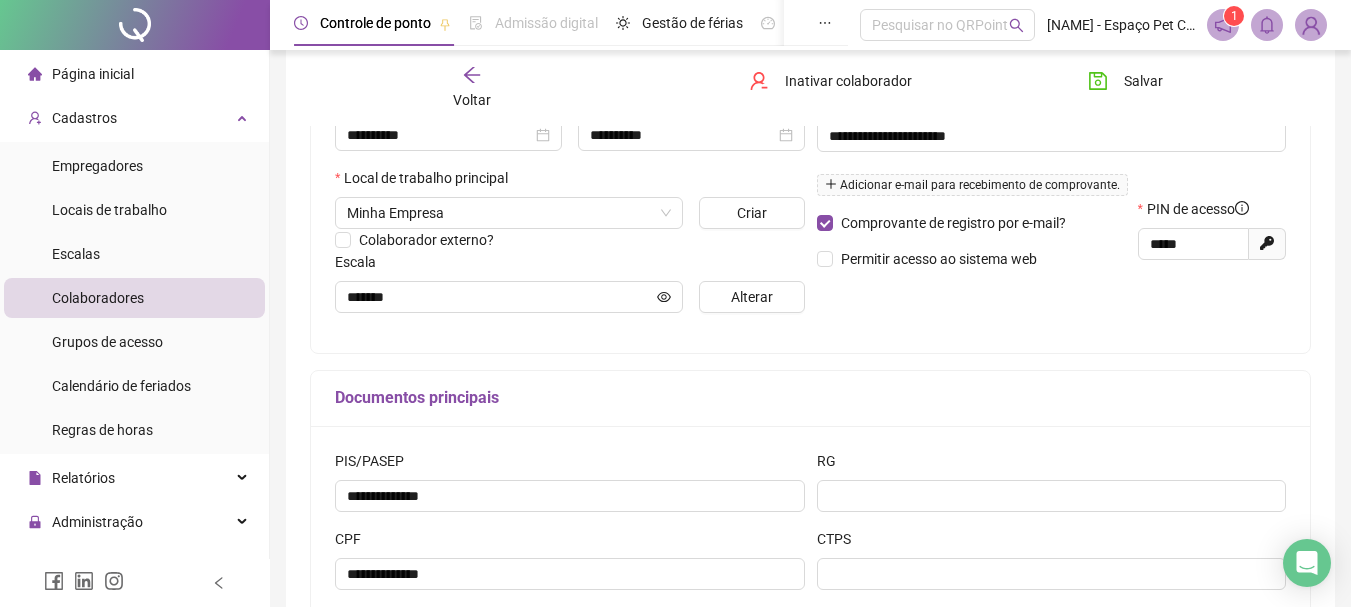 click on "Alterar" at bounding box center [751, 297] 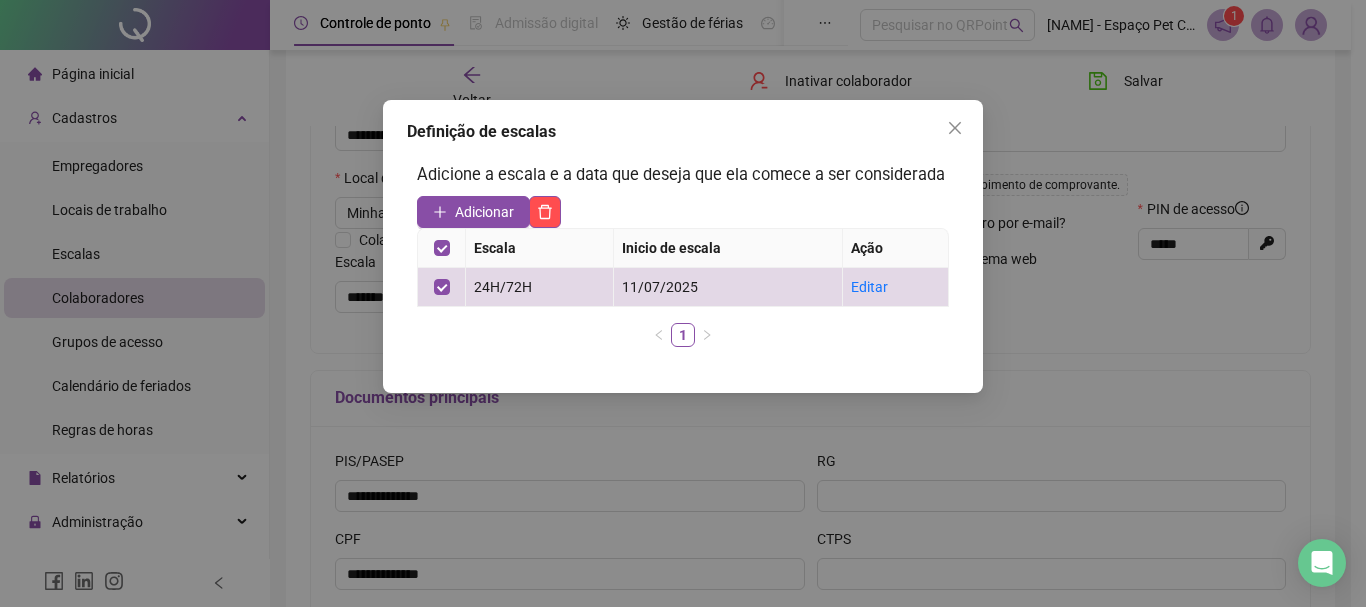 click at bounding box center [955, 128] 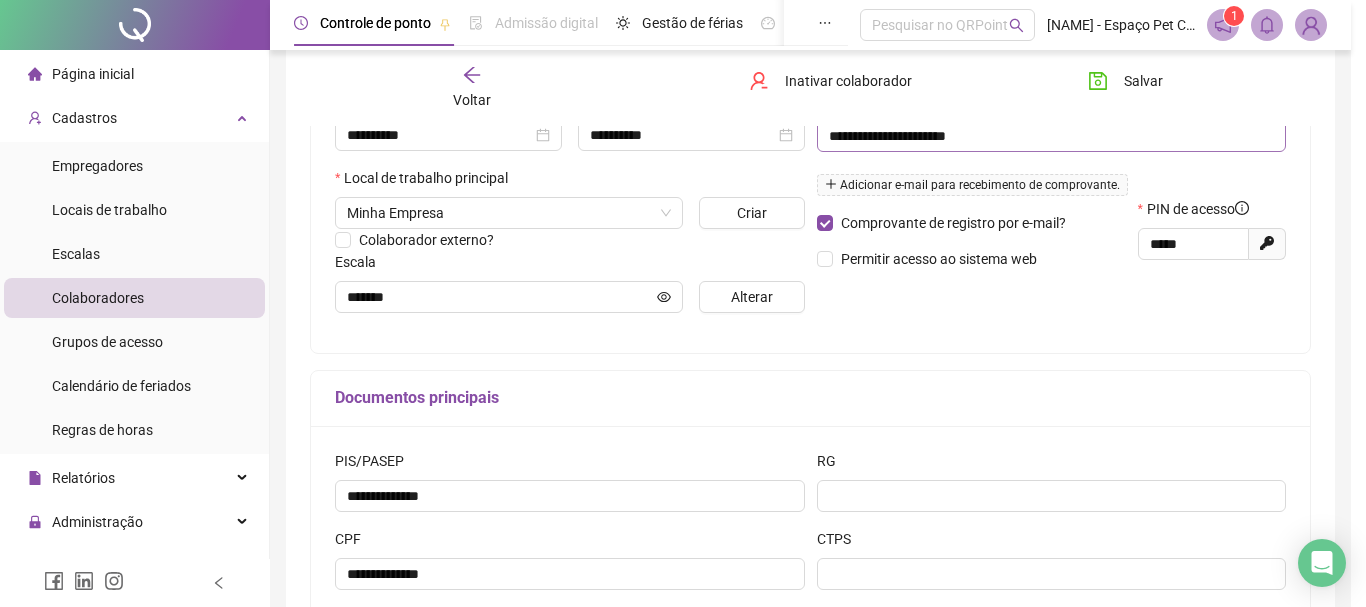 drag, startPoint x: 970, startPoint y: 128, endPoint x: 970, endPoint y: 141, distance: 13 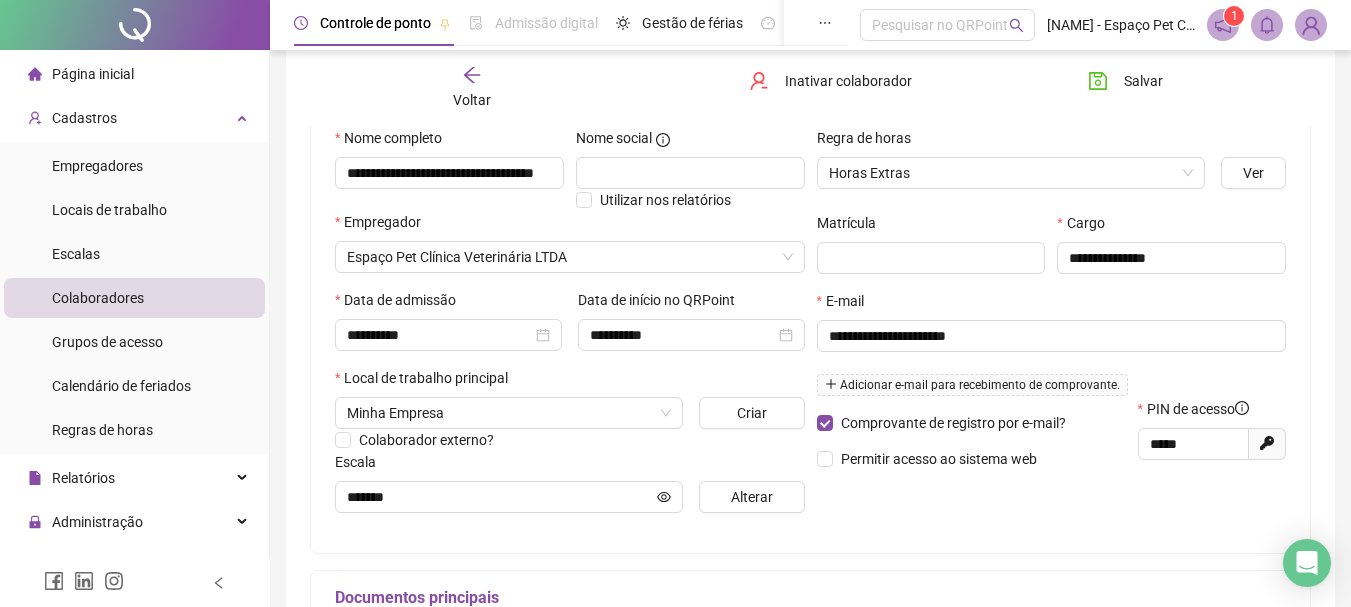 scroll, scrollTop: 300, scrollLeft: 0, axis: vertical 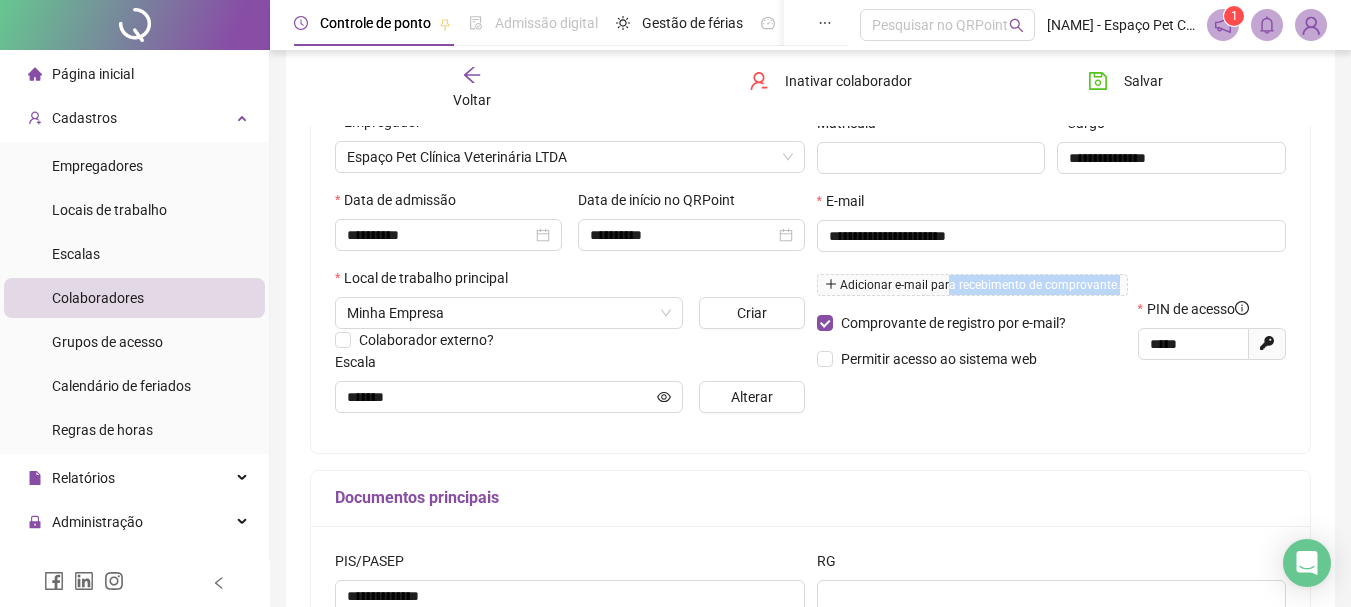 click on "**********" at bounding box center (1052, 228) 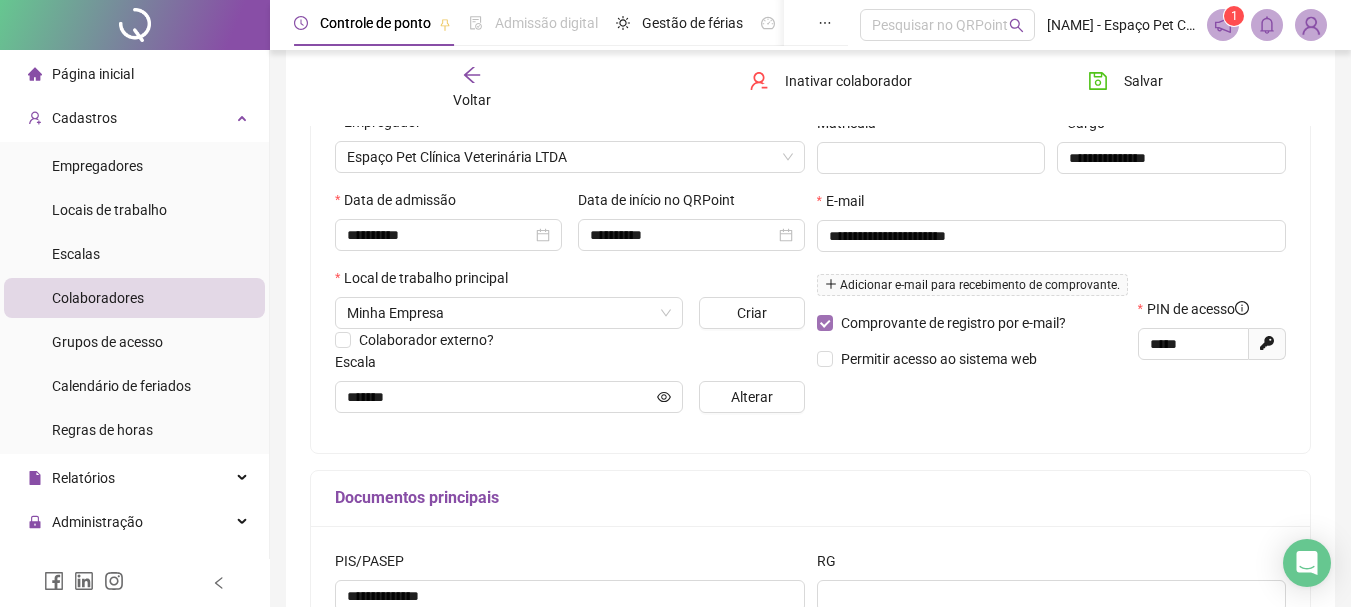 click on "Comprovante de registro por e-mail?" at bounding box center [953, 323] 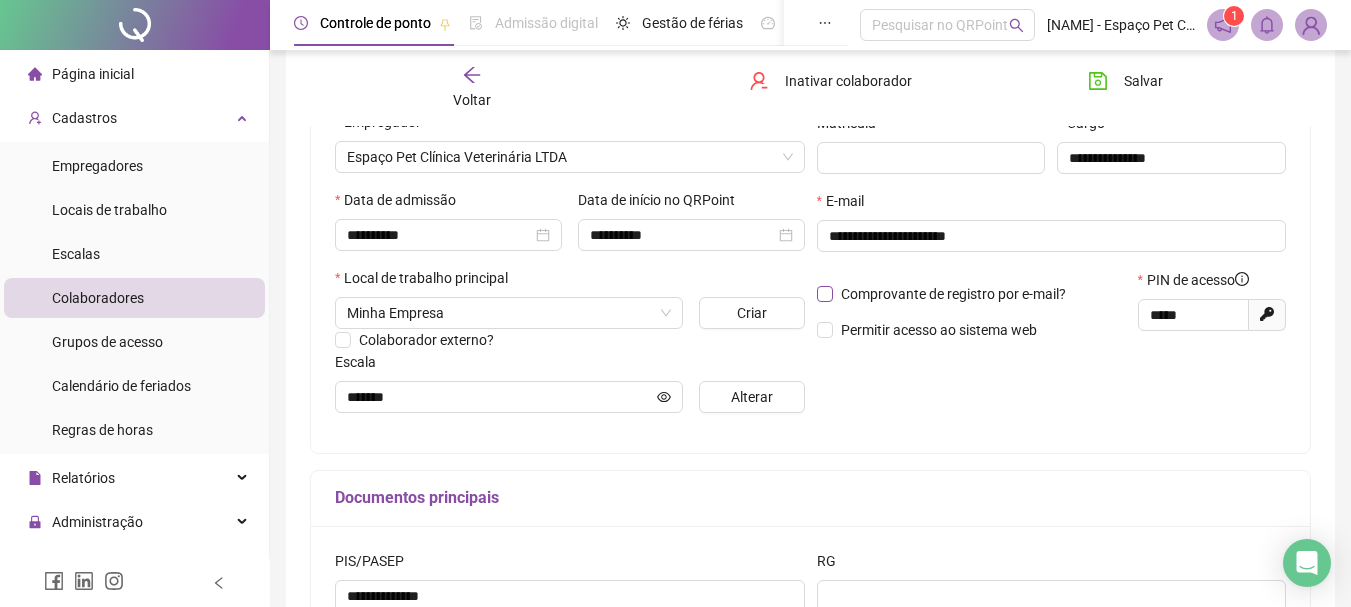 click on "Comprovante de registro por e-mail?" at bounding box center (945, 294) 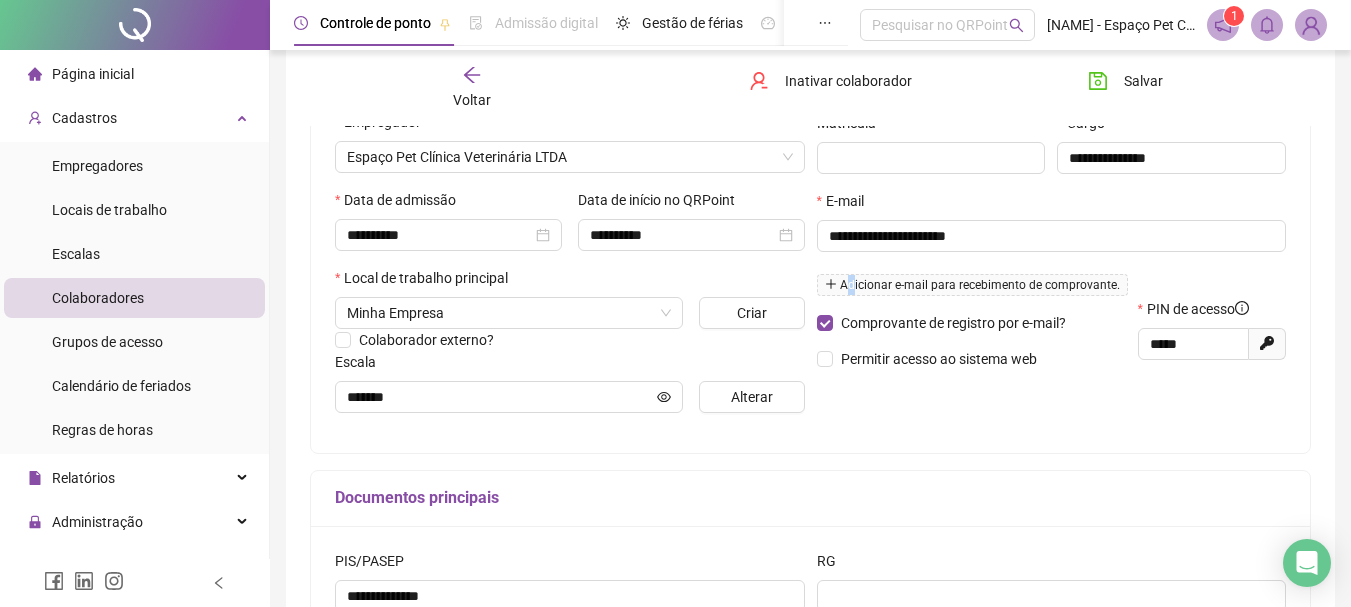 click on "Adicionar e-mail para recebimento de comprovante." at bounding box center [972, 285] 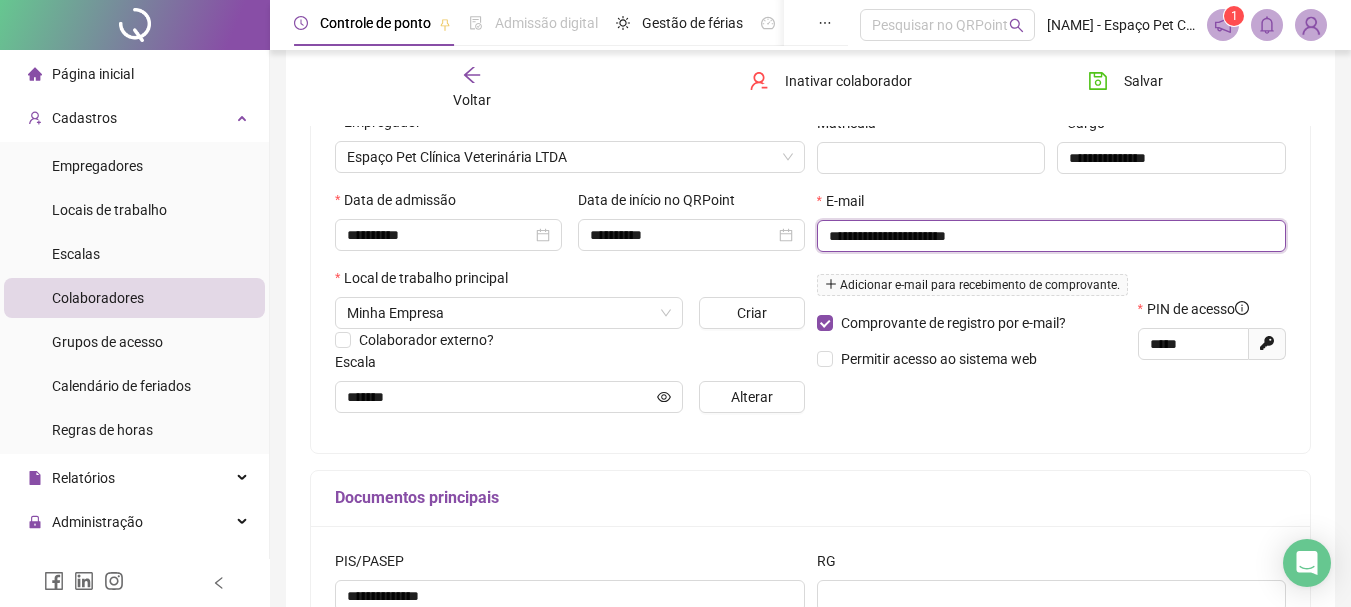 drag, startPoint x: 1027, startPoint y: 236, endPoint x: 844, endPoint y: 265, distance: 185.28357 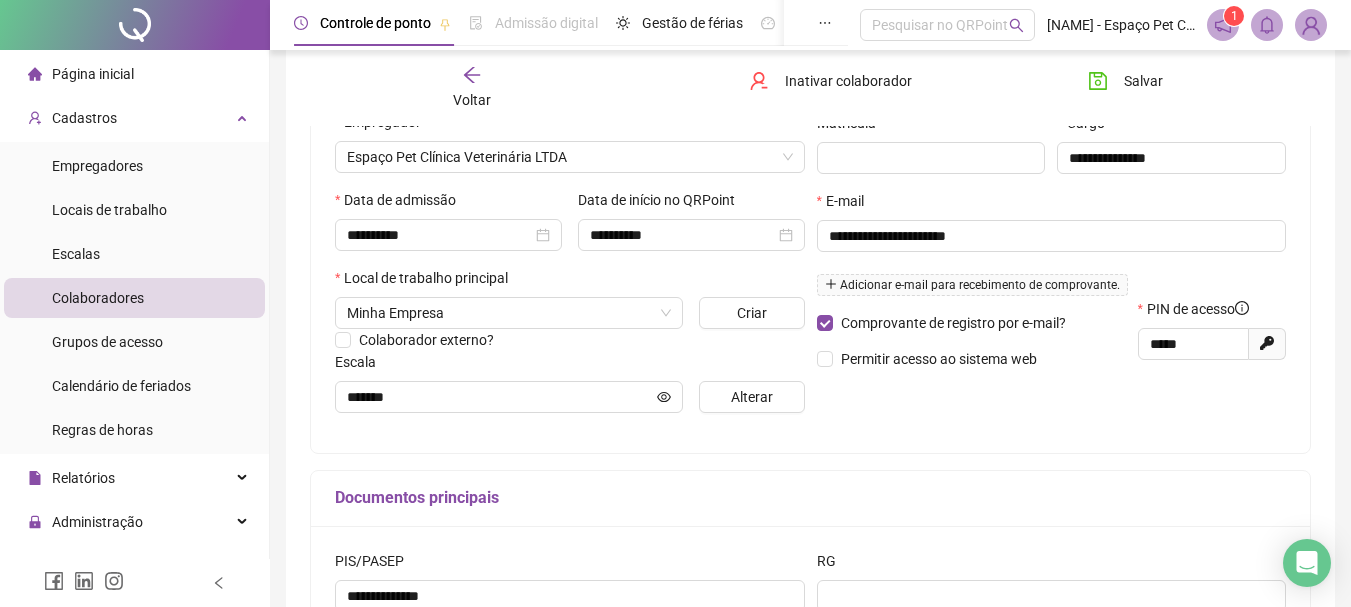 click on "Adicionar e-mail para recebimento de comprovante." at bounding box center (972, 285) 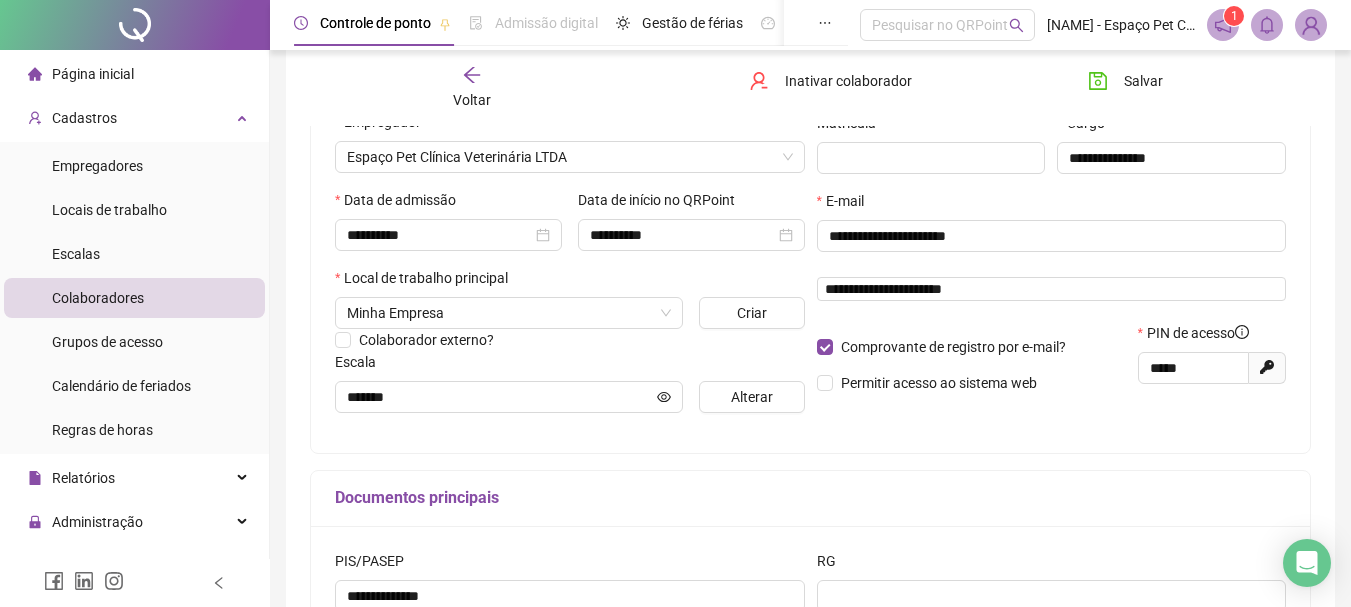 type on "**********" 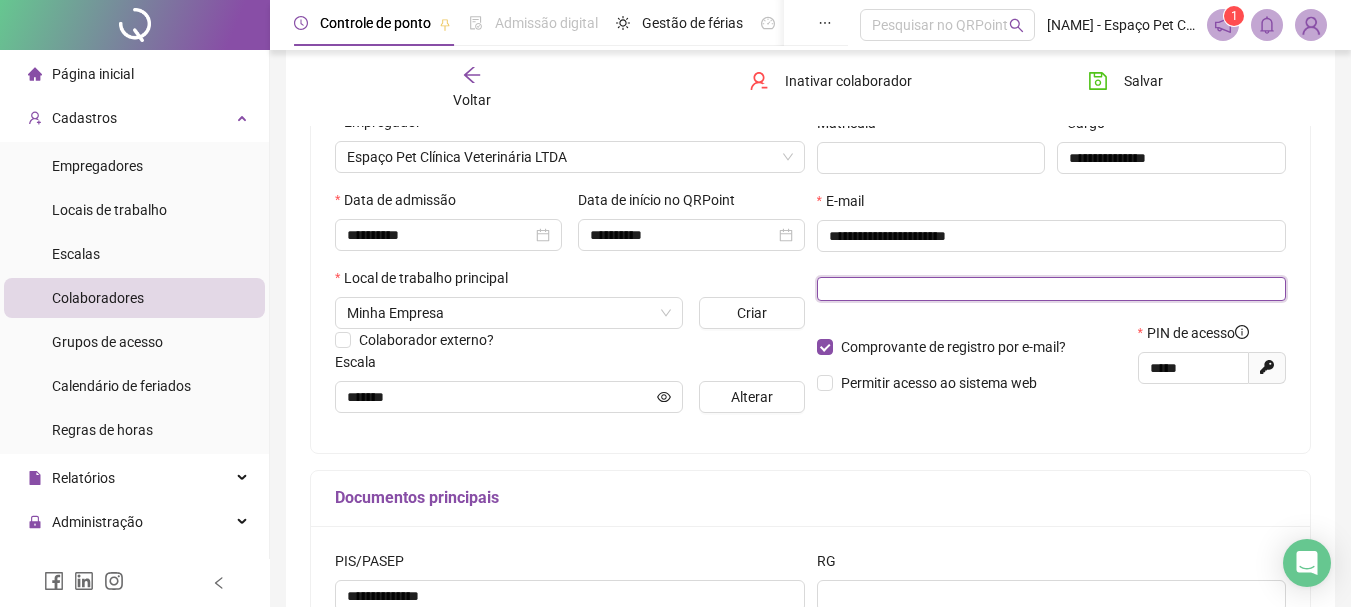 click at bounding box center [1052, 289] 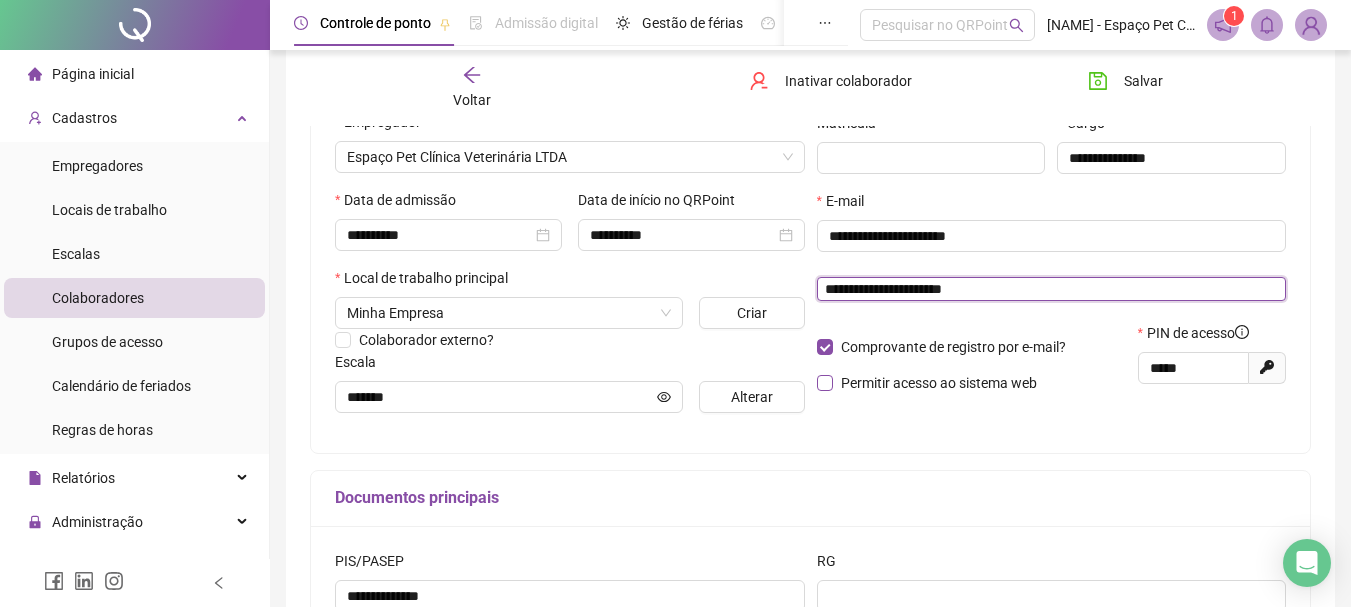 type on "**********" 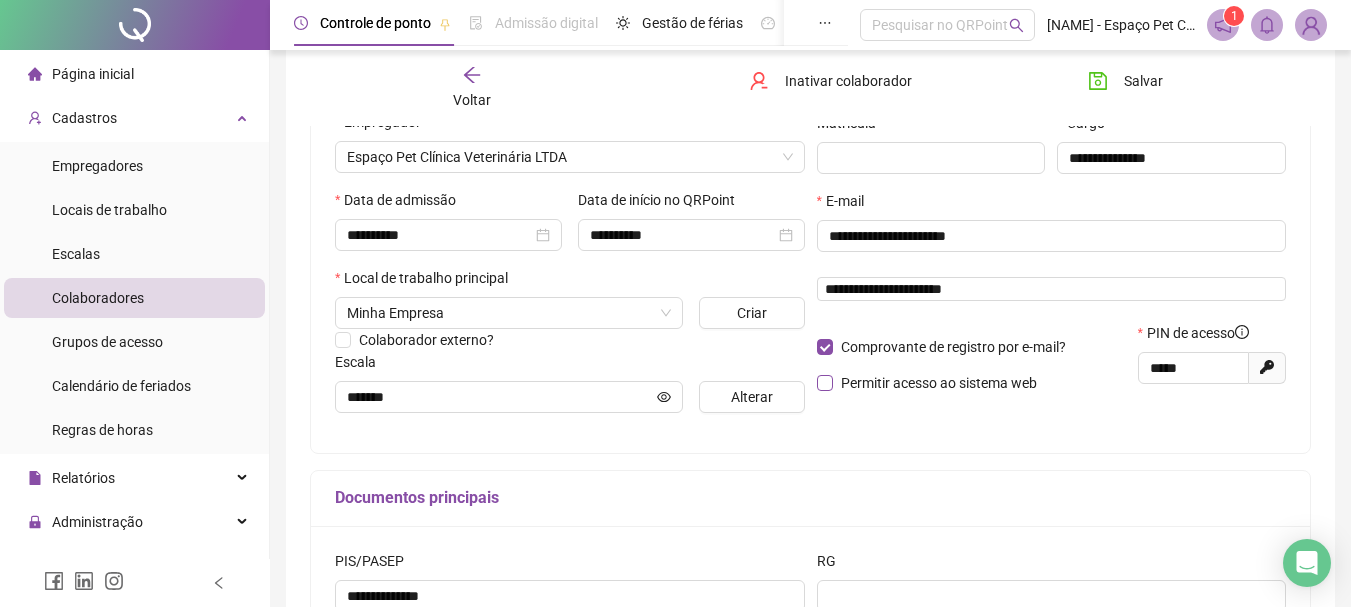 type 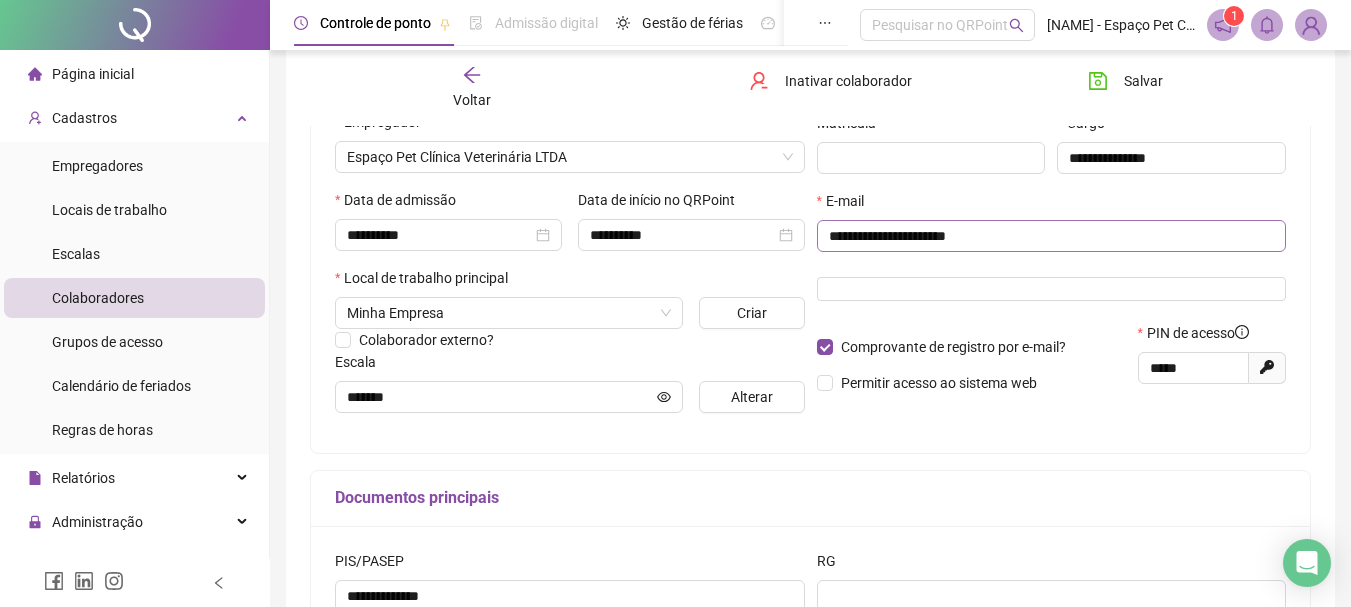 click on "**********" at bounding box center [1052, 236] 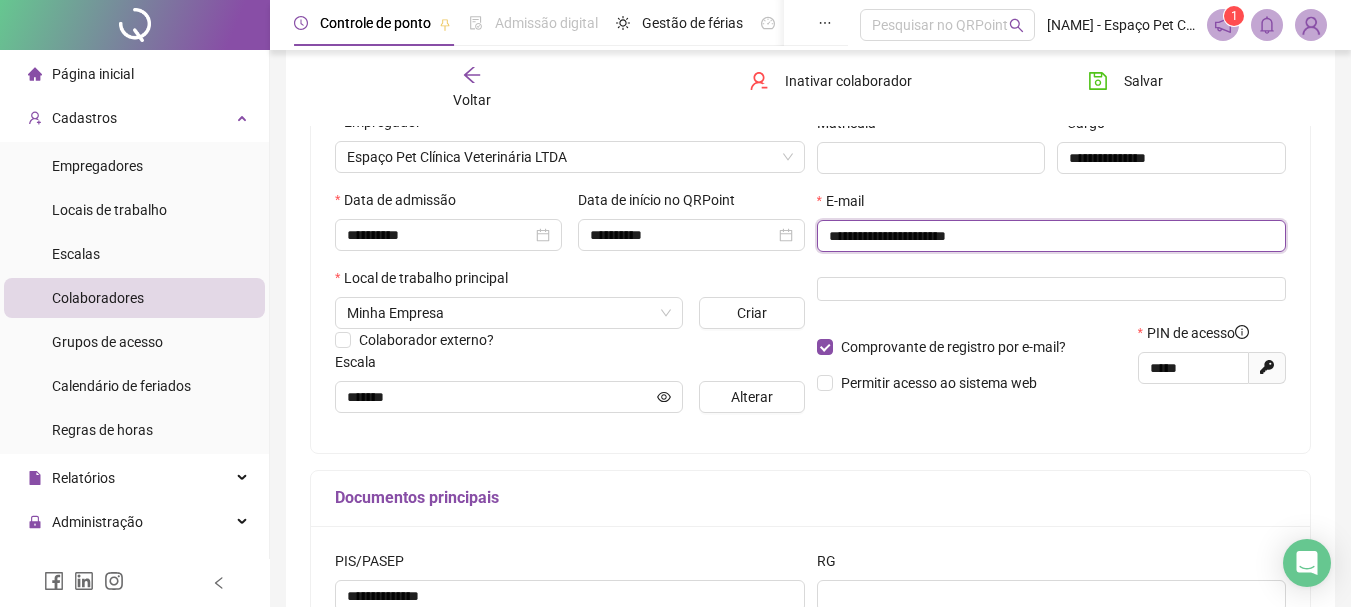 click on "**********" at bounding box center [1050, 236] 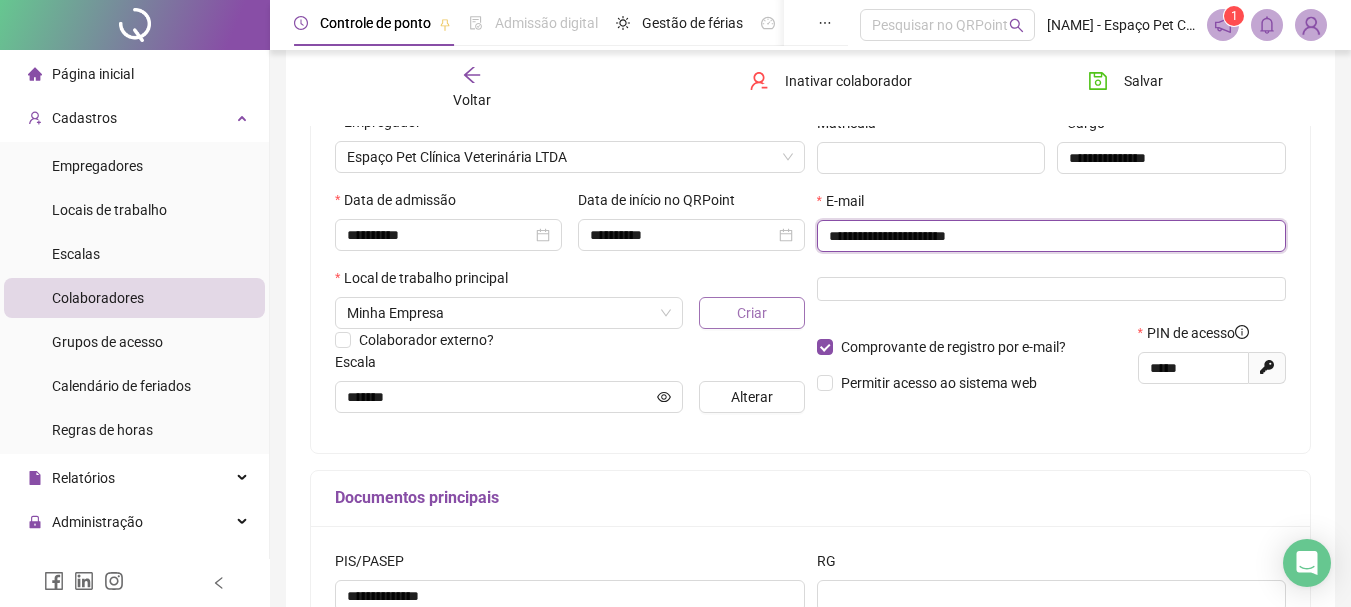 drag, startPoint x: 792, startPoint y: 240, endPoint x: 769, endPoint y: 311, distance: 74.63243 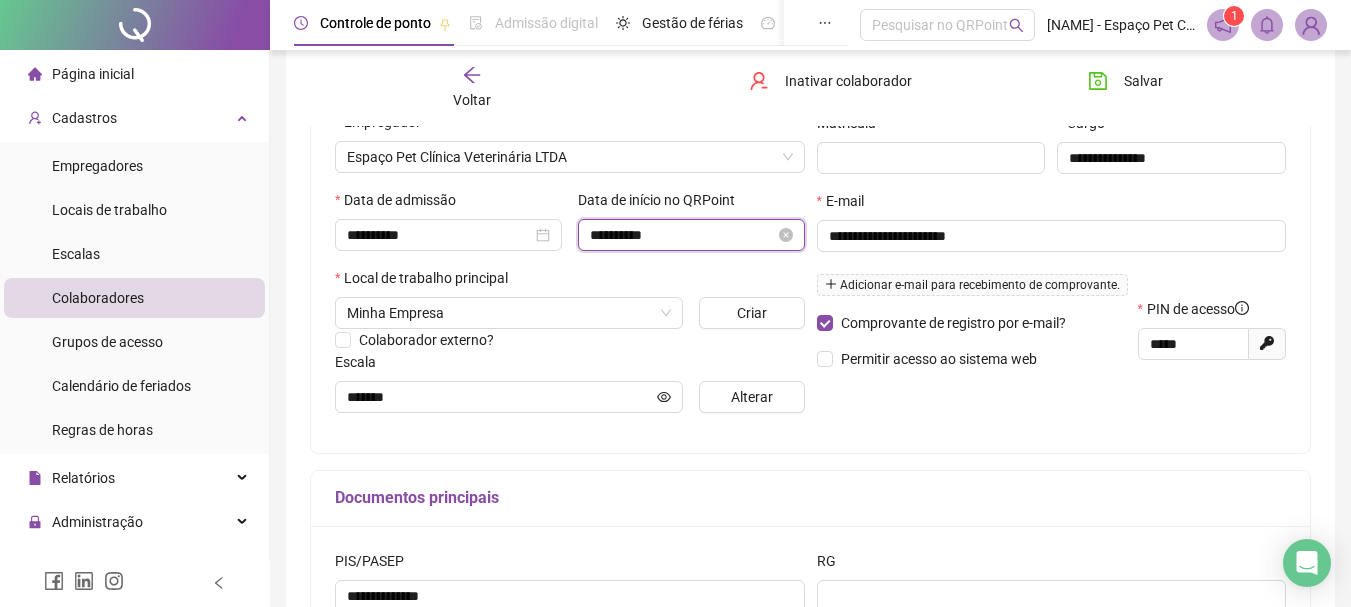 click on "**********" at bounding box center [682, 235] 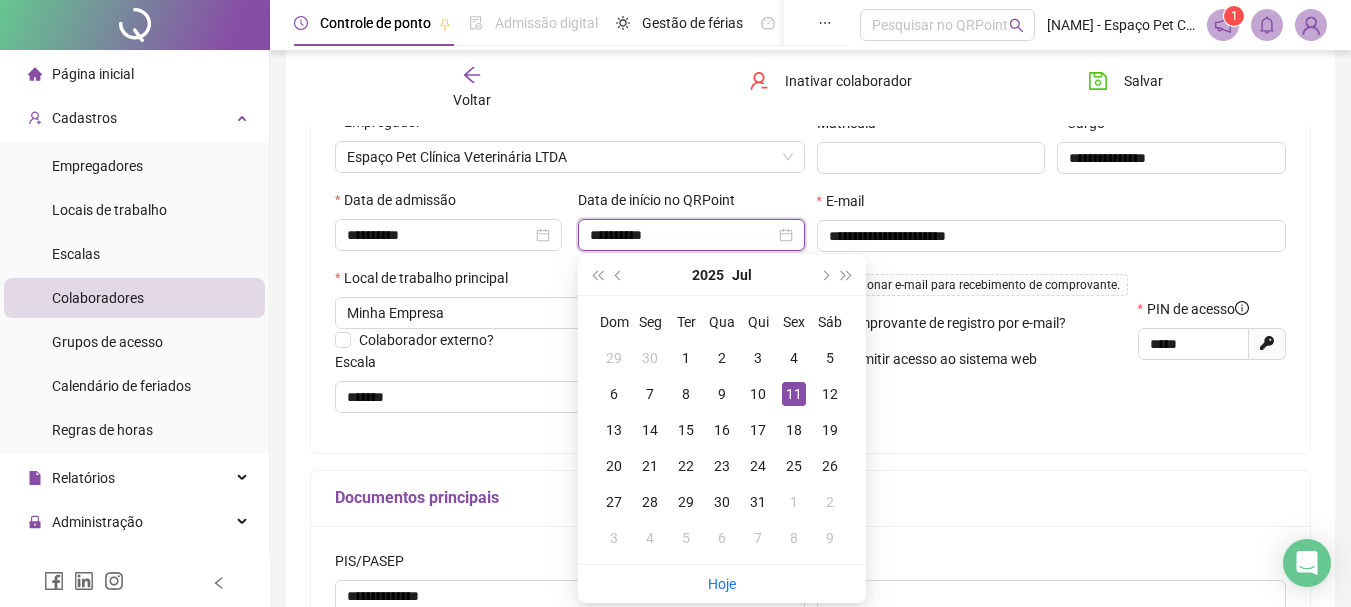 type on "**********" 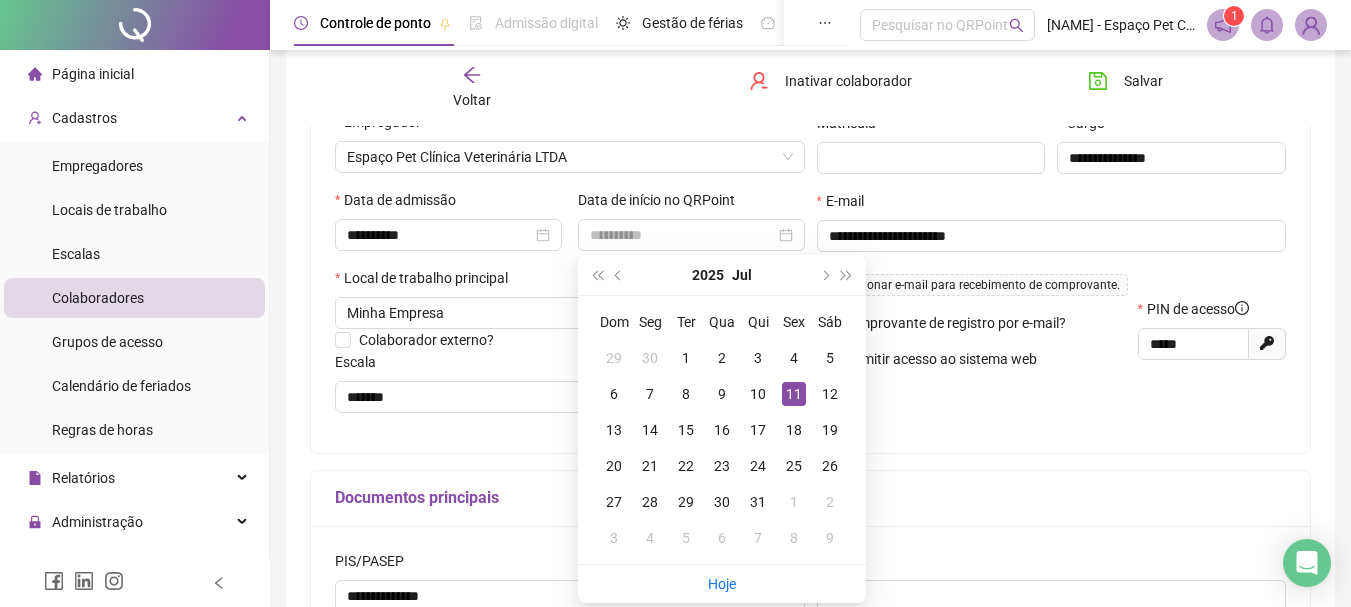 click on "11" at bounding box center (794, 394) 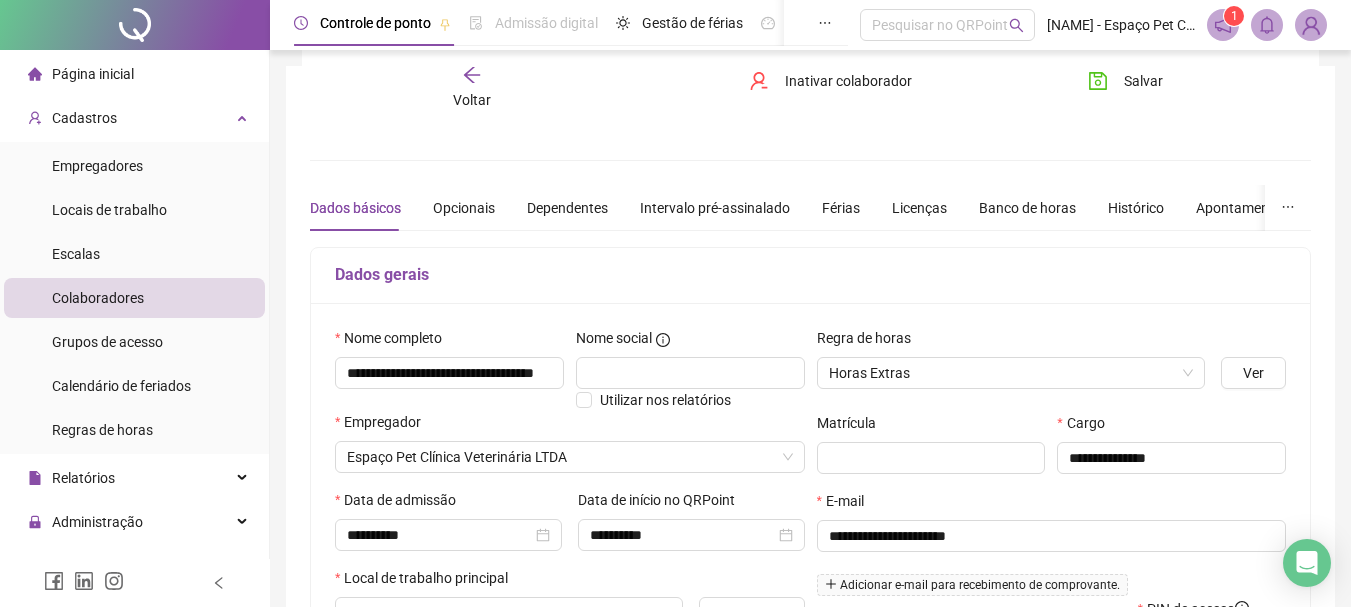 scroll, scrollTop: 100, scrollLeft: 0, axis: vertical 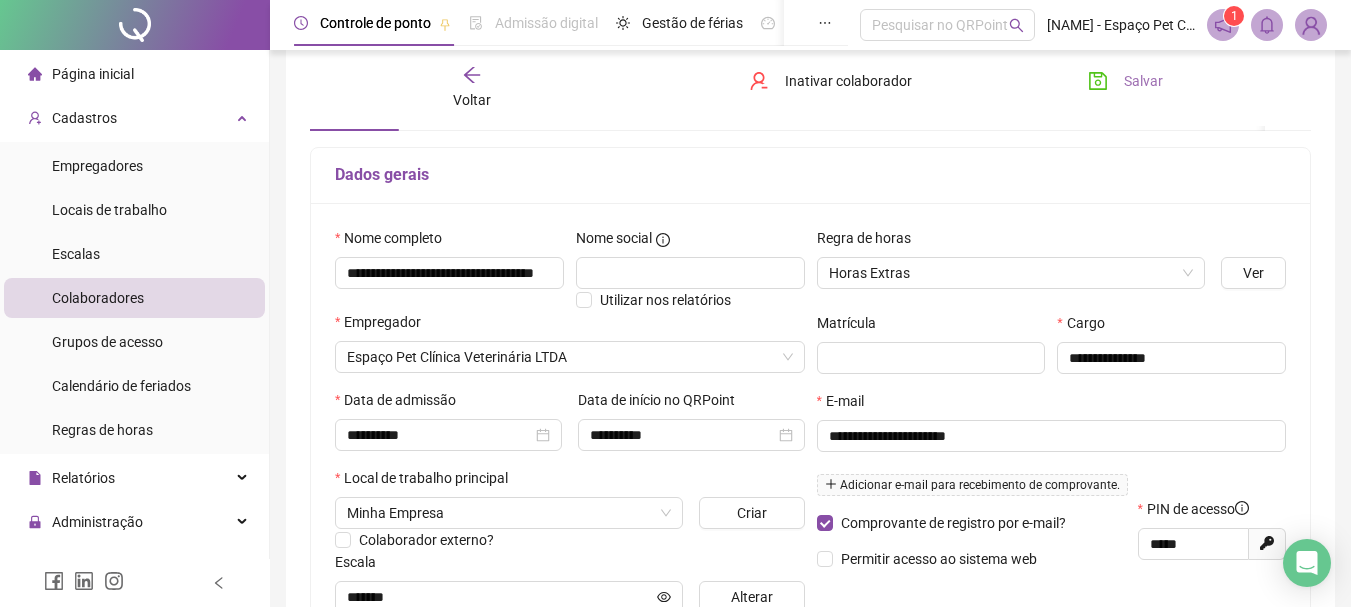 click on "Salvar" at bounding box center [1125, 81] 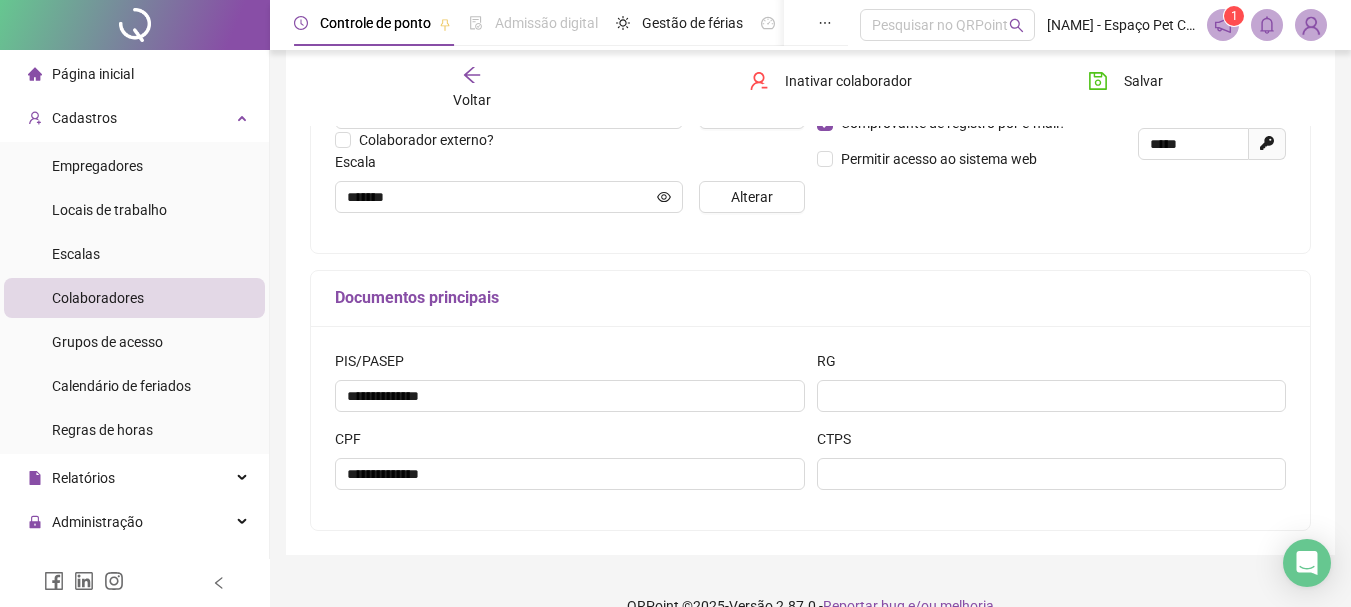 scroll, scrollTop: 534, scrollLeft: 0, axis: vertical 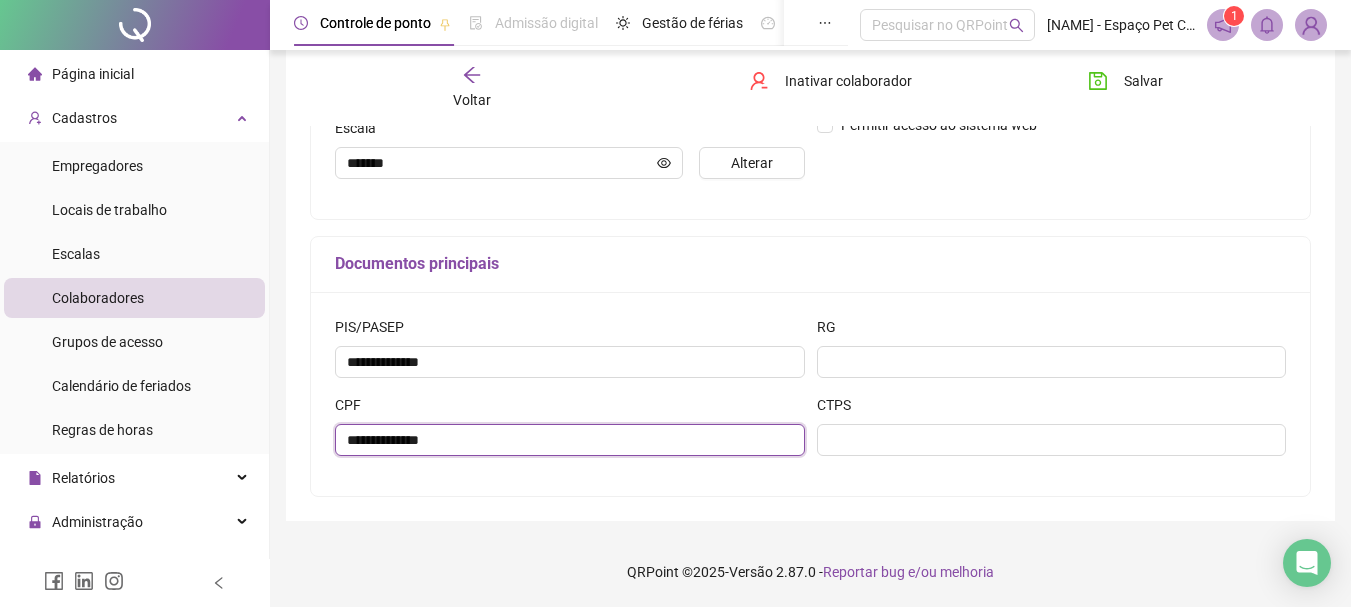 click on "**********" at bounding box center [570, 440] 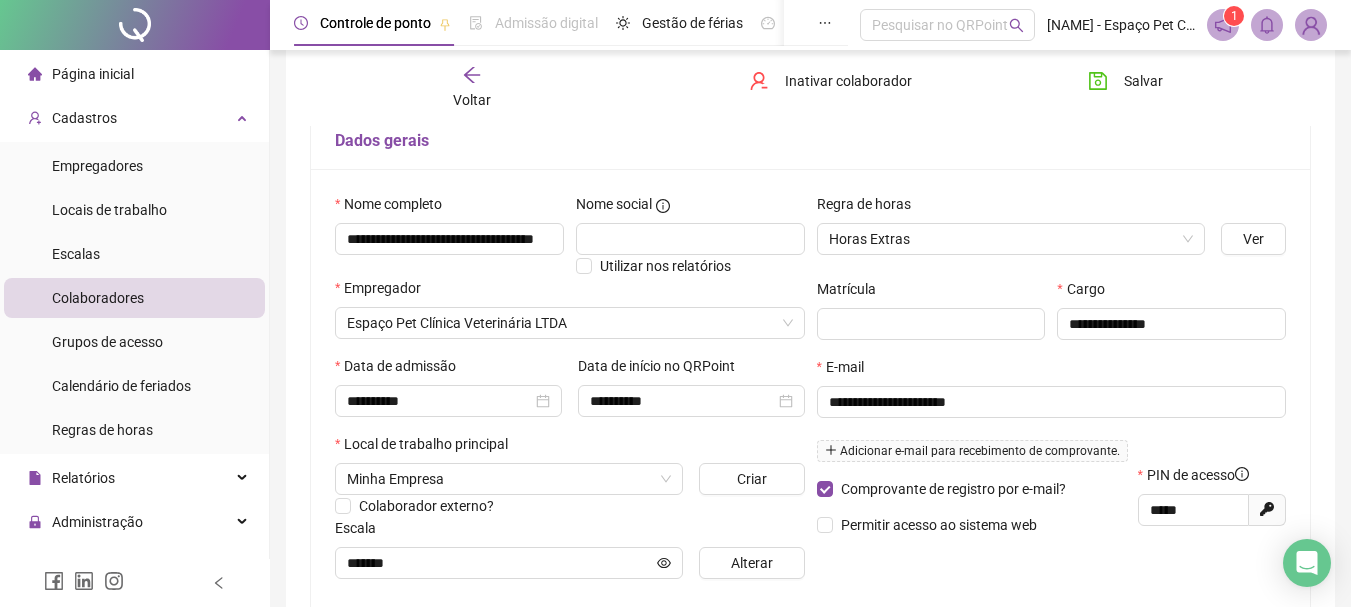 scroll, scrollTop: 0, scrollLeft: 0, axis: both 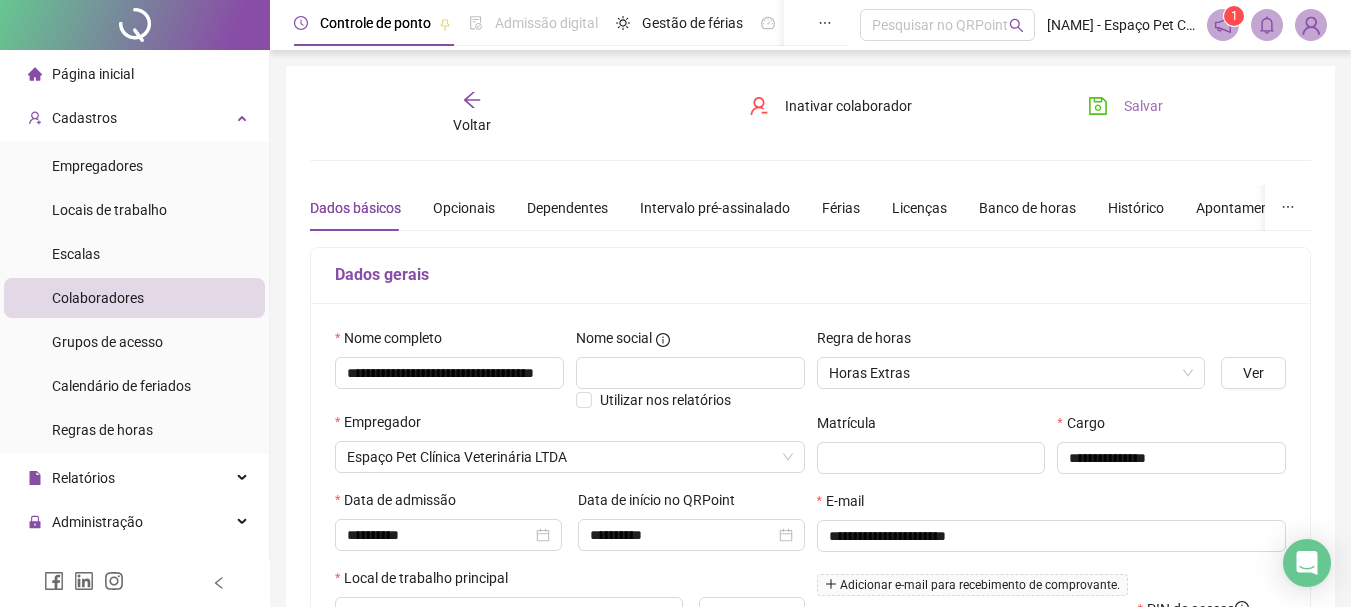 click on "Salvar" at bounding box center [1143, 106] 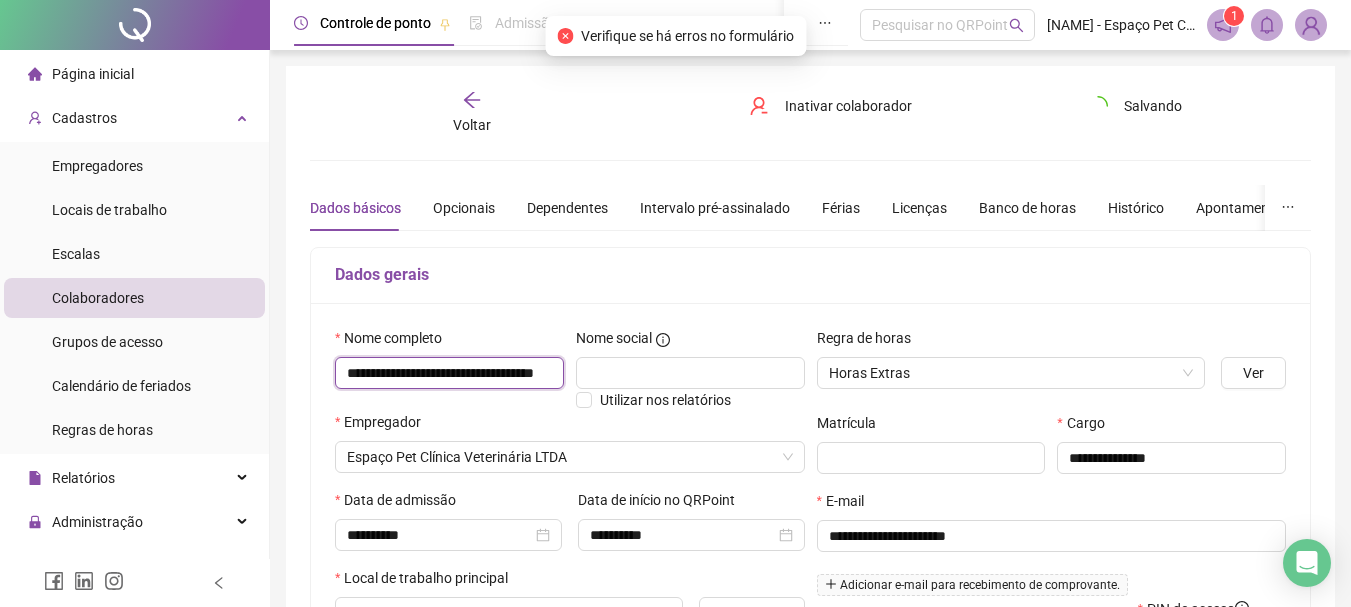 click on "**********" at bounding box center [449, 373] 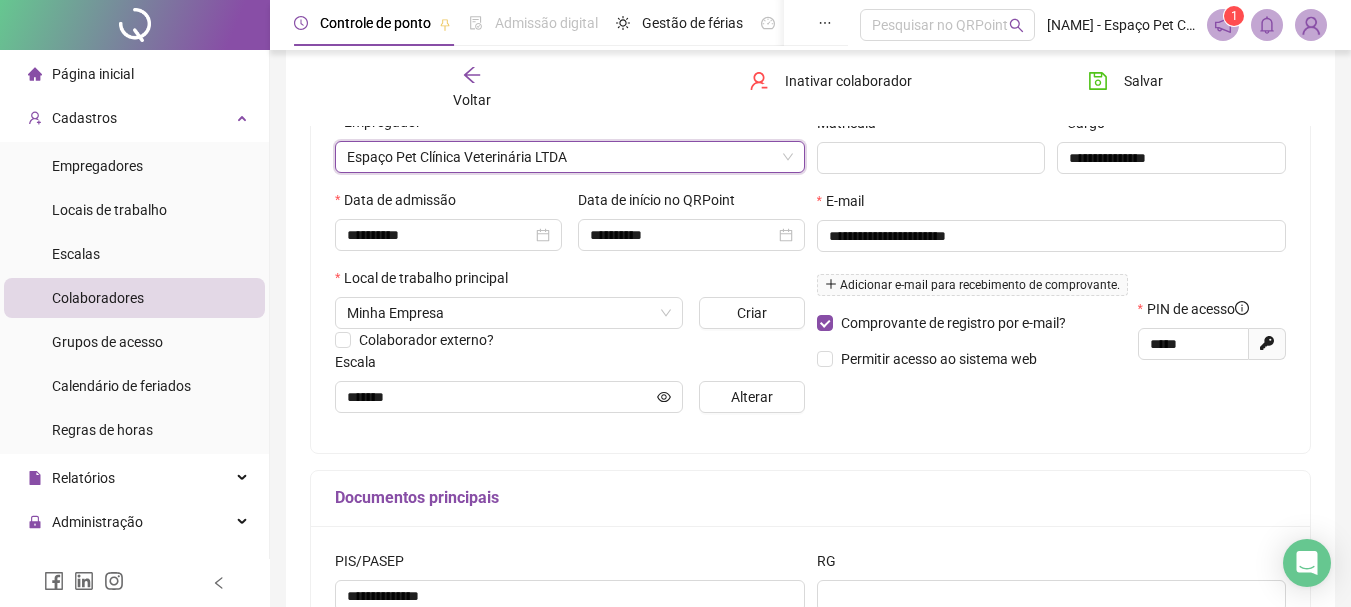 scroll, scrollTop: 200, scrollLeft: 0, axis: vertical 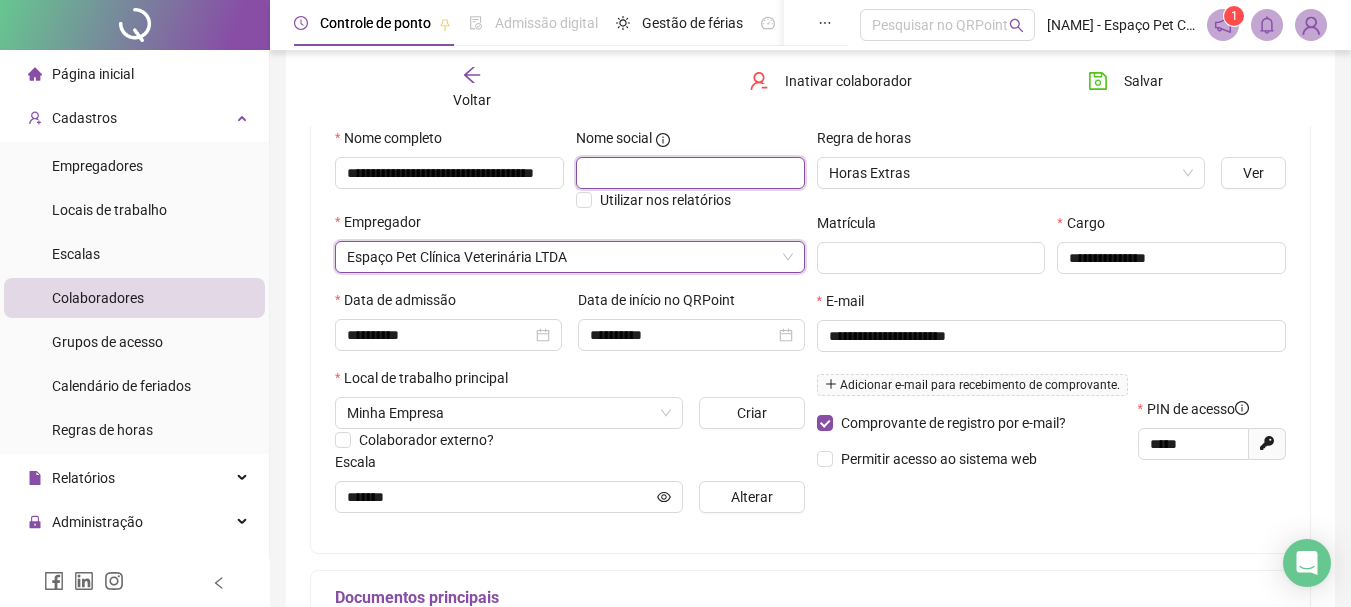 click at bounding box center (690, 173) 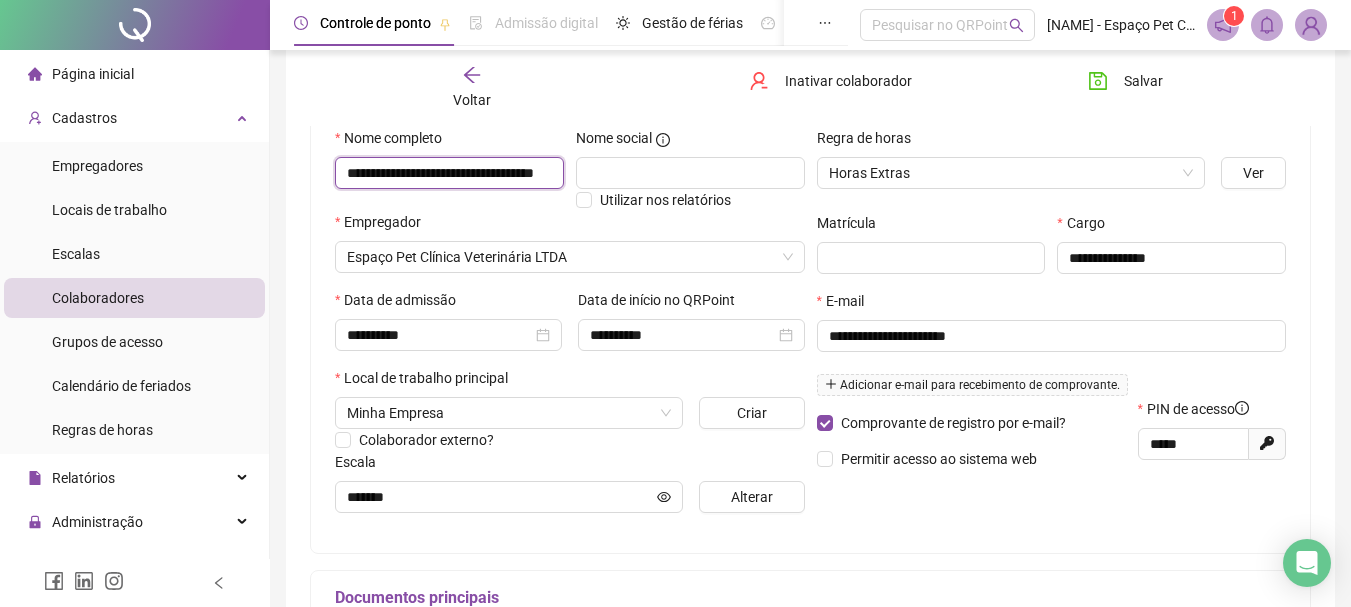 click on "**********" at bounding box center [449, 173] 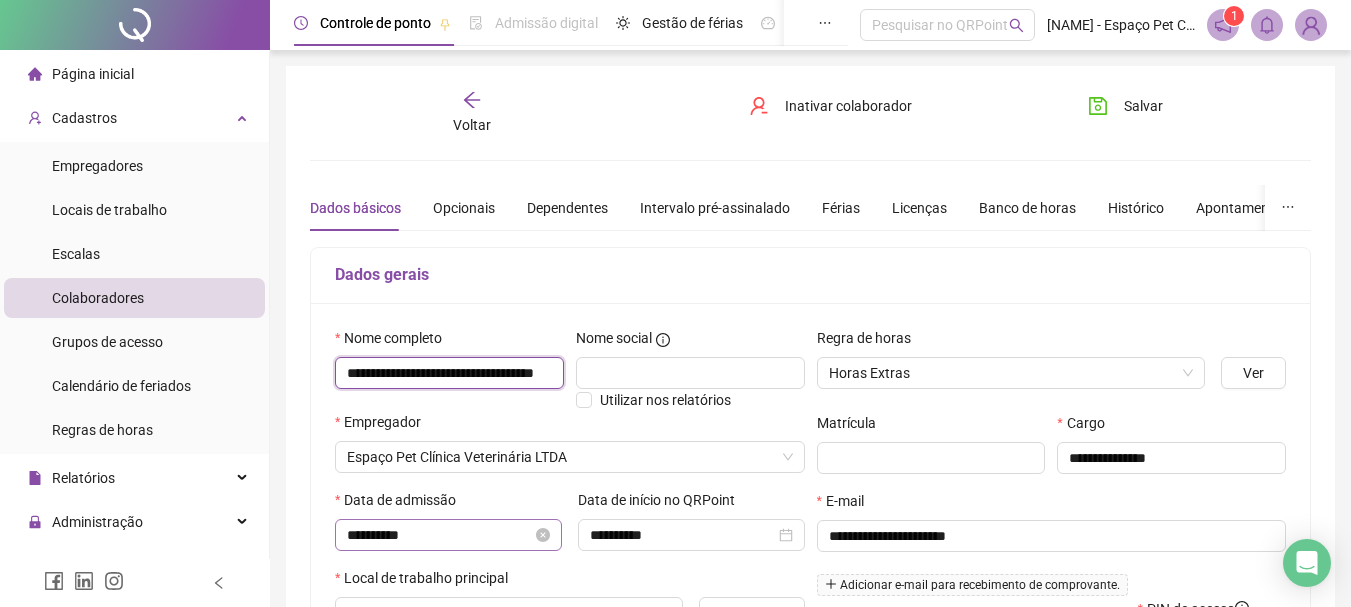 scroll, scrollTop: 100, scrollLeft: 0, axis: vertical 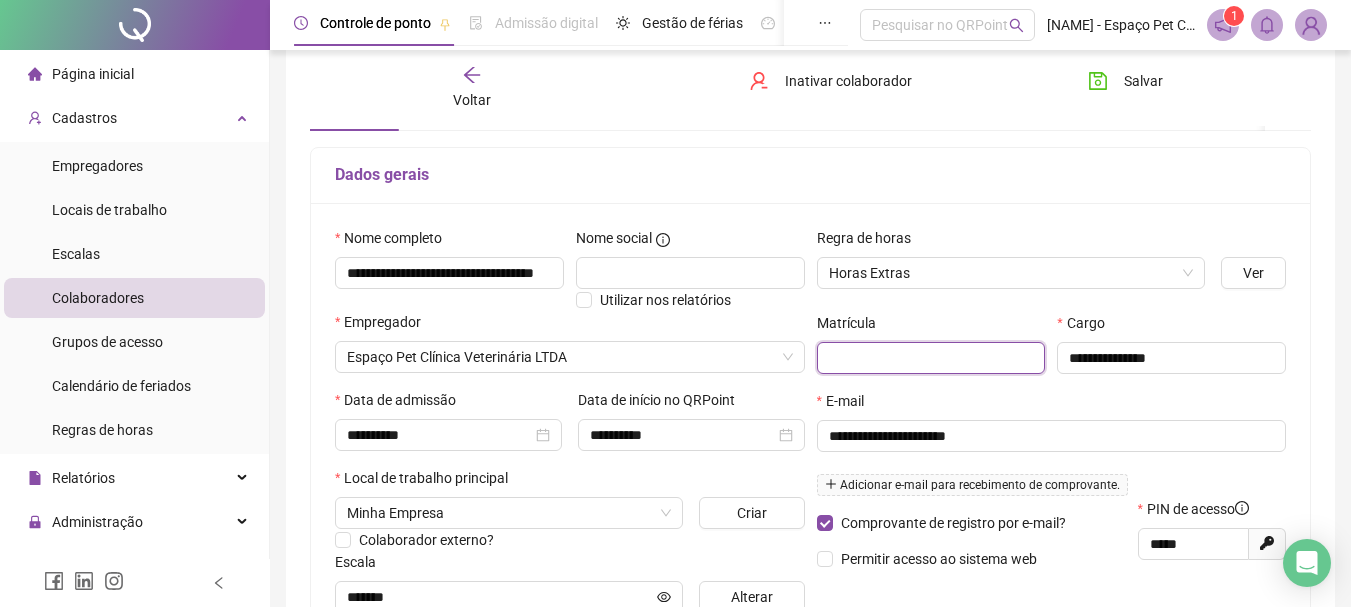 click at bounding box center [931, 358] 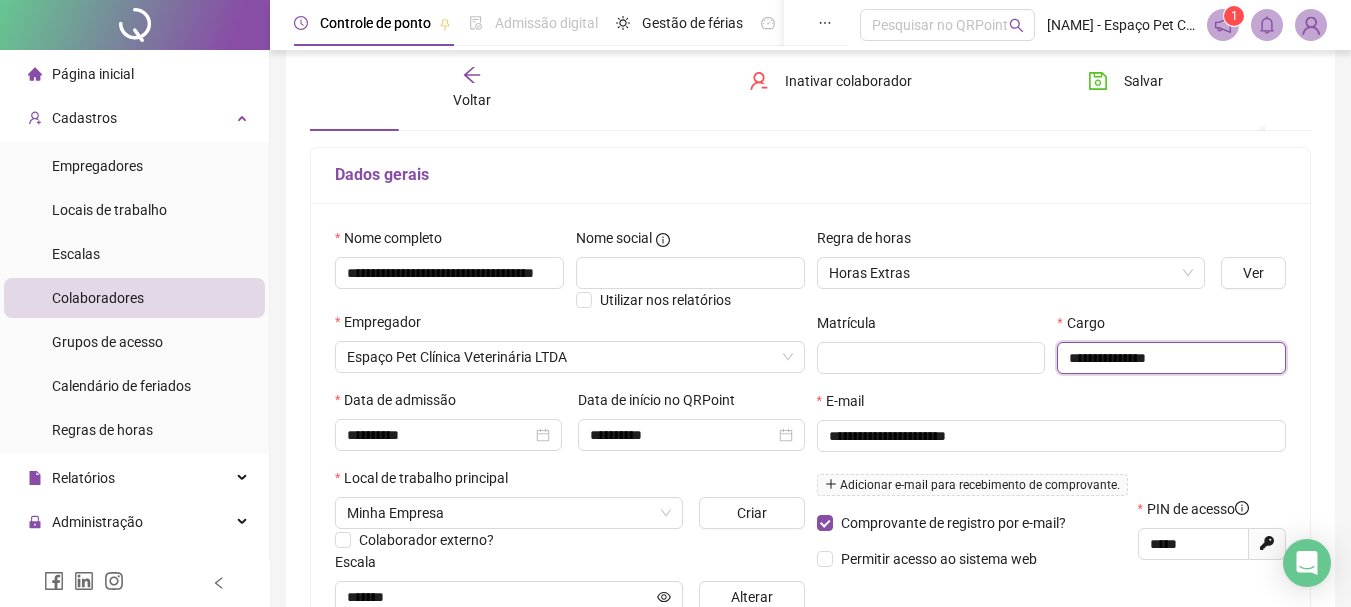 scroll, scrollTop: 300, scrollLeft: 0, axis: vertical 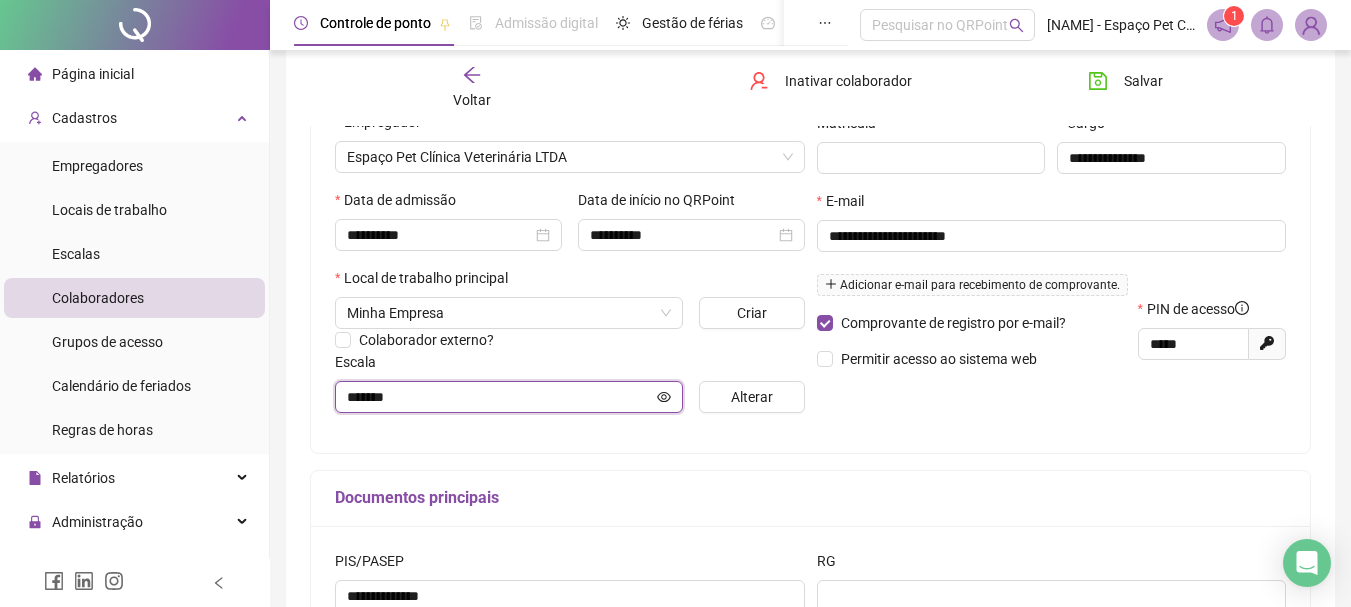 click on "*******" at bounding box center [500, 397] 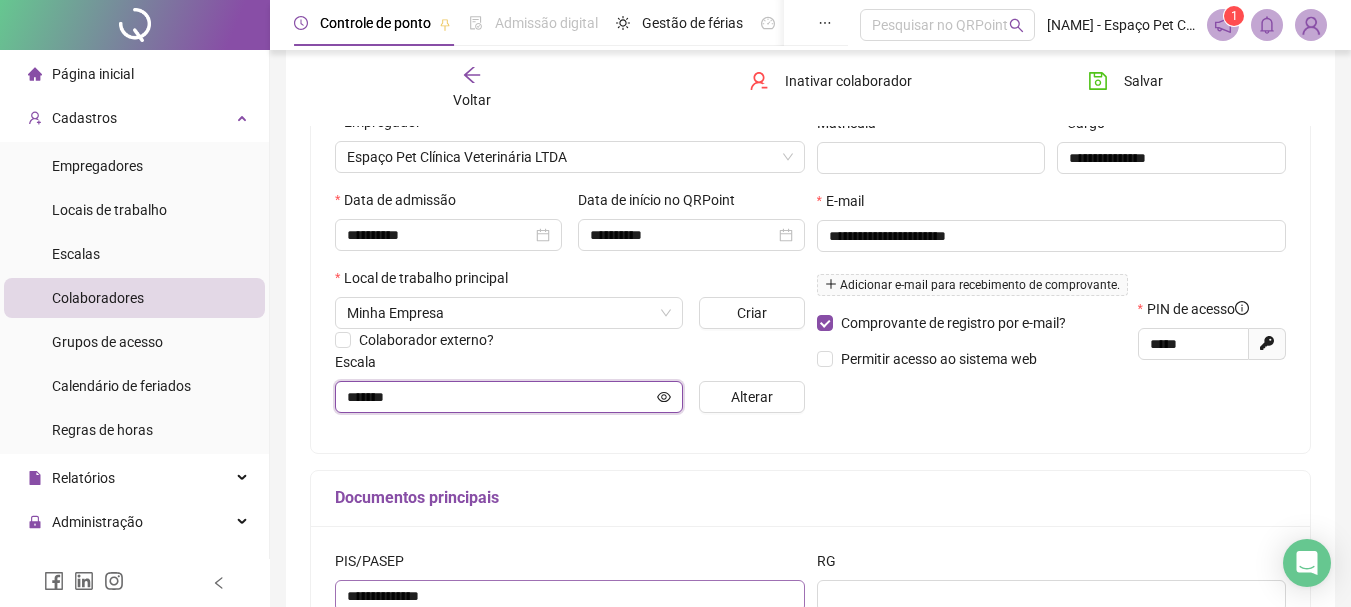 scroll, scrollTop: 534, scrollLeft: 0, axis: vertical 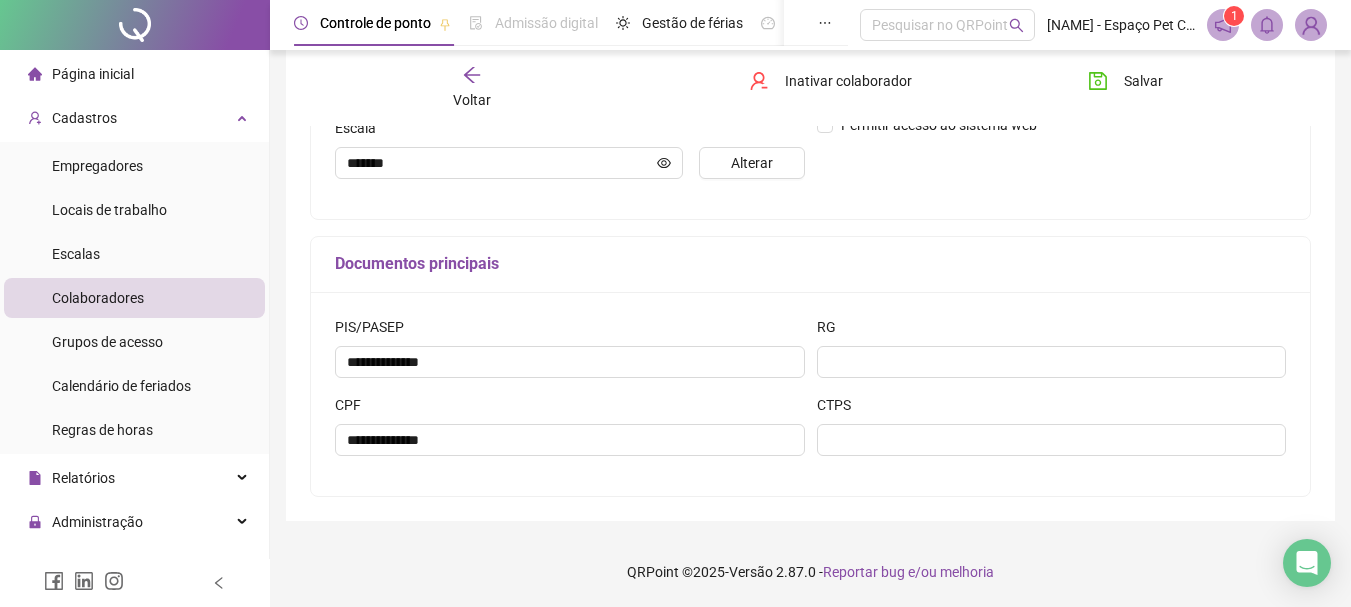 click on "**********" at bounding box center [570, 355] 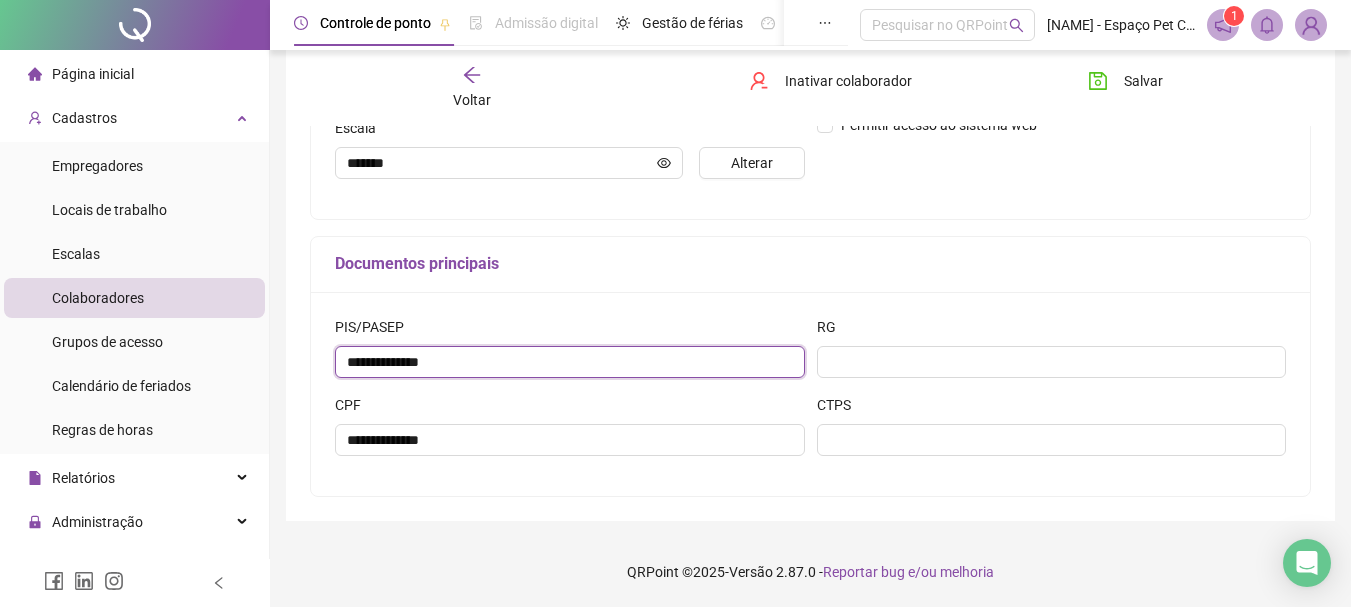 click on "**********" at bounding box center (570, 362) 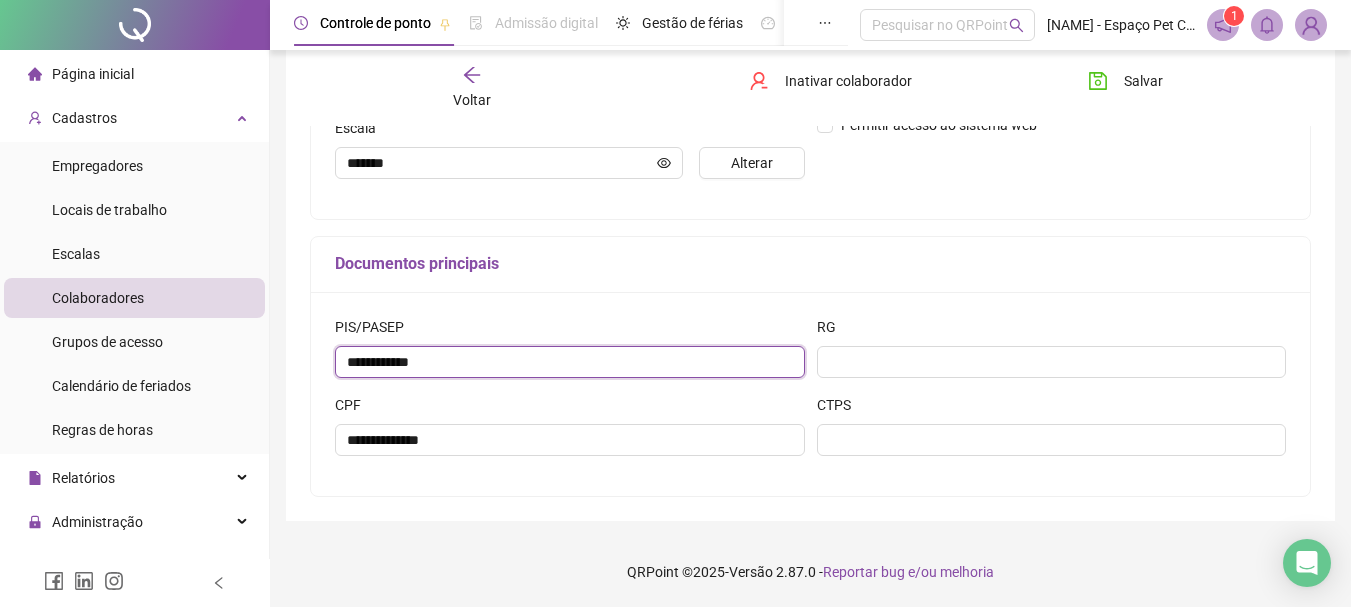 type on "**********" 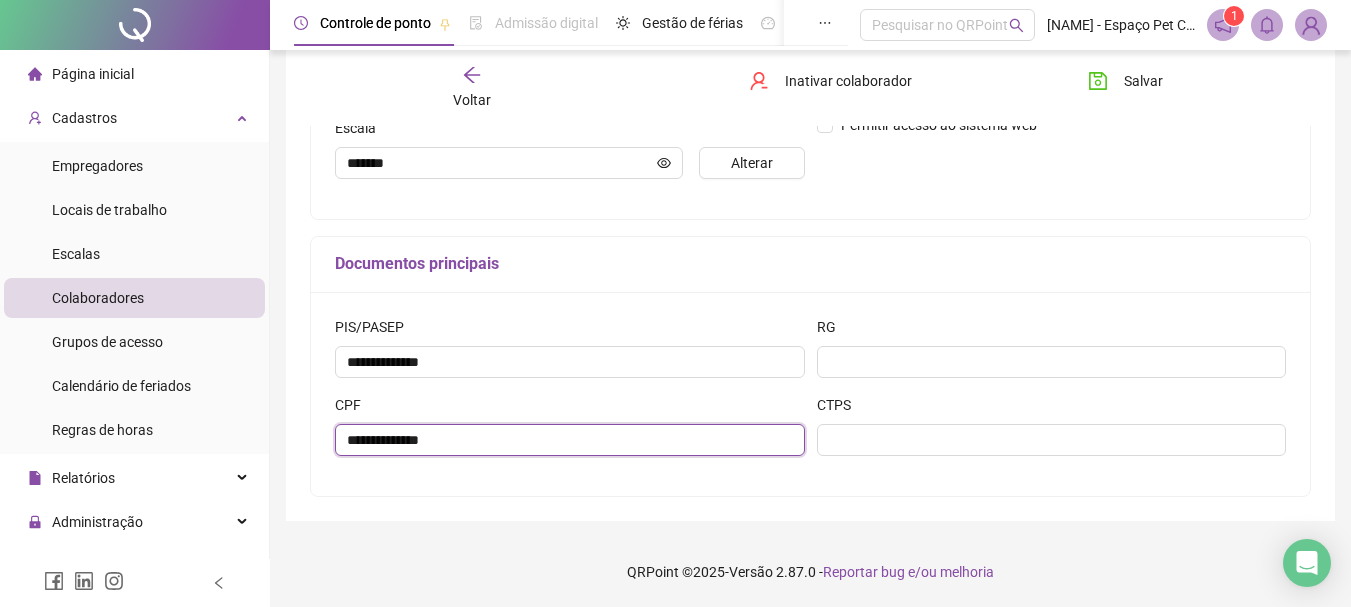 click on "**********" at bounding box center [570, 440] 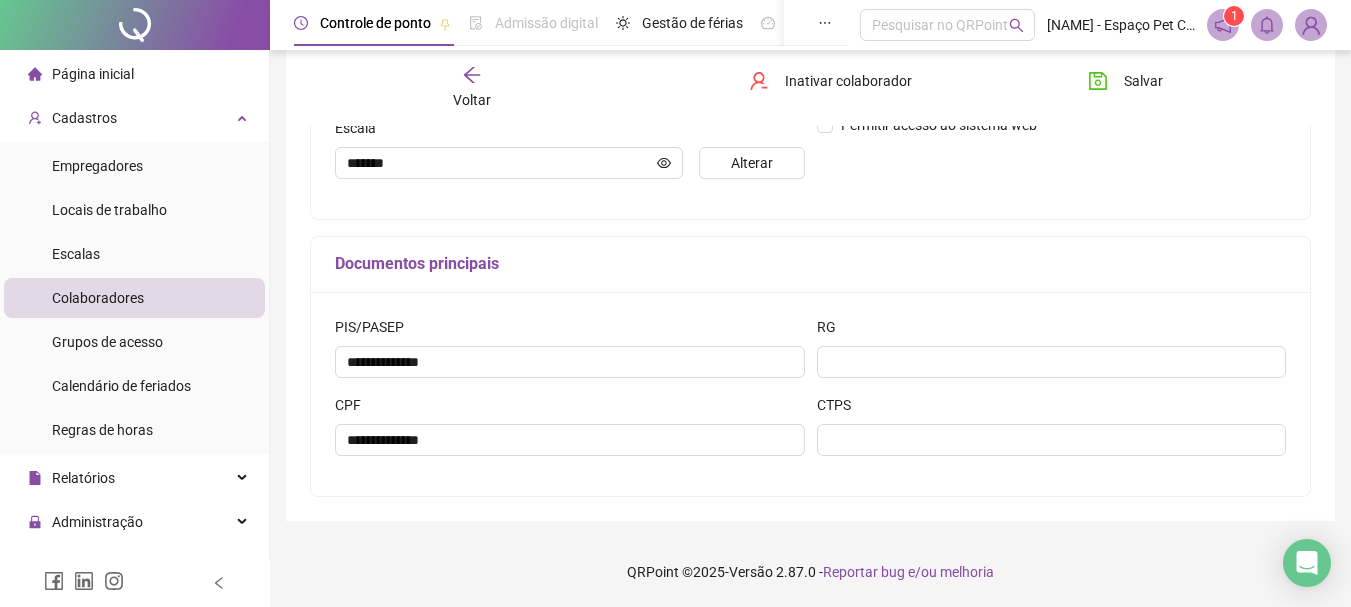 click on "RG" at bounding box center (1052, 355) 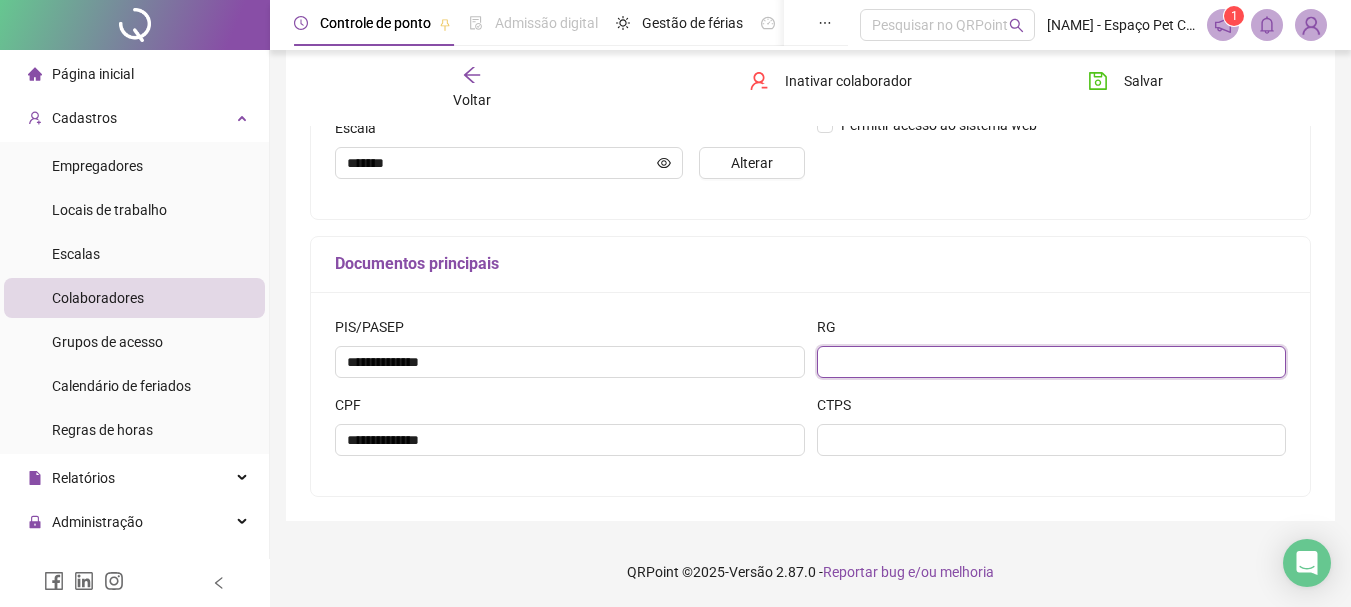 click at bounding box center [1052, 362] 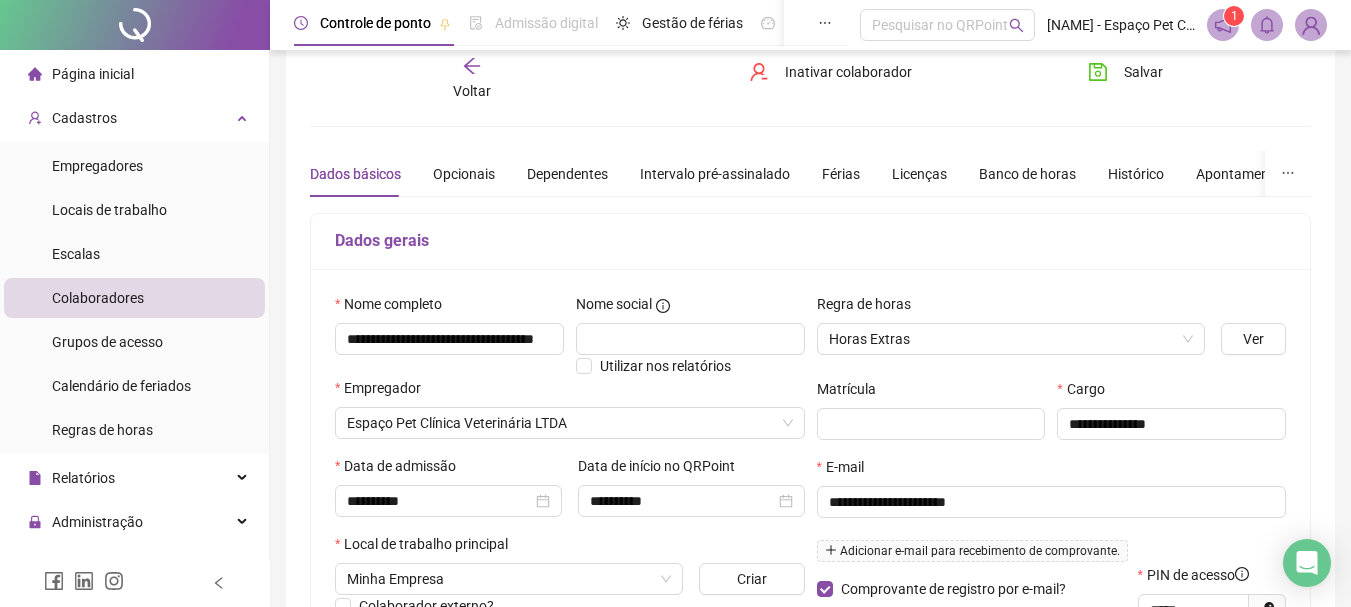 scroll, scrollTop: 234, scrollLeft: 0, axis: vertical 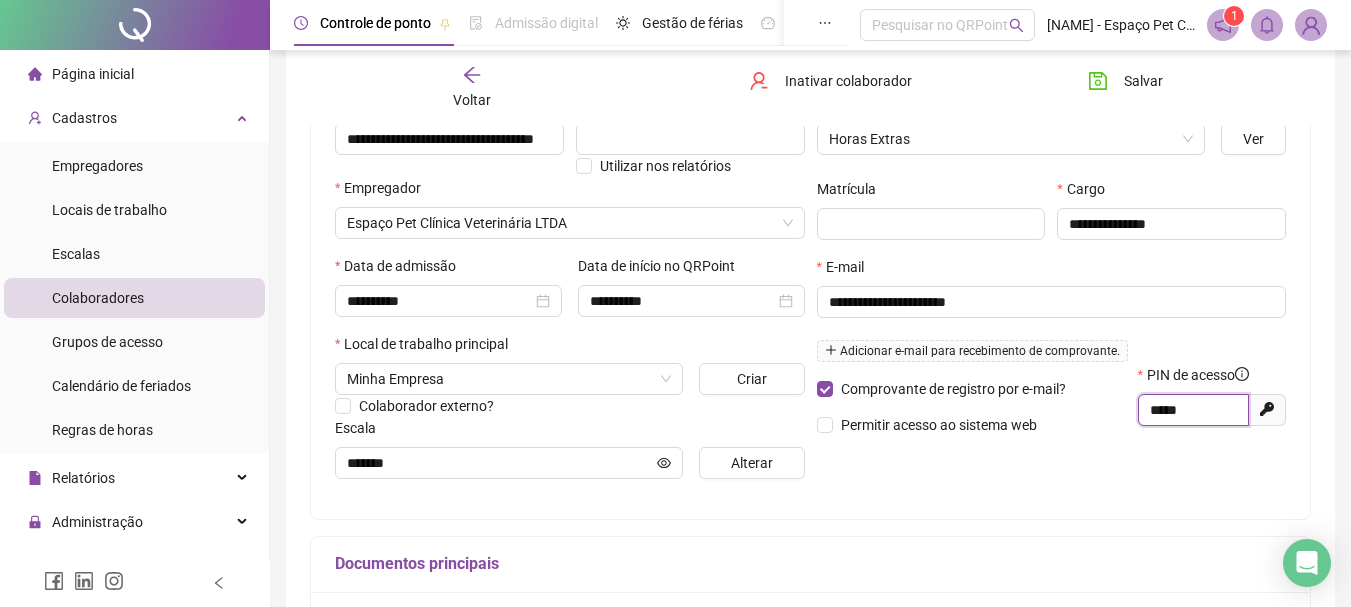 click on "*****" at bounding box center [1191, 410] 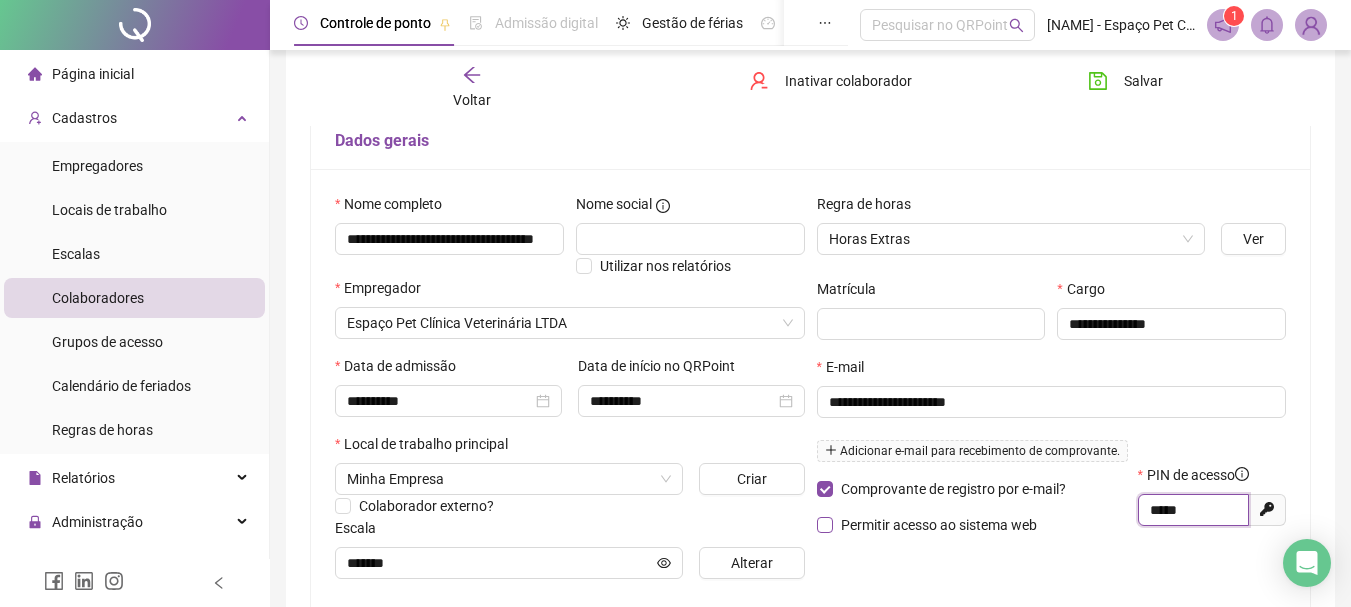 scroll, scrollTop: 0, scrollLeft: 0, axis: both 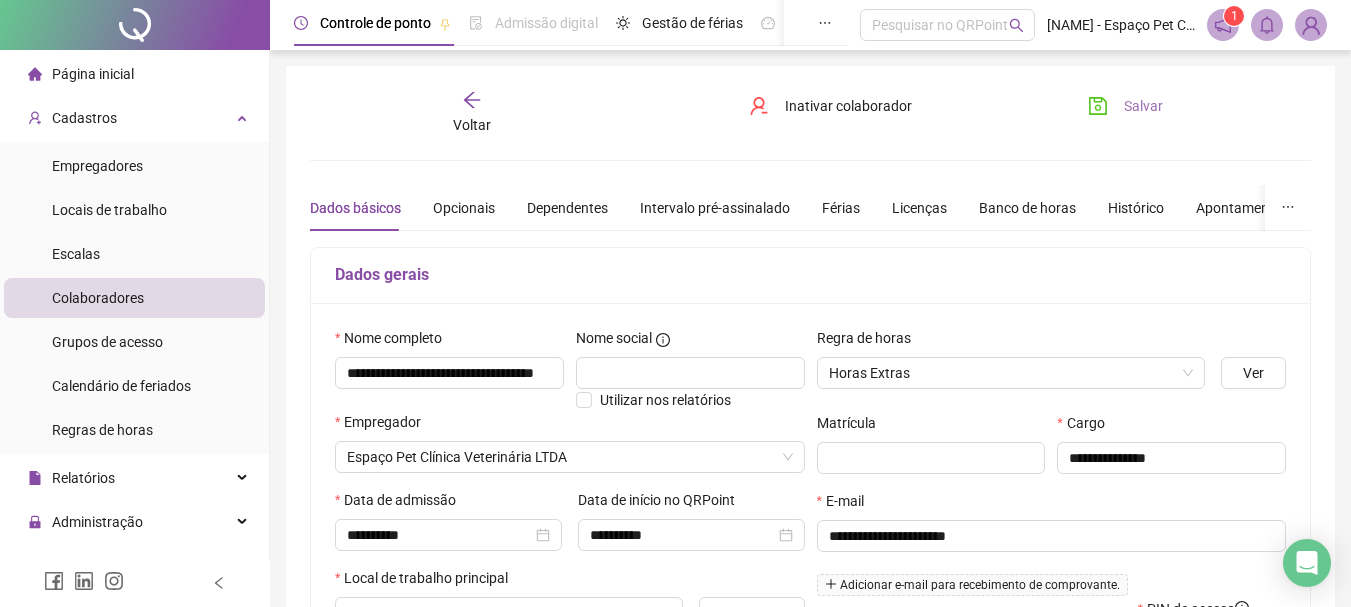 click on "Salvar" at bounding box center [1143, 106] 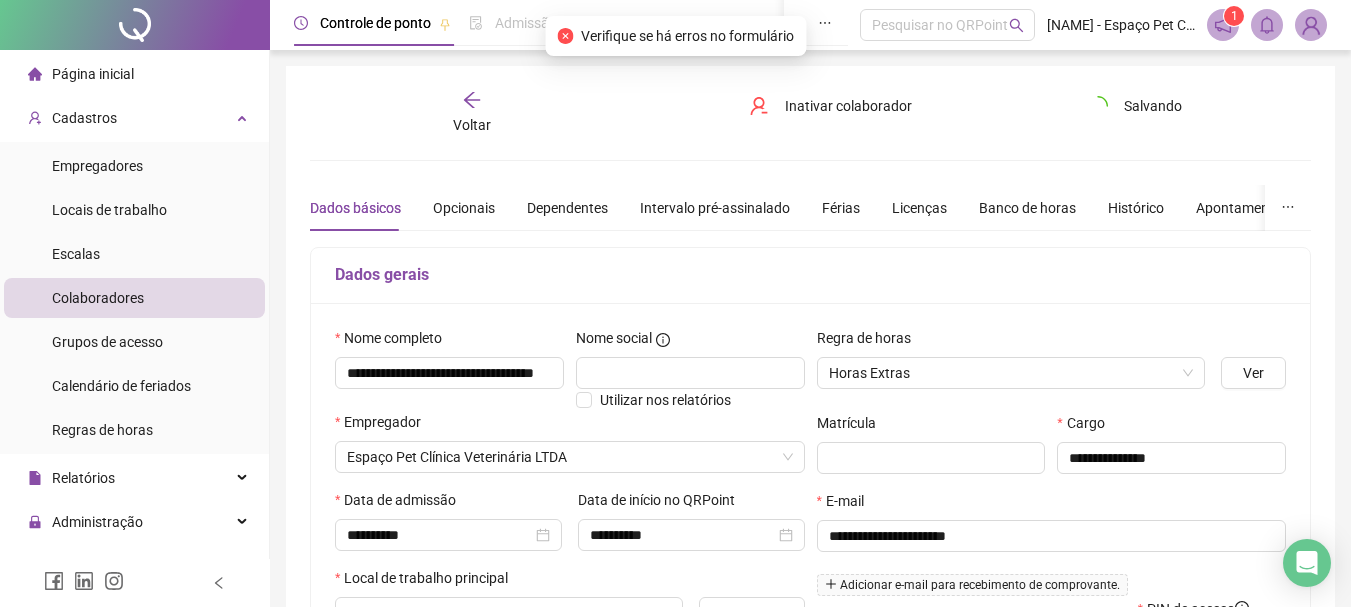 click on "Voltar" at bounding box center (472, 113) 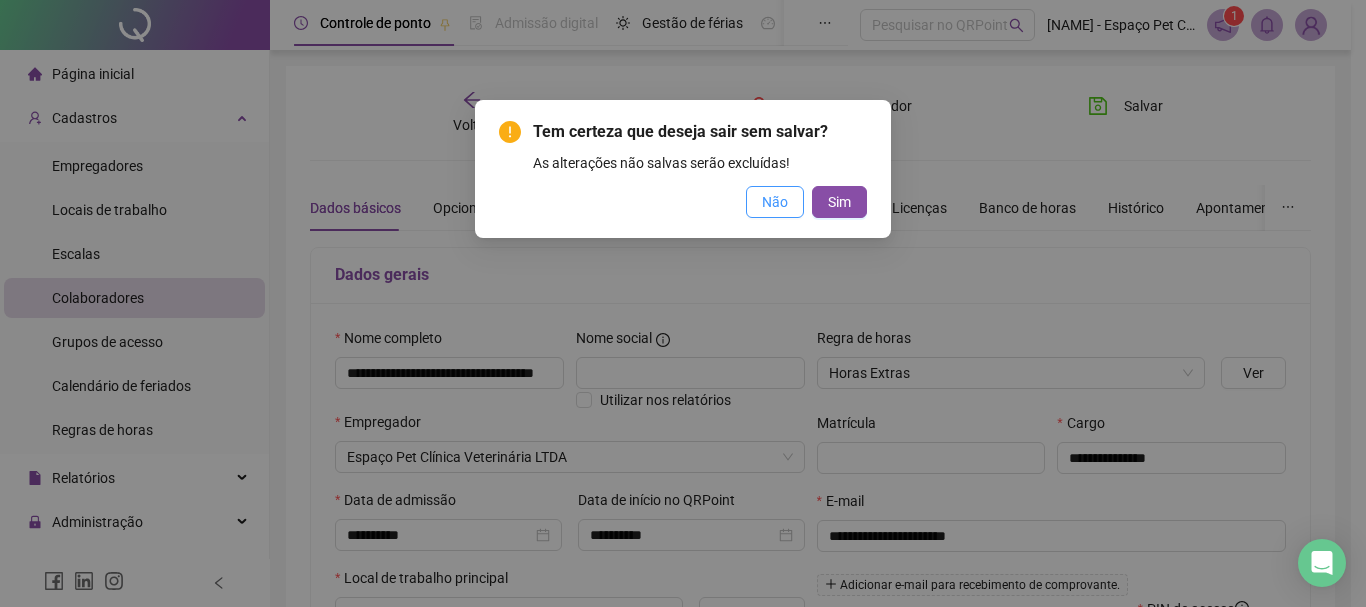 click on "Não" at bounding box center [775, 202] 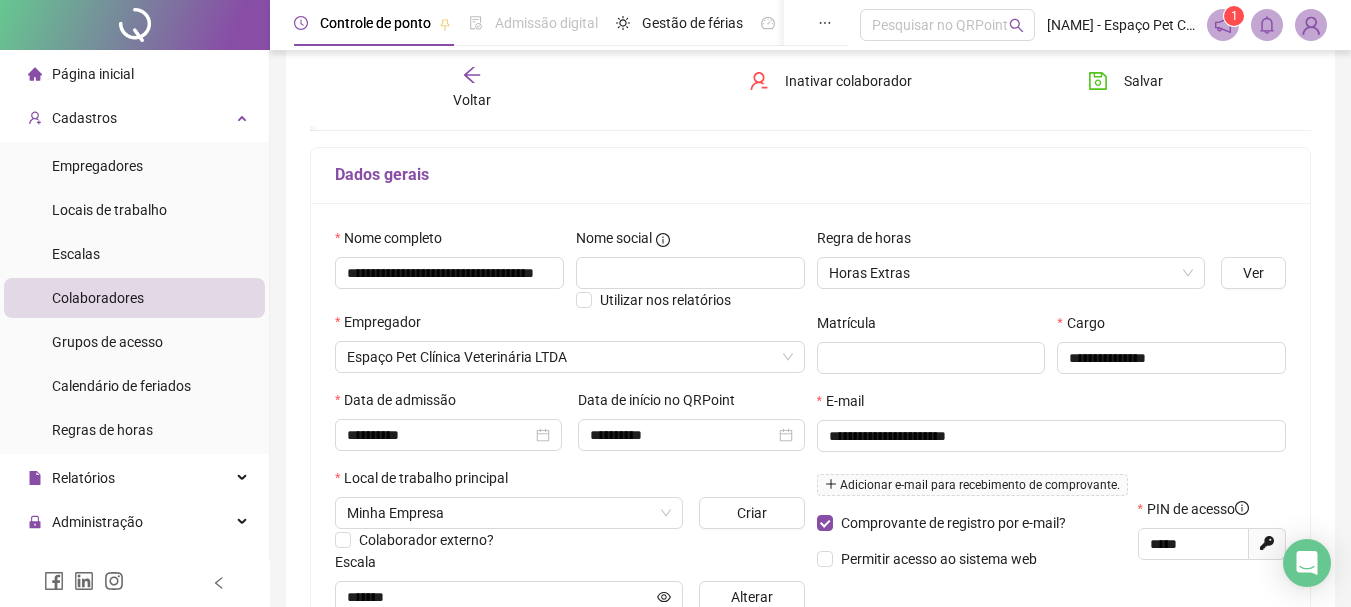 scroll, scrollTop: 200, scrollLeft: 0, axis: vertical 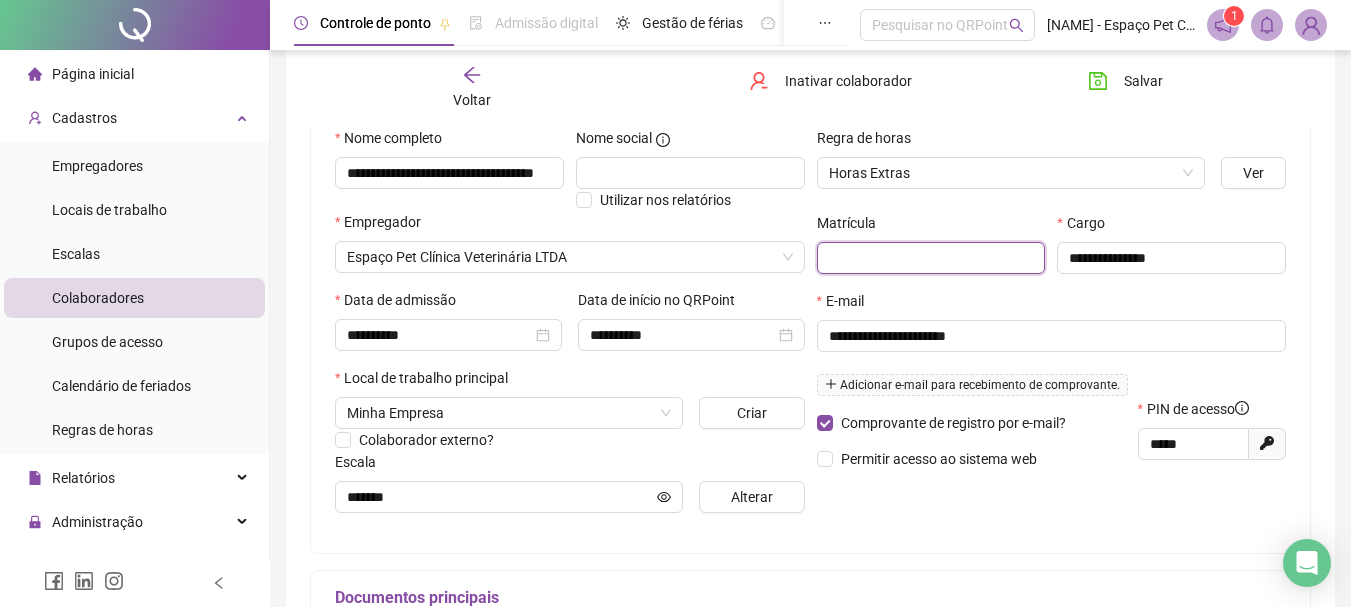 drag, startPoint x: 930, startPoint y: 263, endPoint x: 976, endPoint y: 280, distance: 49.0408 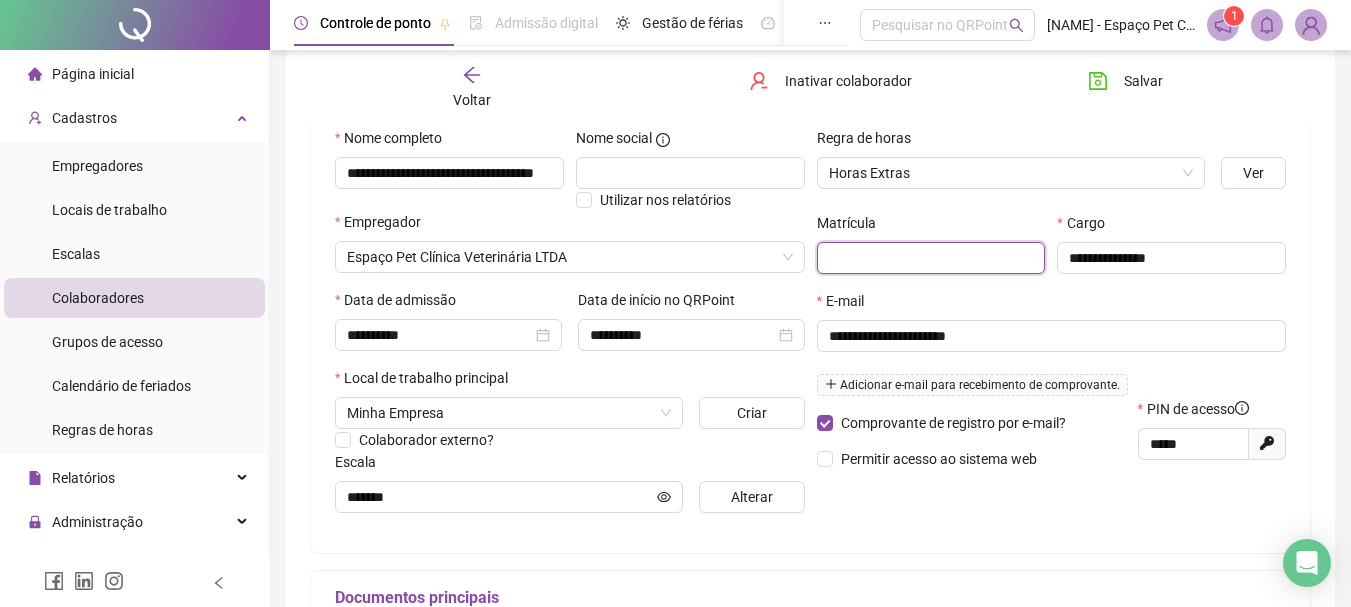 click at bounding box center [931, 258] 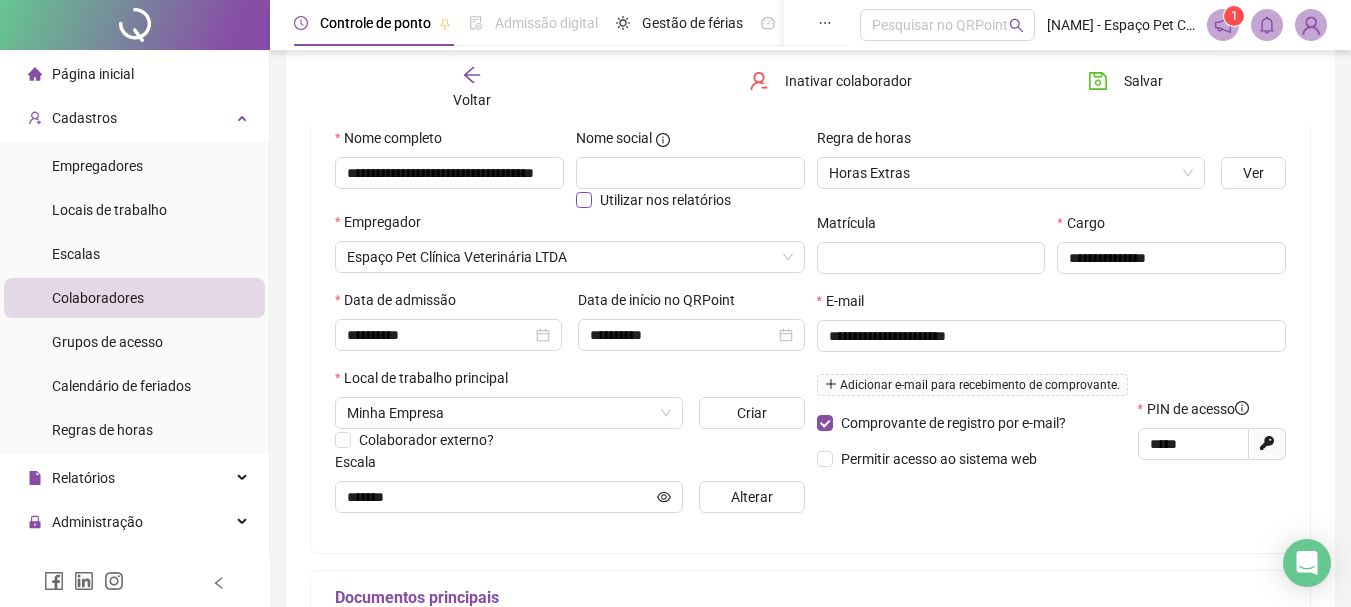 click on "Utilizar nos relatórios" at bounding box center (665, 200) 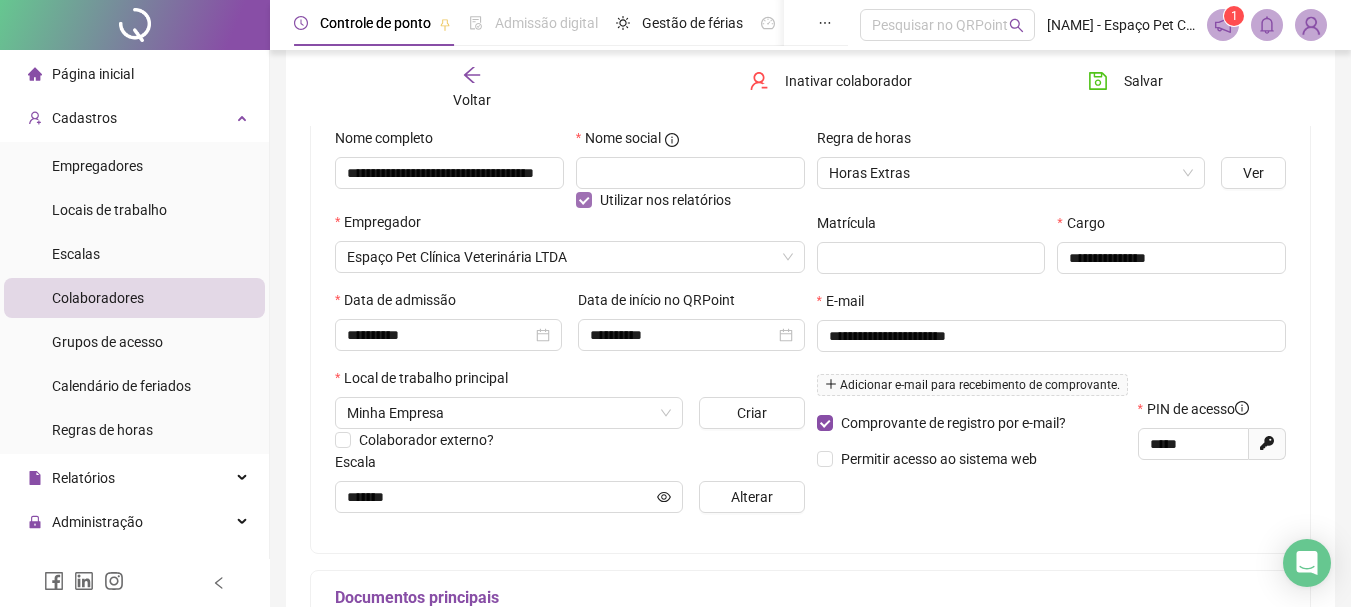 click on "Utilizar nos relatórios" at bounding box center (665, 200) 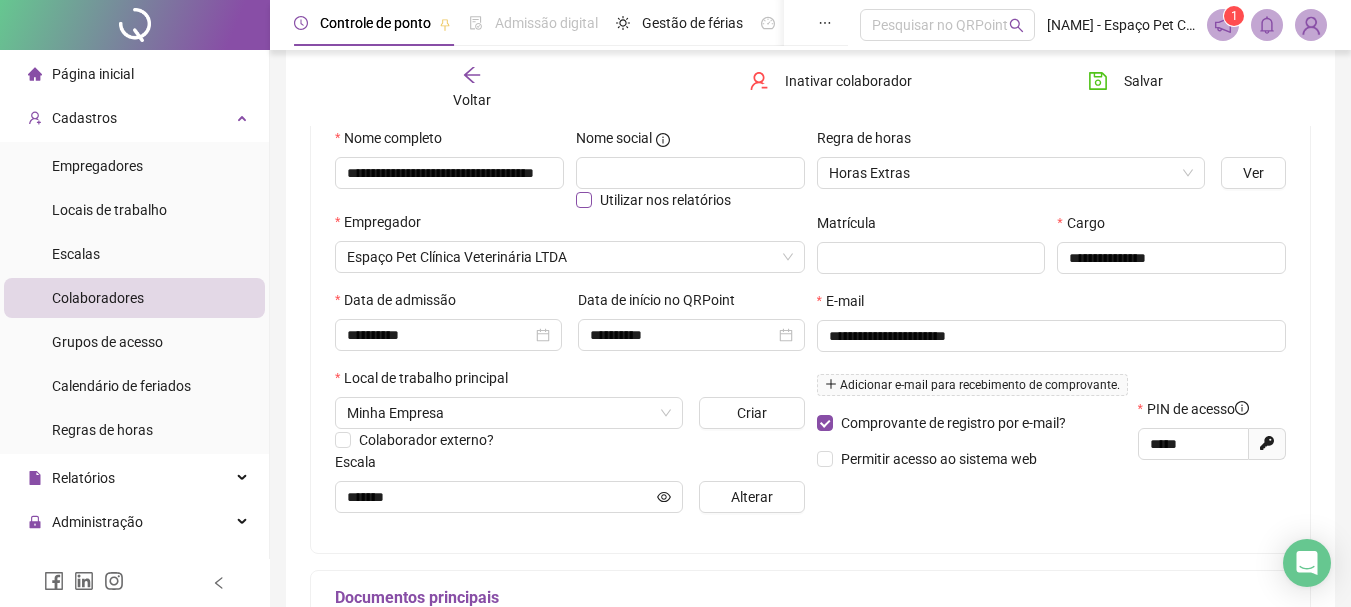 click on "Utilizar nos relatórios" at bounding box center [665, 200] 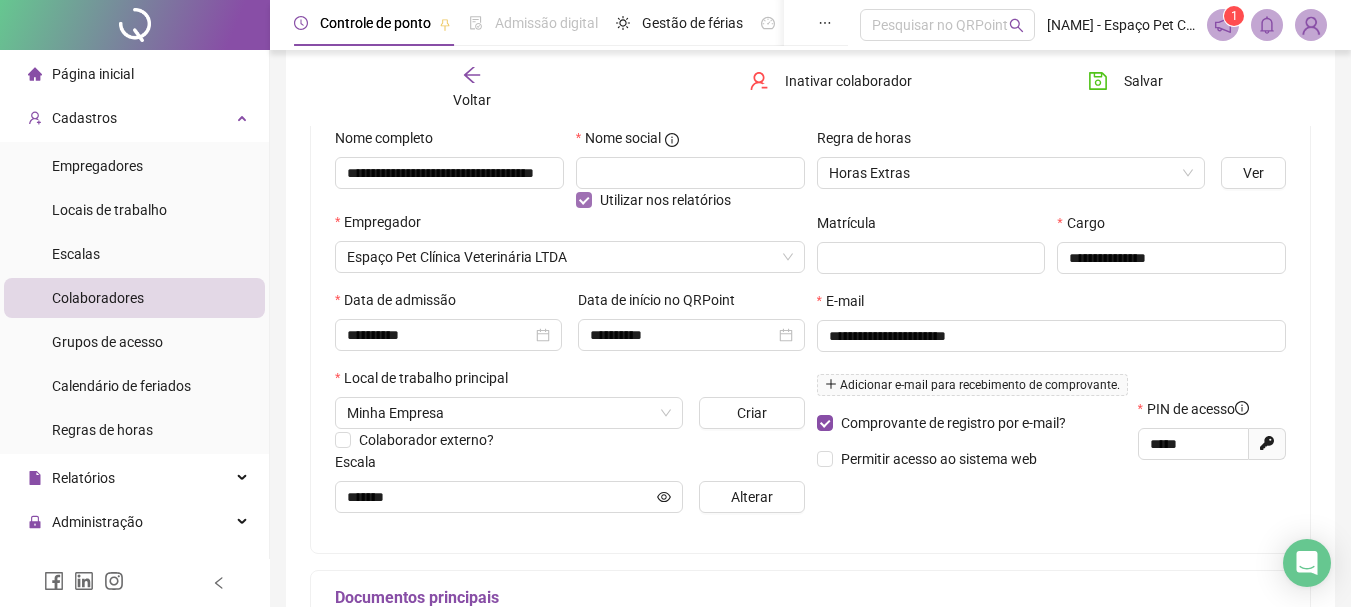 click on "Utilizar nos relatórios" at bounding box center [665, 200] 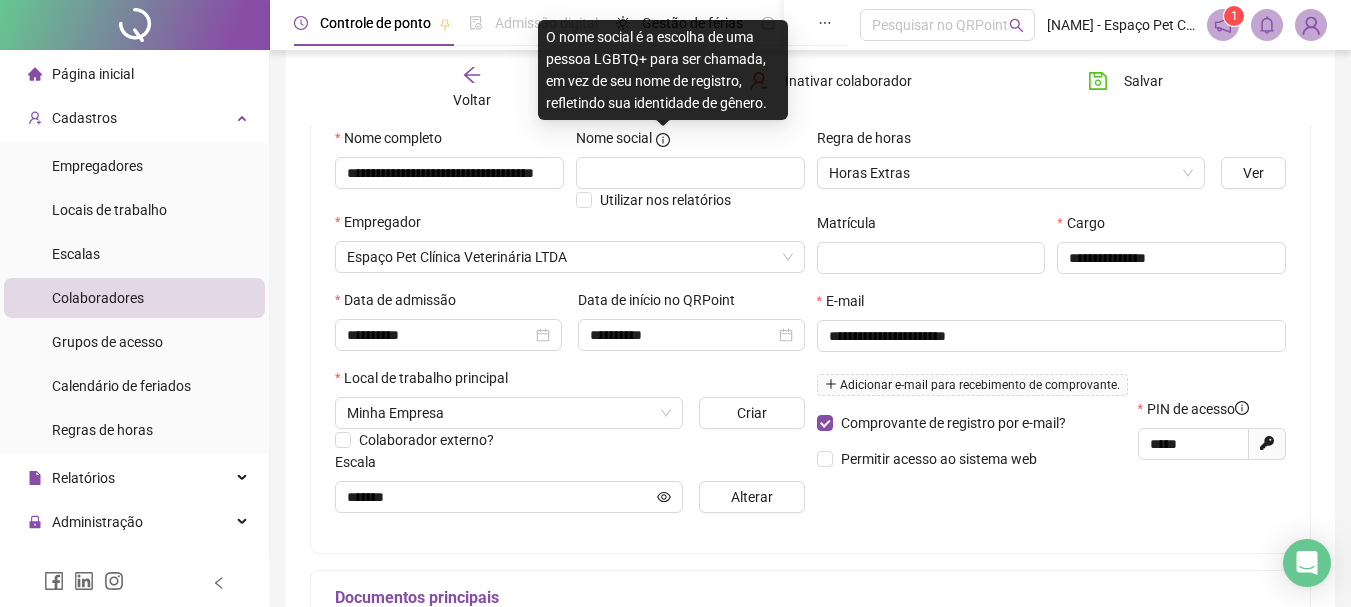 click 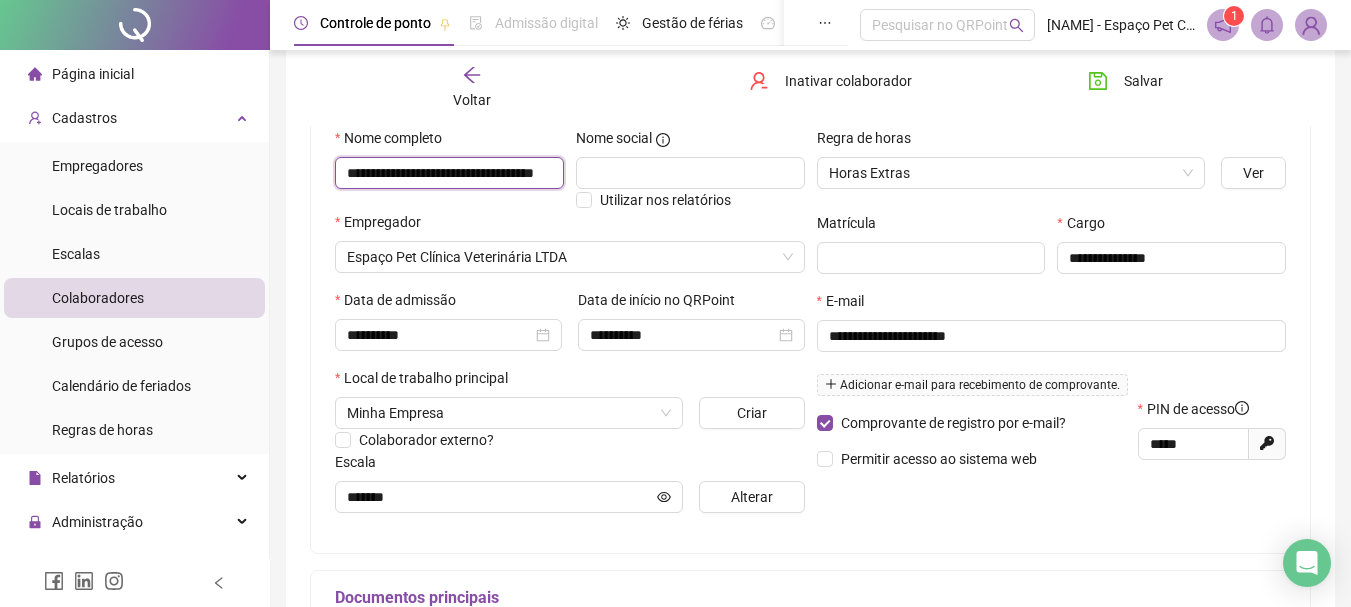 click on "**********" at bounding box center [449, 173] 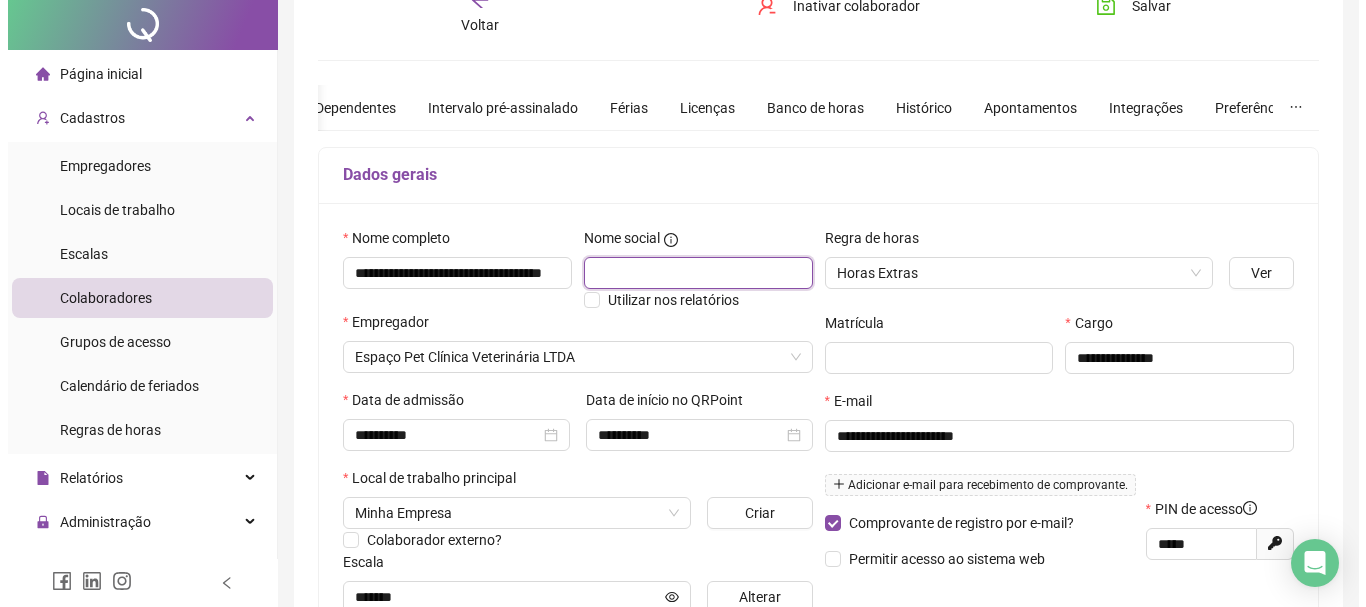 scroll, scrollTop: 0, scrollLeft: 0, axis: both 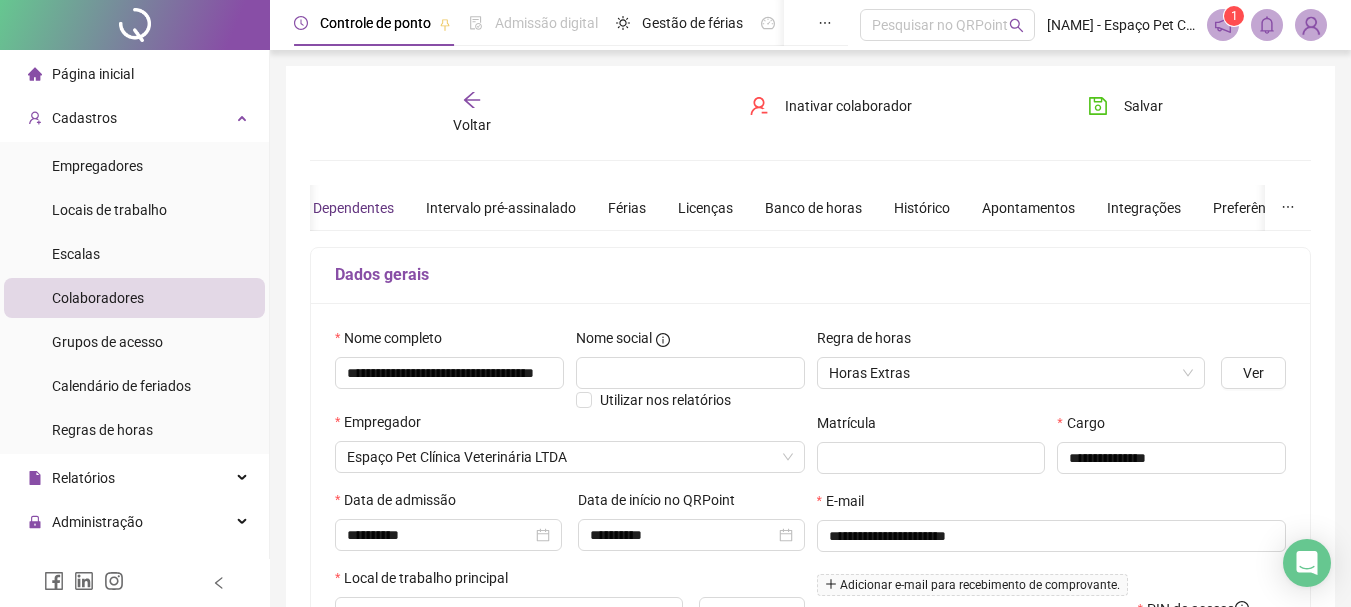 click on "Dependentes" at bounding box center [353, 208] 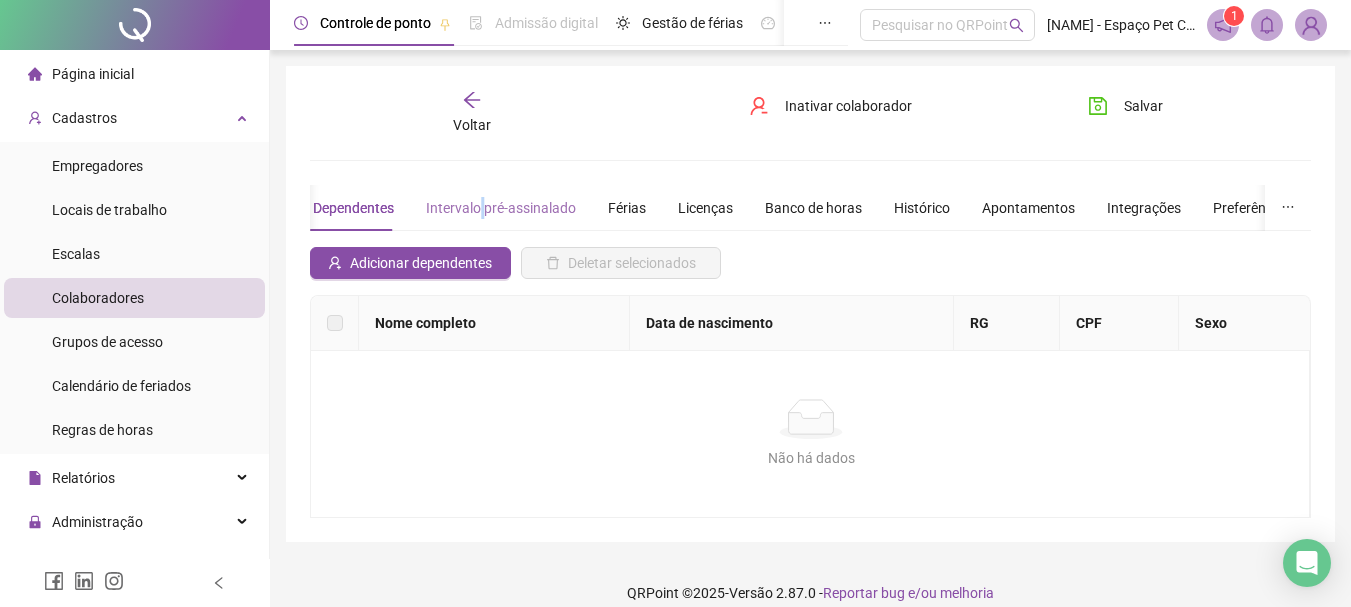 click on "Intervalo pré-assinalado" at bounding box center (501, 208) 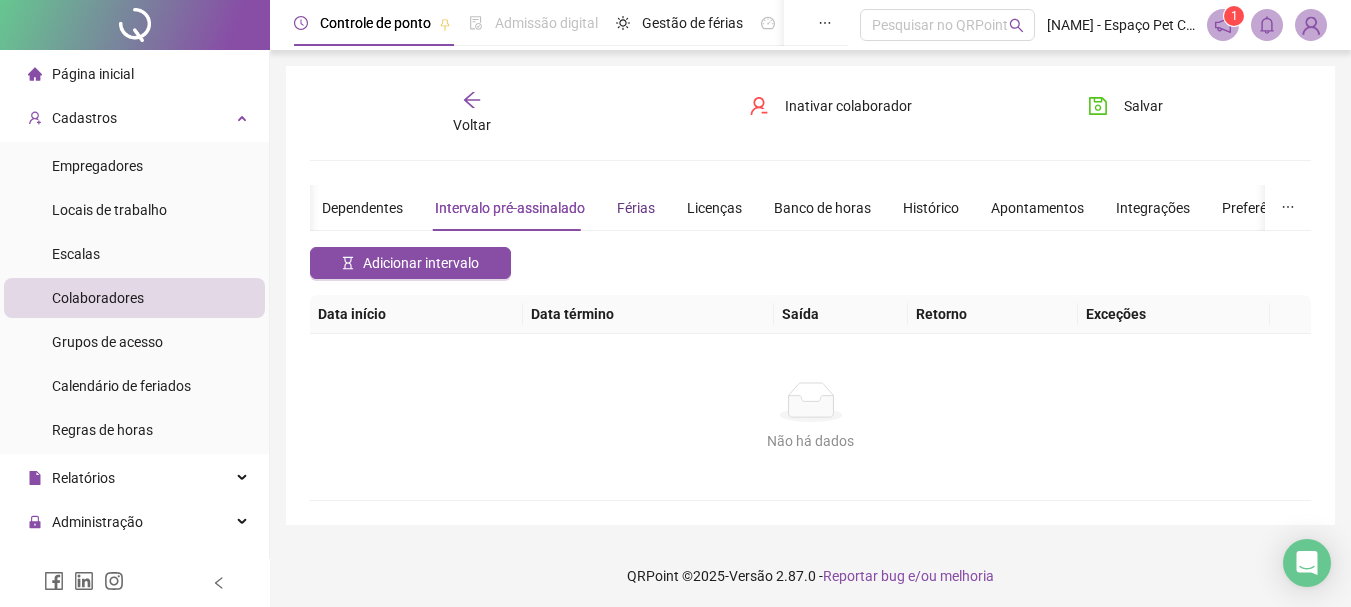 click on "Férias" at bounding box center [636, 208] 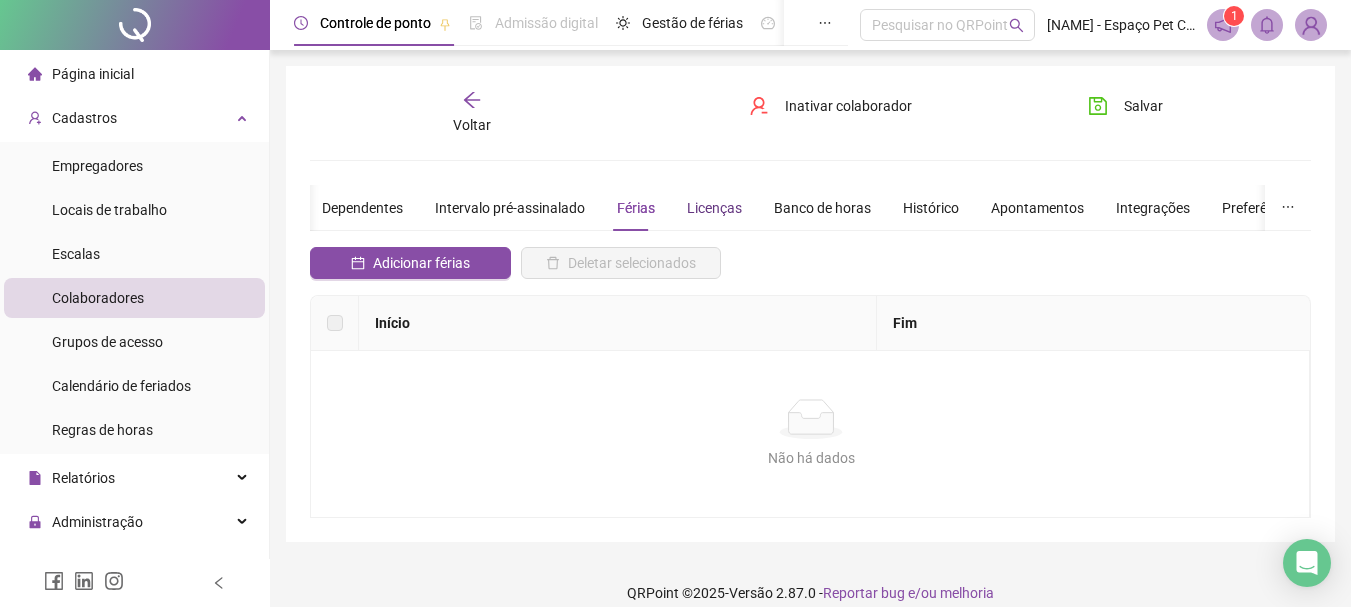 click on "Licenças" at bounding box center (714, 208) 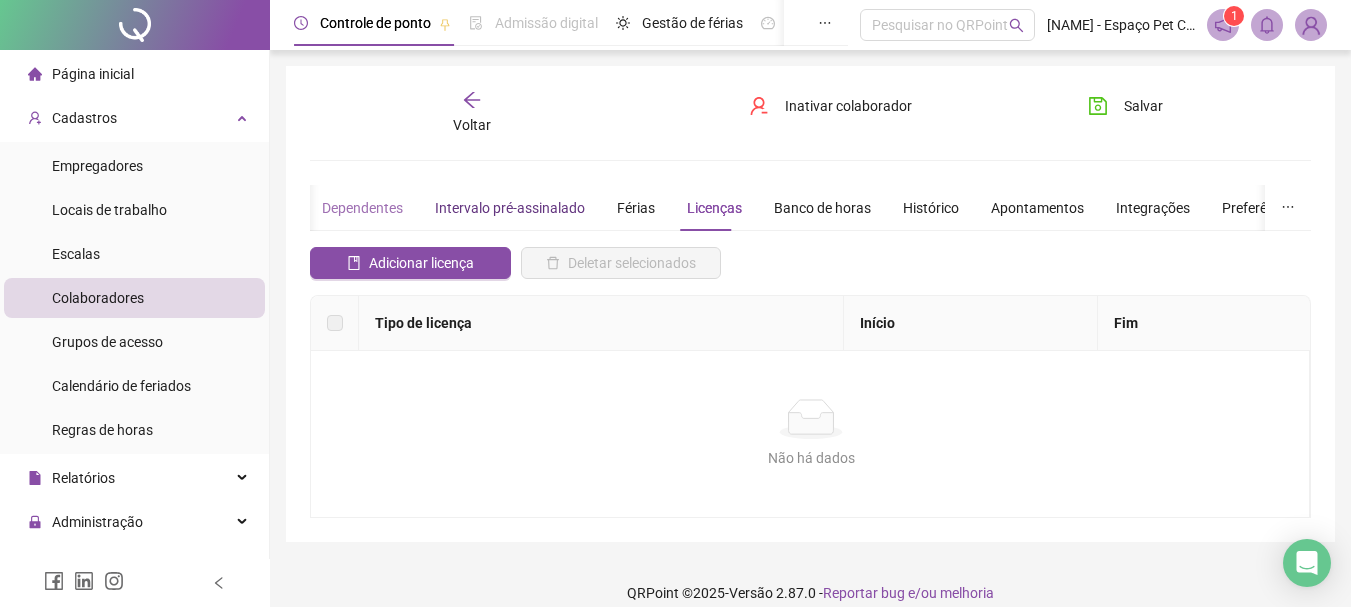 drag, startPoint x: 503, startPoint y: 217, endPoint x: 386, endPoint y: 222, distance: 117.10679 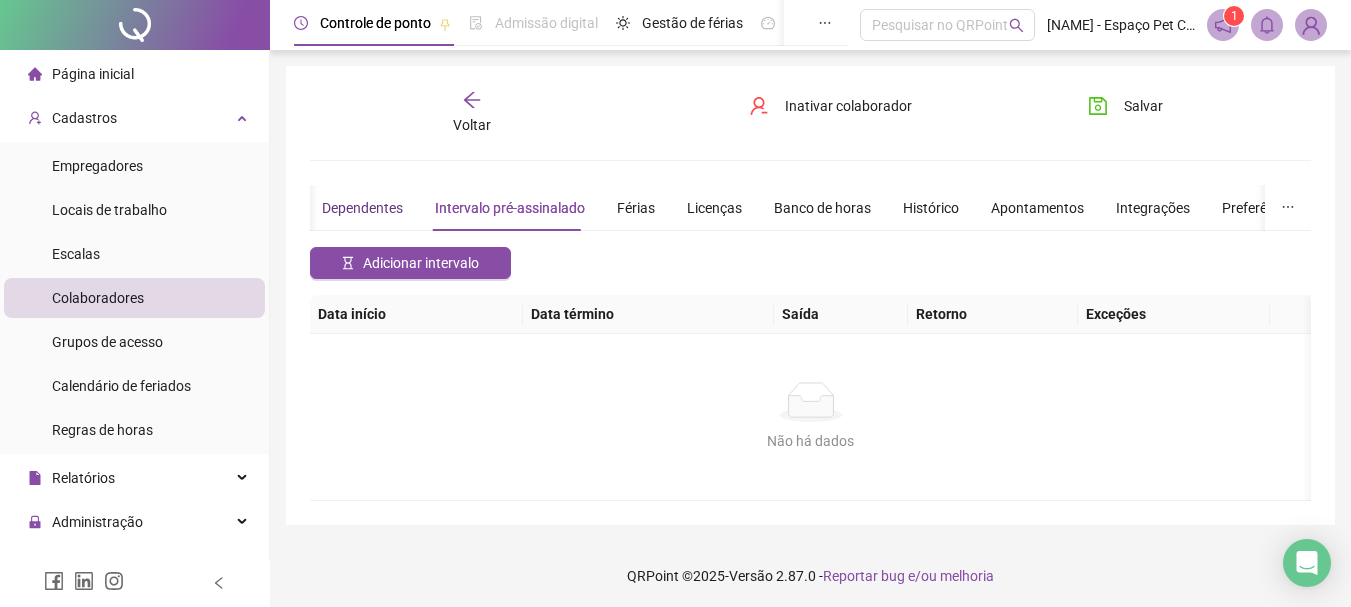 click on "Dependentes" at bounding box center (362, 208) 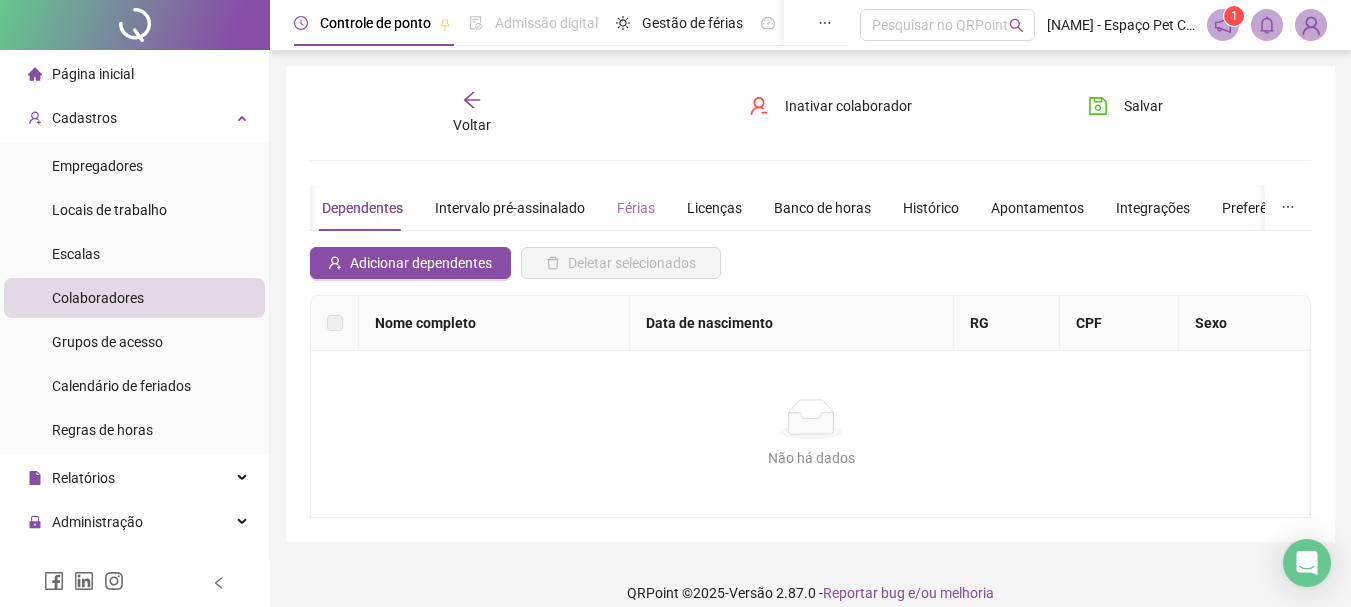 click on "Férias" at bounding box center (636, 208) 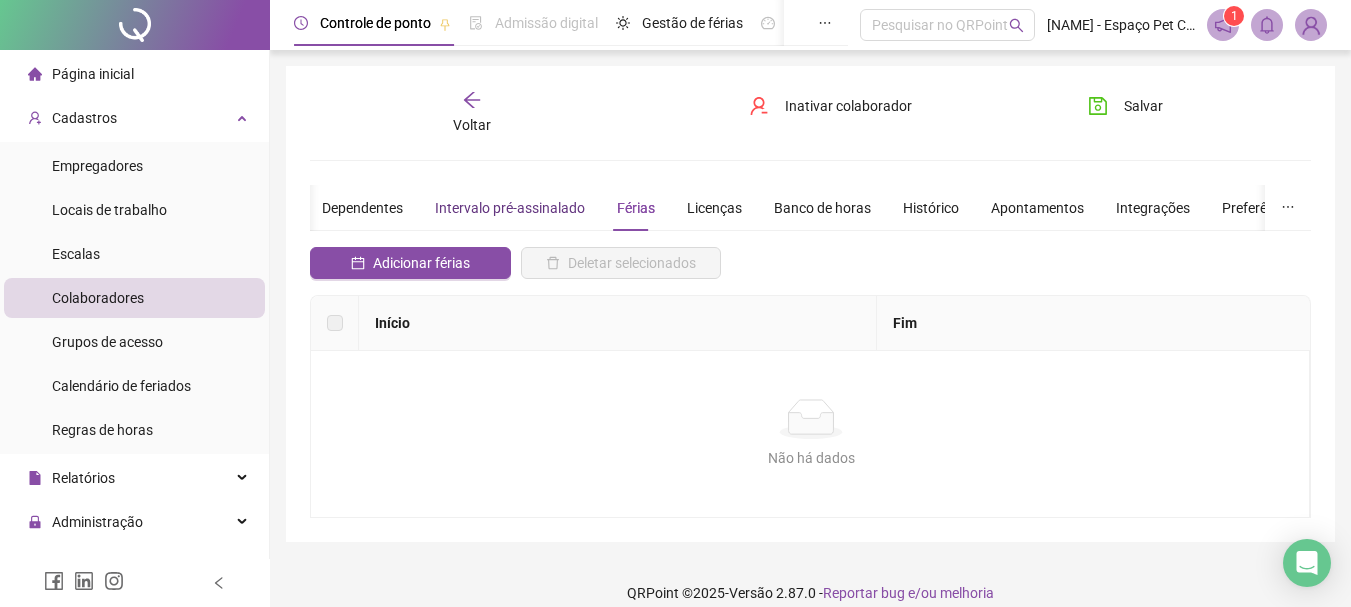 click on "Intervalo pré-assinalado" at bounding box center [510, 208] 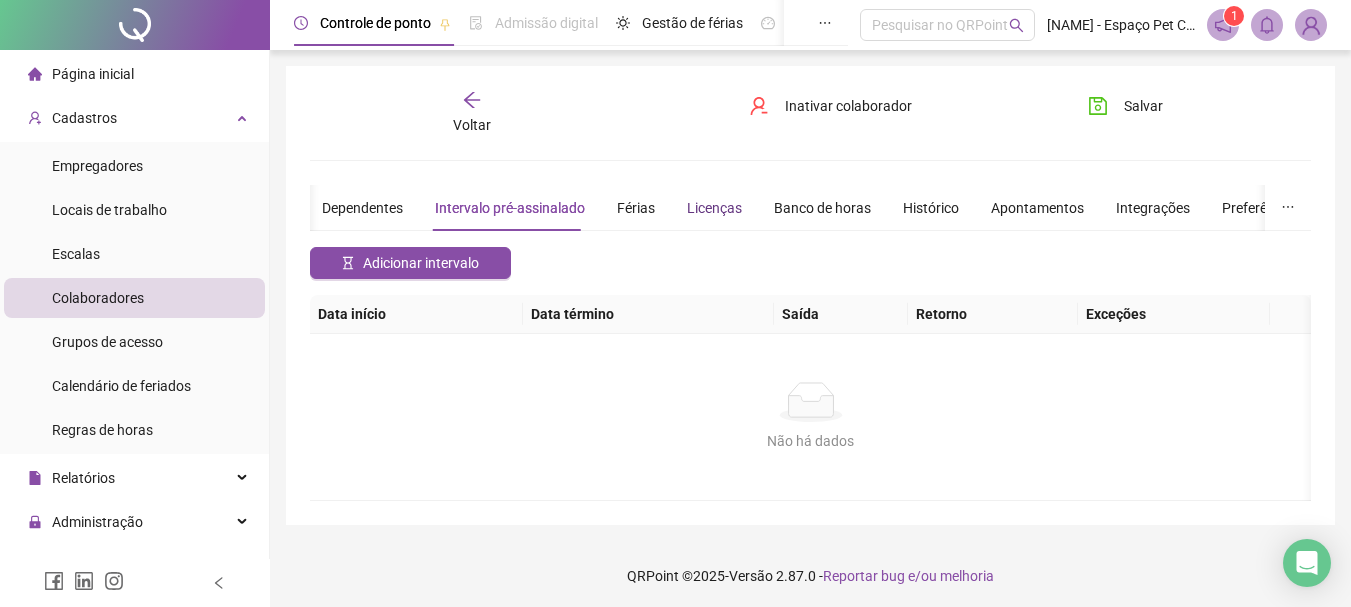 click on "Licenças" at bounding box center [714, 208] 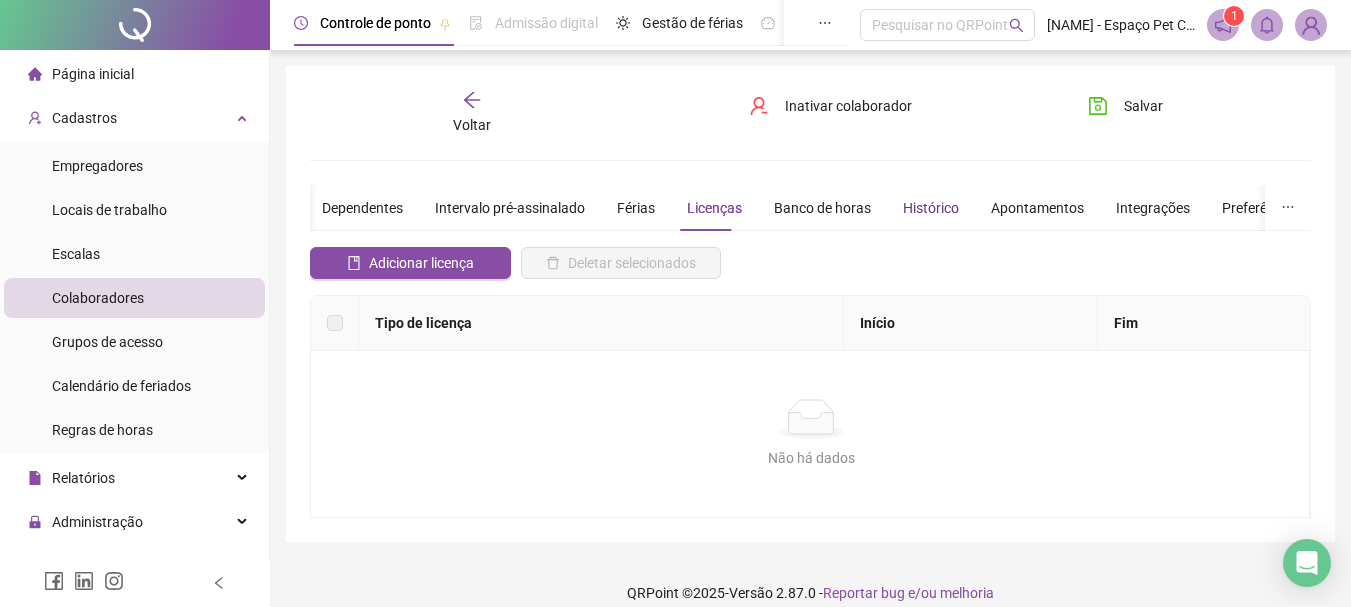click on "Histórico" at bounding box center (931, 208) 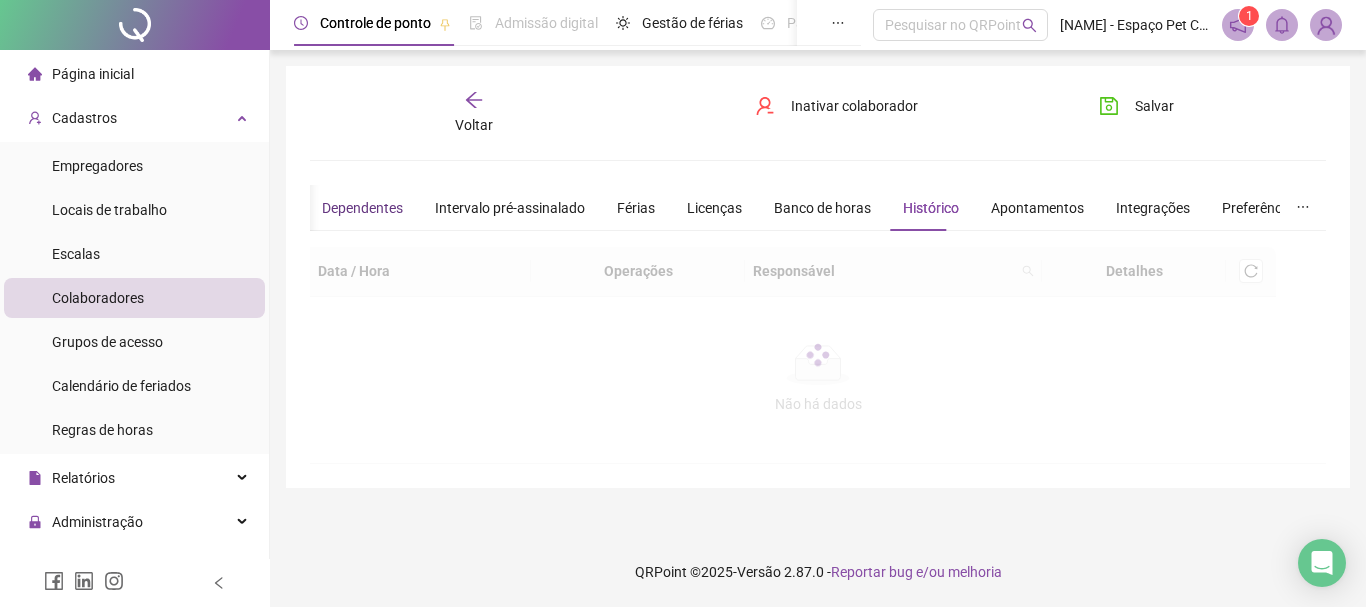 drag, startPoint x: 369, startPoint y: 216, endPoint x: 412, endPoint y: 202, distance: 45.221676 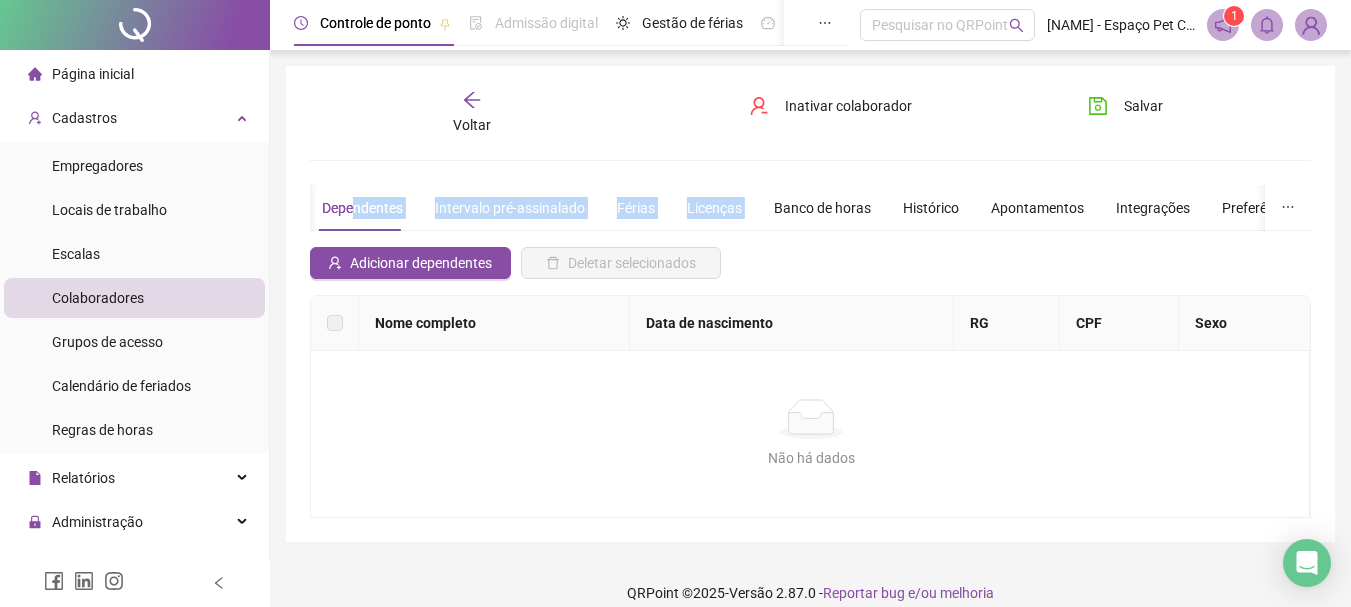 drag, startPoint x: 360, startPoint y: 201, endPoint x: 758, endPoint y: 187, distance: 398.24615 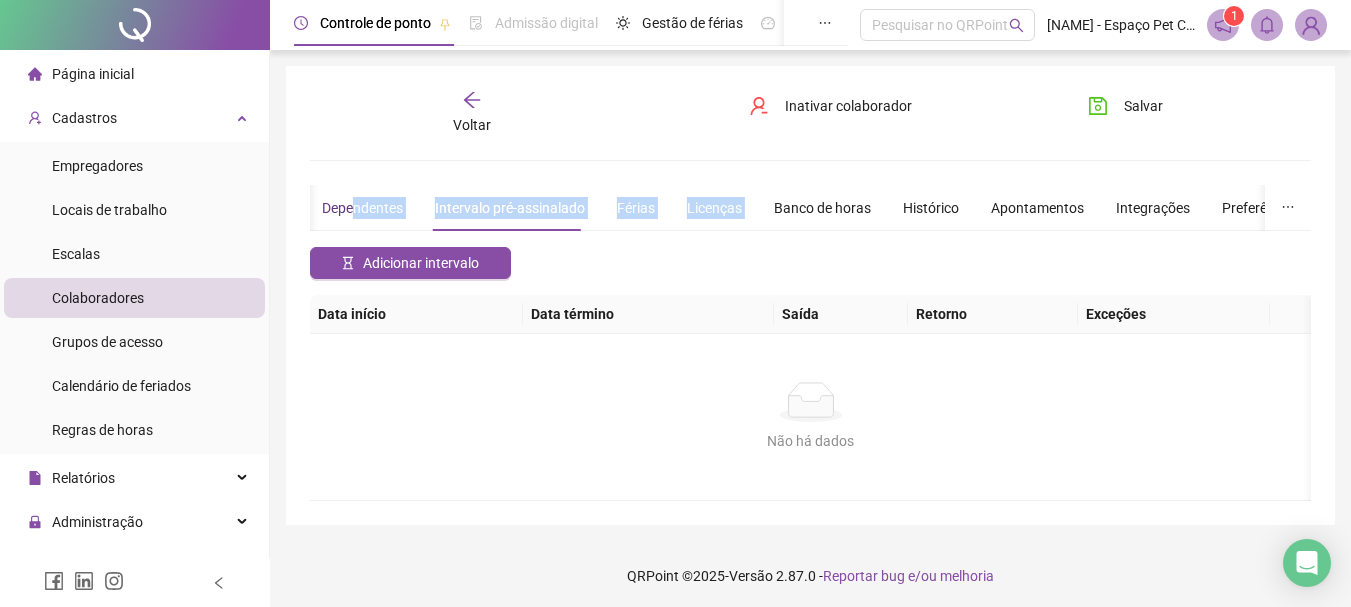 click on "Dependentes" at bounding box center (362, 208) 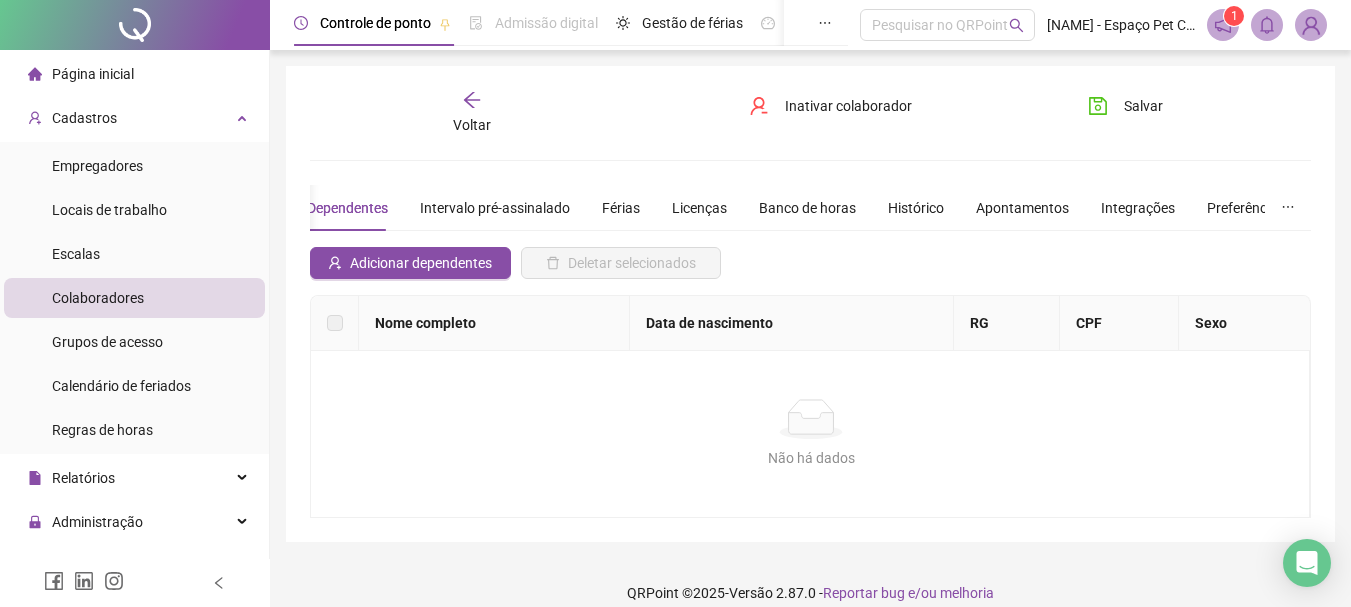 click on "Voltar" at bounding box center [472, 113] 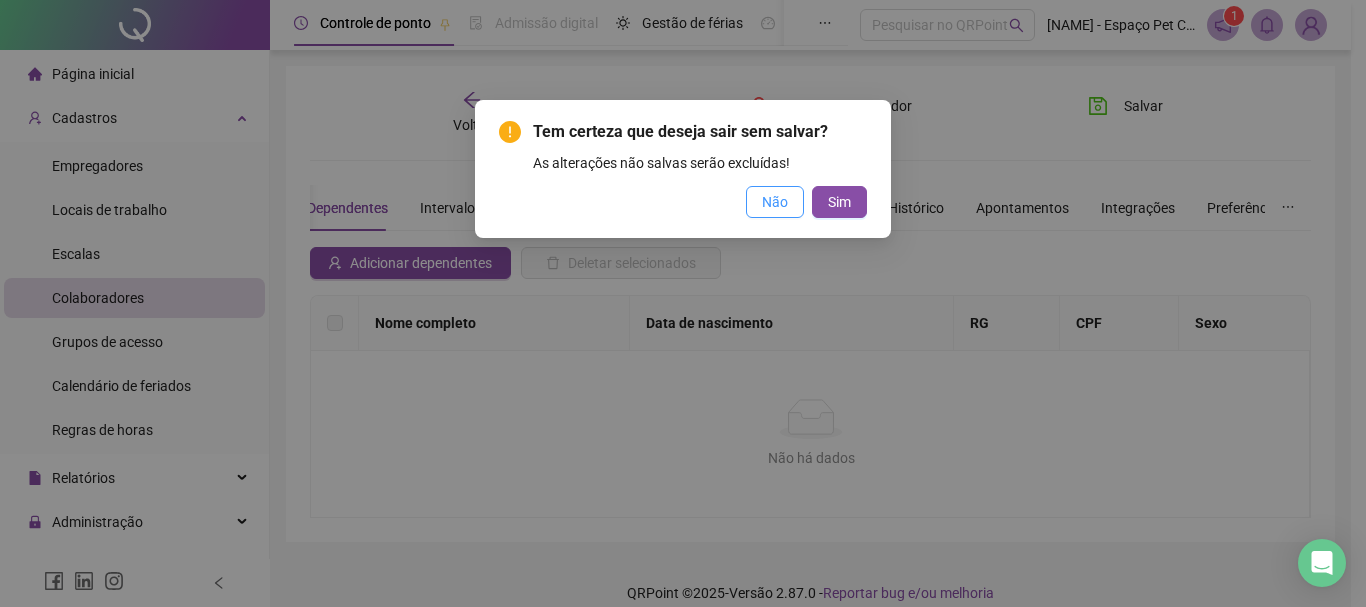 click on "Não" at bounding box center [775, 202] 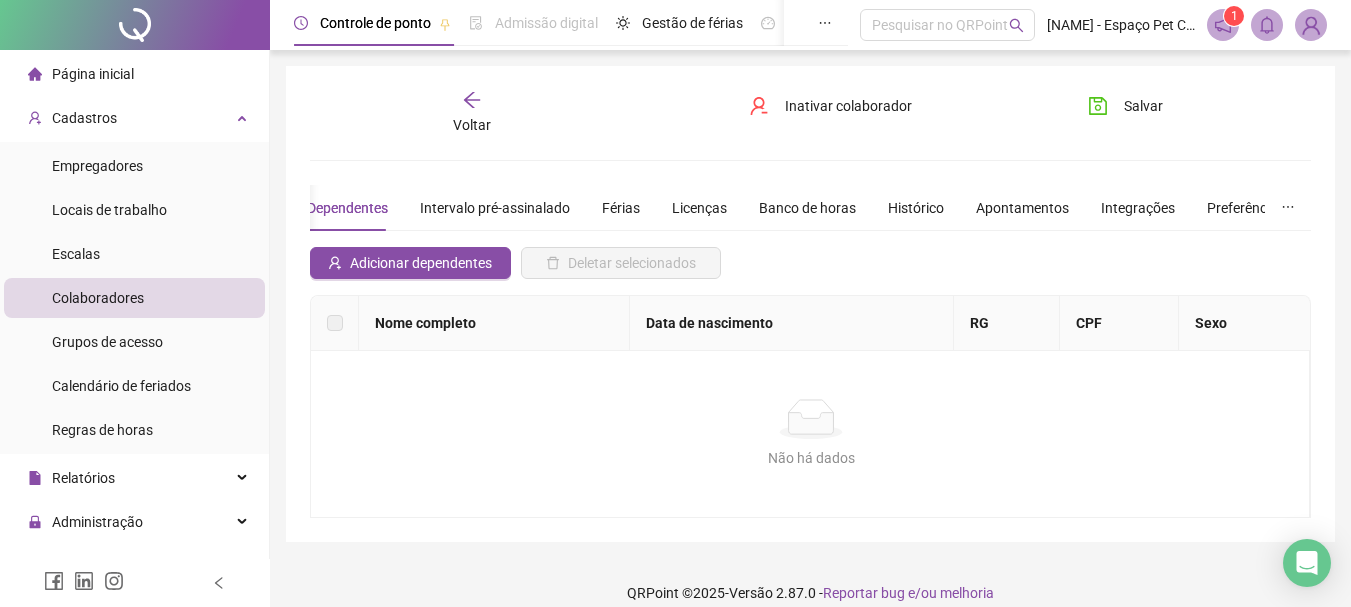 click at bounding box center (1311, 25) 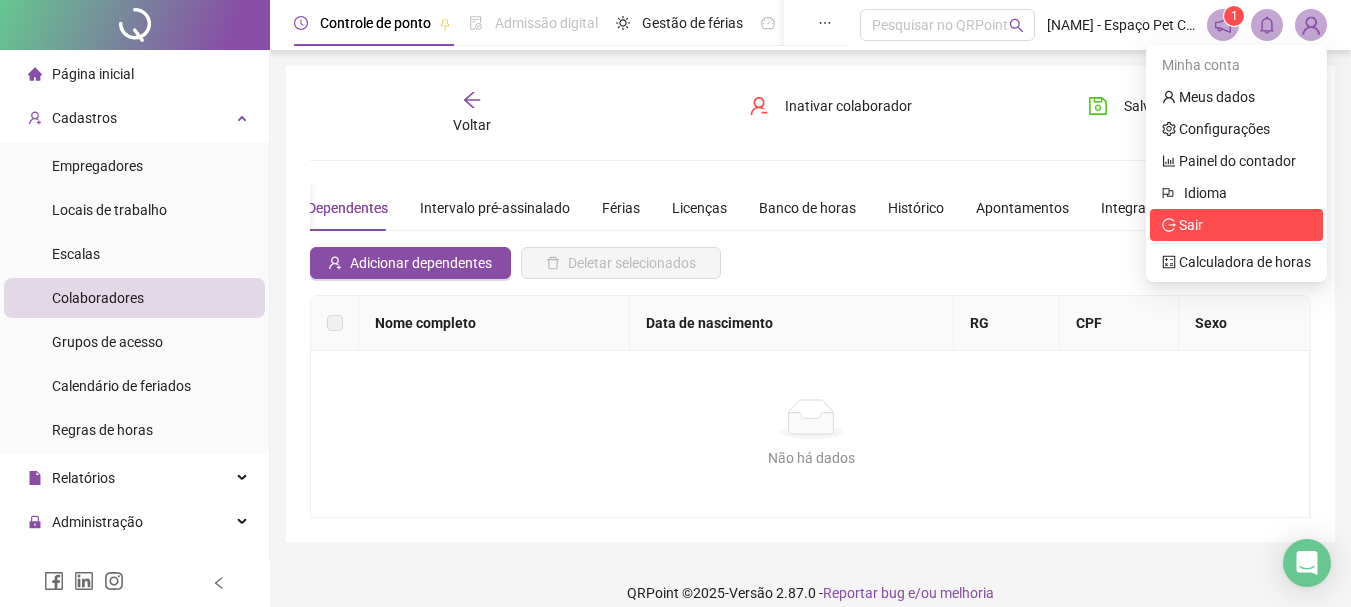 click on "Sair" at bounding box center [1191, 225] 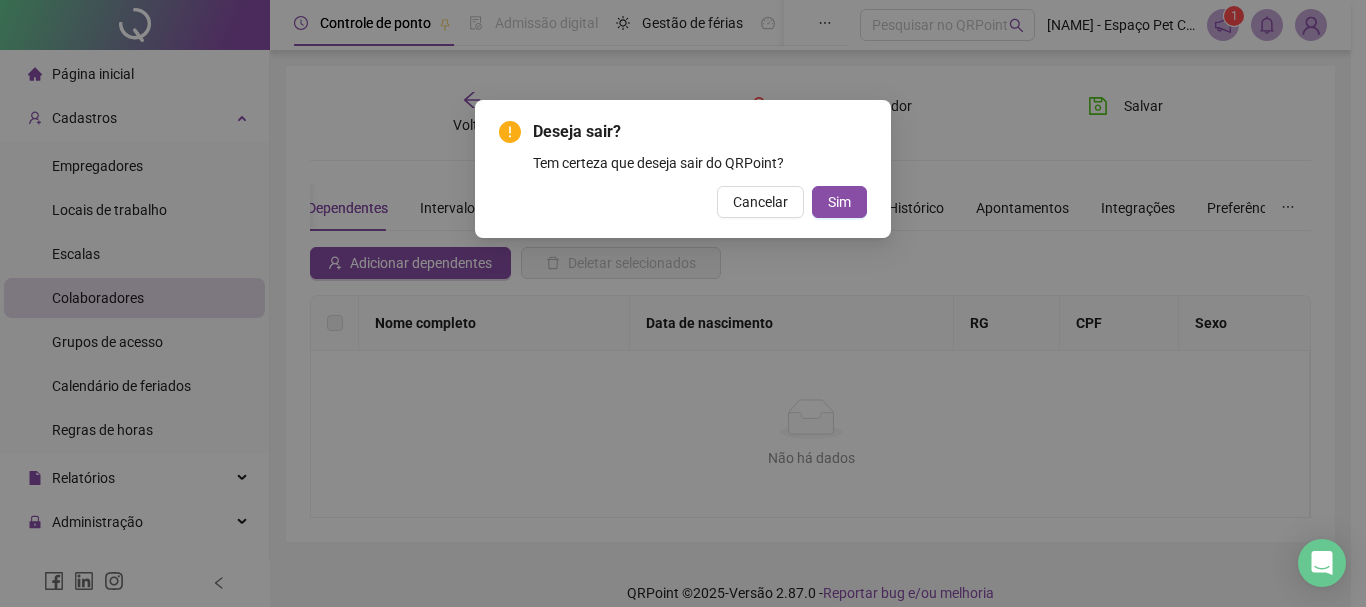 drag, startPoint x: 865, startPoint y: 173, endPoint x: 860, endPoint y: 183, distance: 11.18034 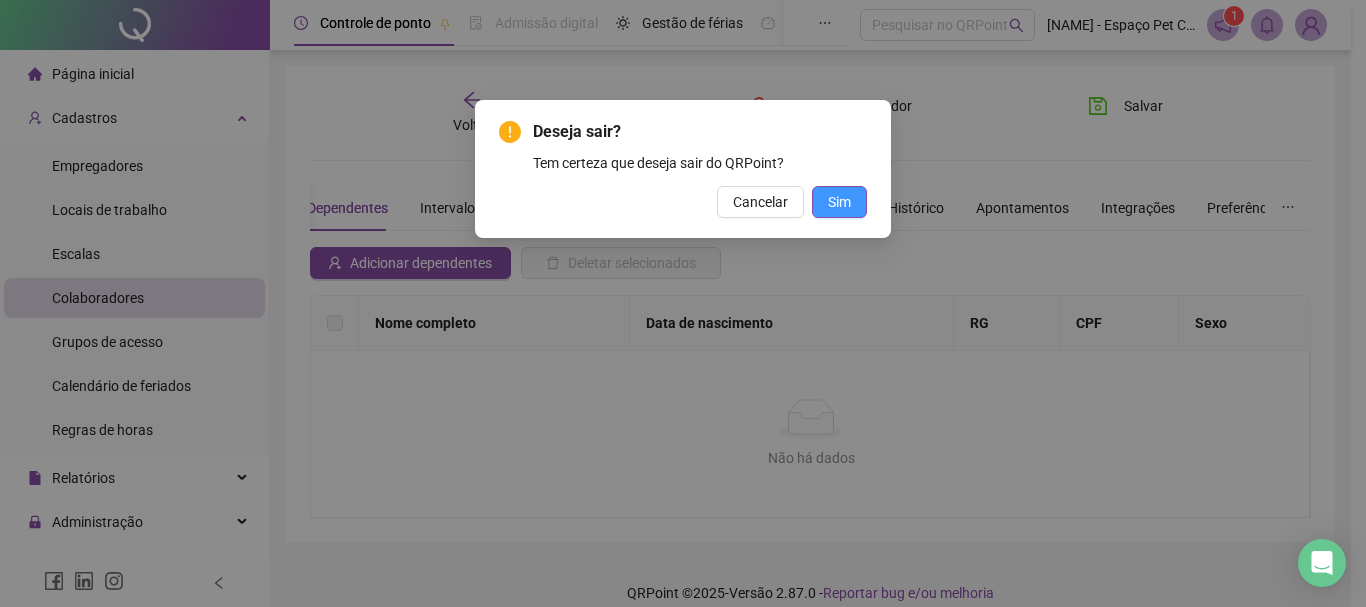 click on "Sim" at bounding box center (839, 202) 